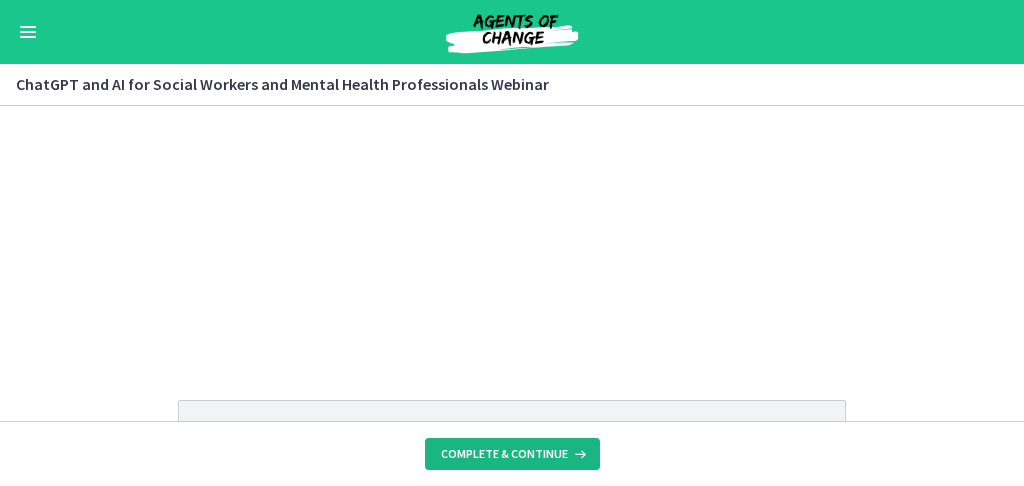 scroll, scrollTop: 0, scrollLeft: 0, axis: both 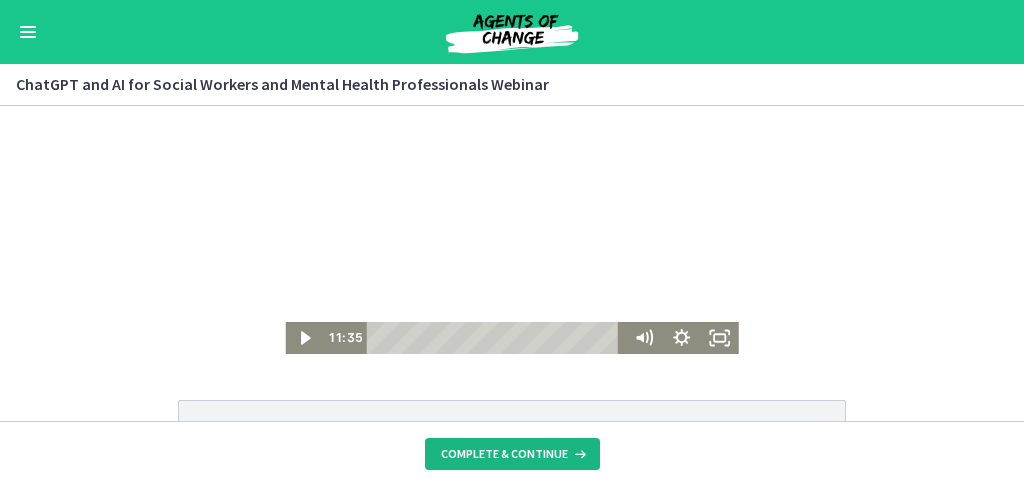 click on "Complete & continue" at bounding box center [504, 454] 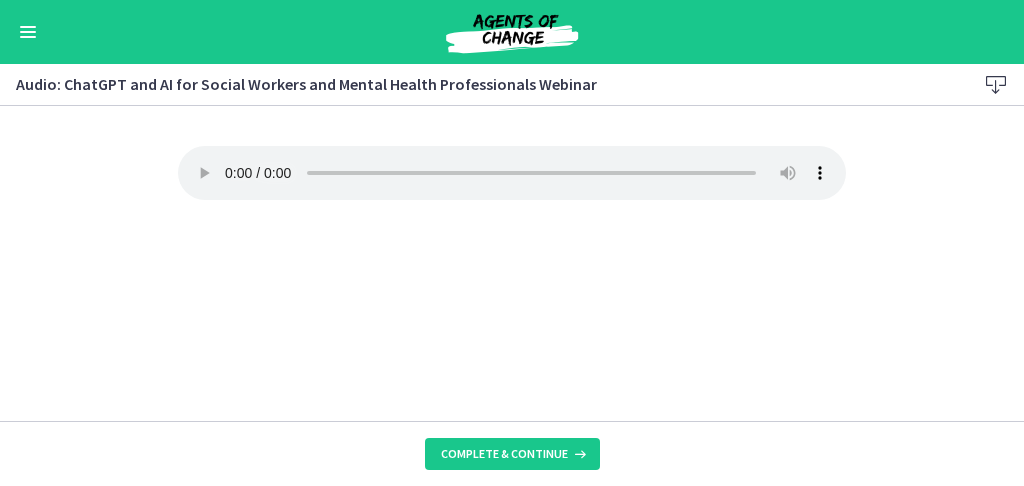 click on "Your browser doesn't support the audio element. Download it
here" 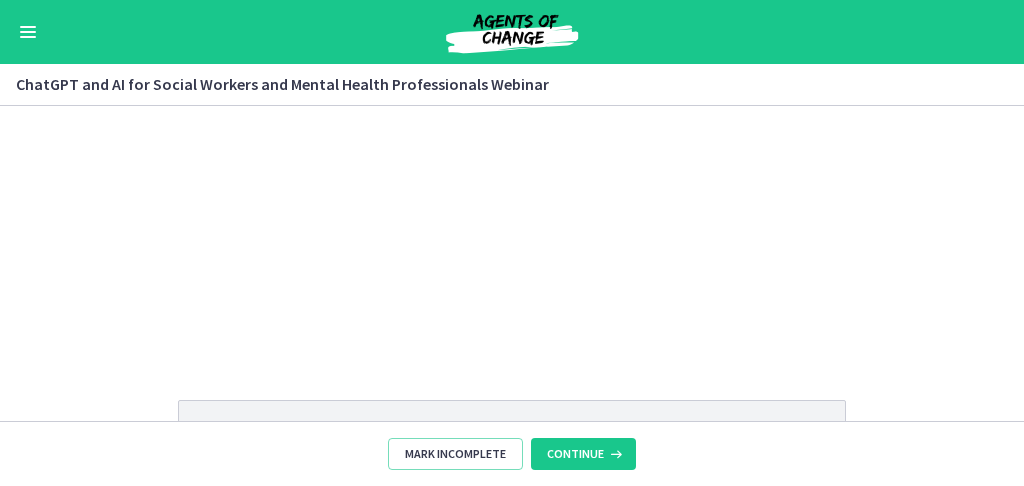scroll, scrollTop: 0, scrollLeft: 0, axis: both 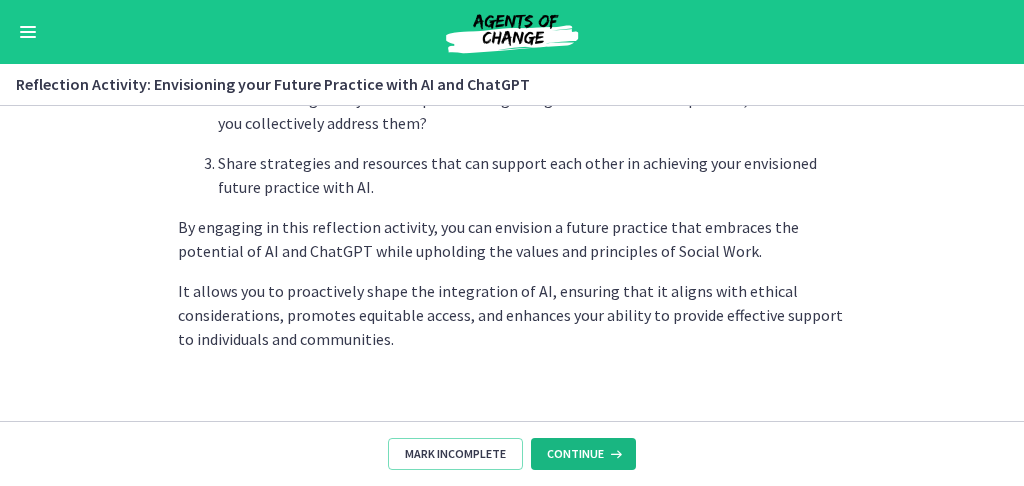 click on "Continue" at bounding box center [575, 454] 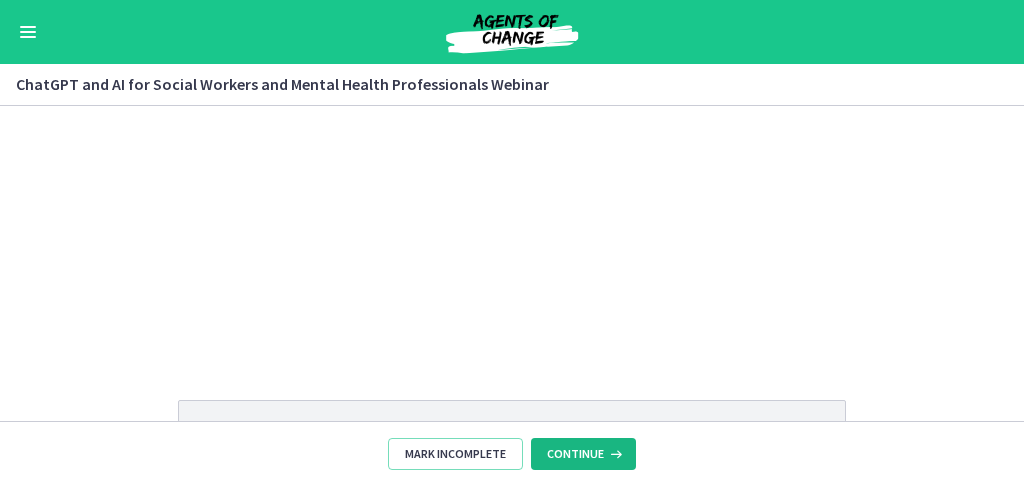 scroll, scrollTop: 864, scrollLeft: 0, axis: vertical 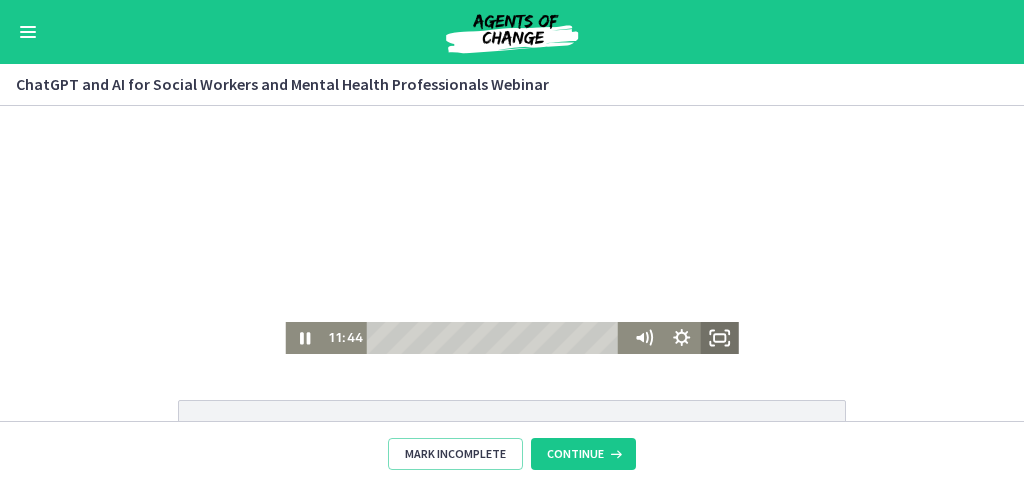 click 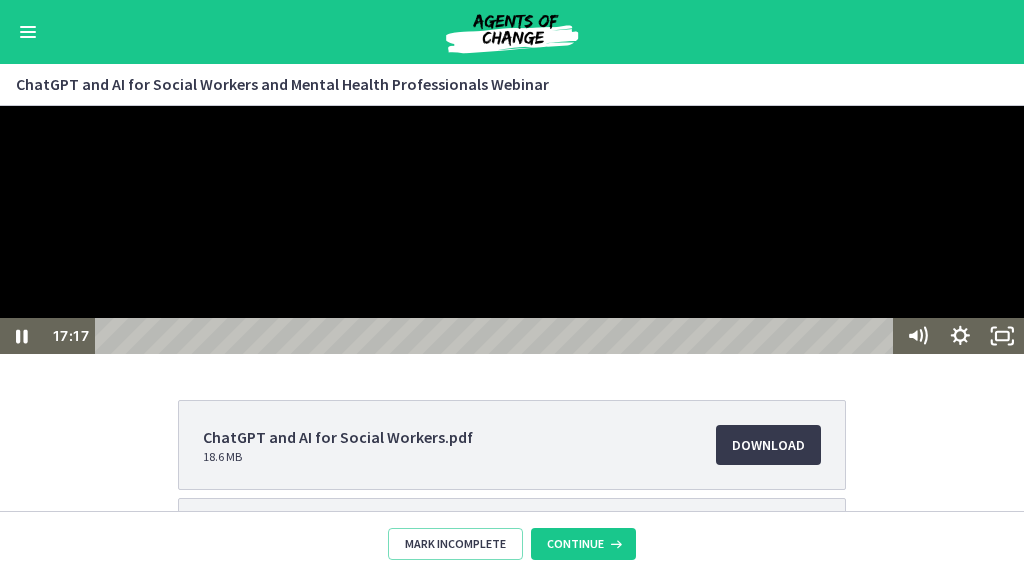 drag, startPoint x: 613, startPoint y: 131, endPoint x: 757, endPoint y: 136, distance: 144.08678 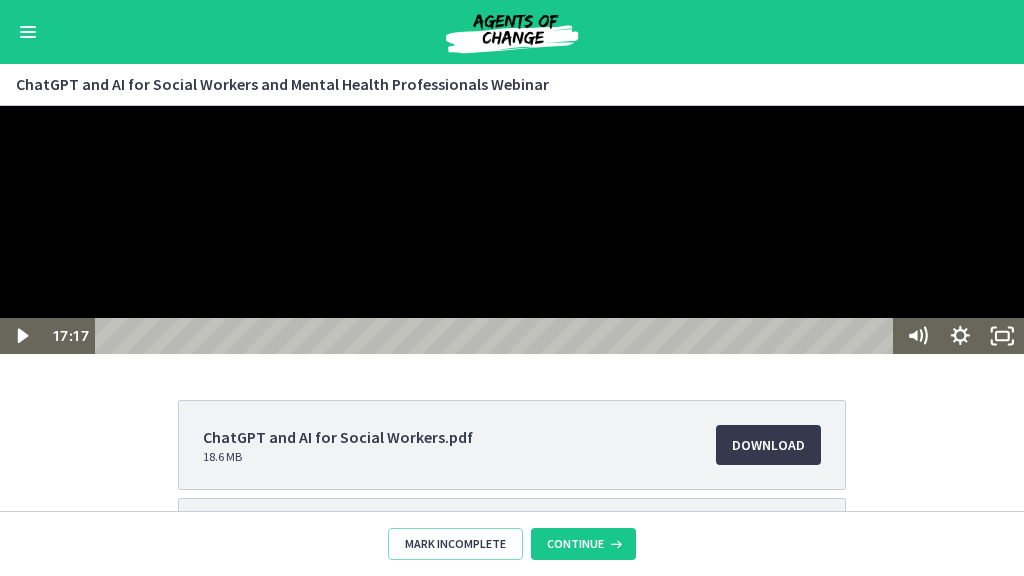 click at bounding box center (512, 230) 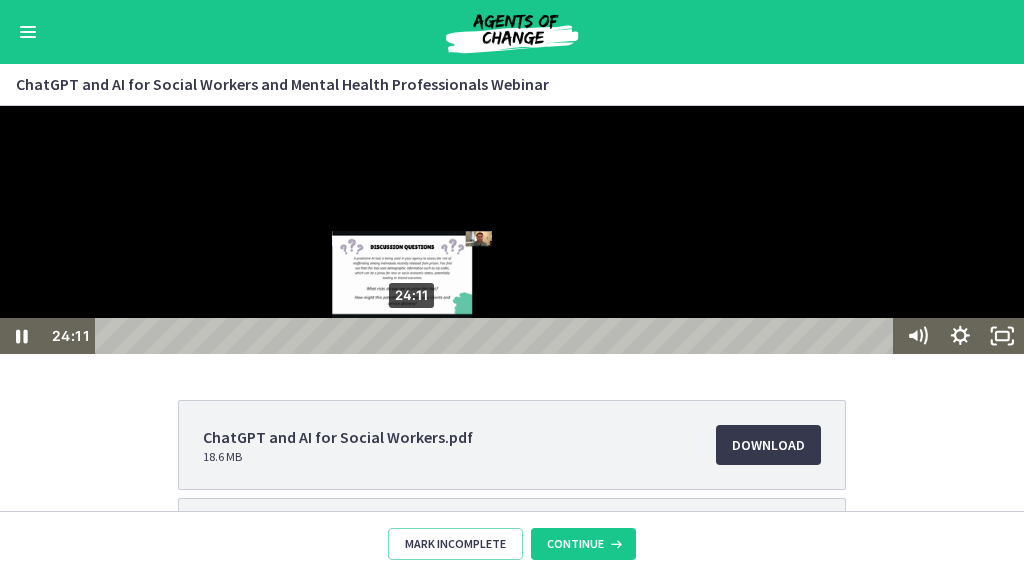 drag, startPoint x: 374, startPoint y: 661, endPoint x: 413, endPoint y: 661, distance: 39 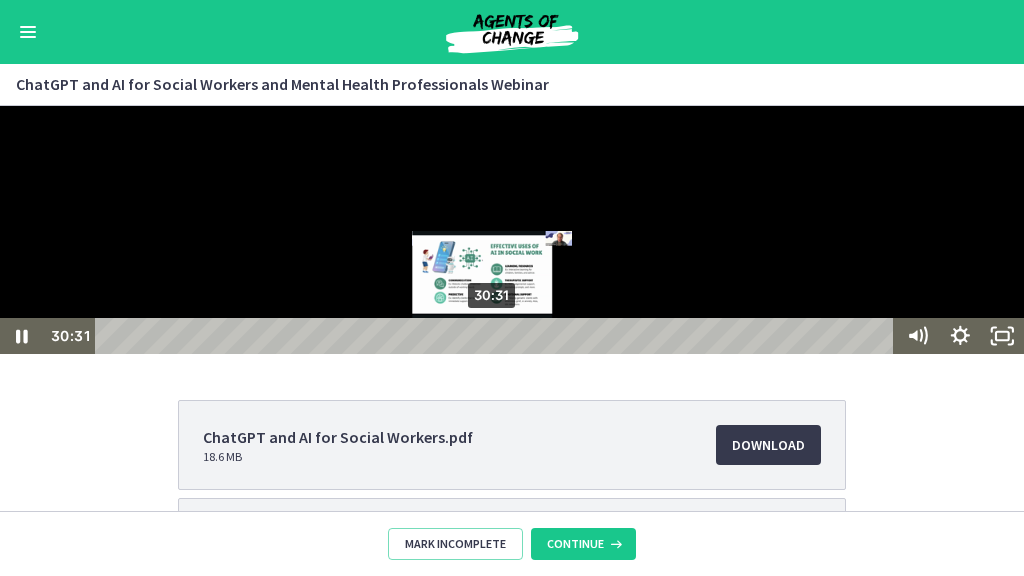 drag, startPoint x: 411, startPoint y: 663, endPoint x: 493, endPoint y: 661, distance: 82.02438 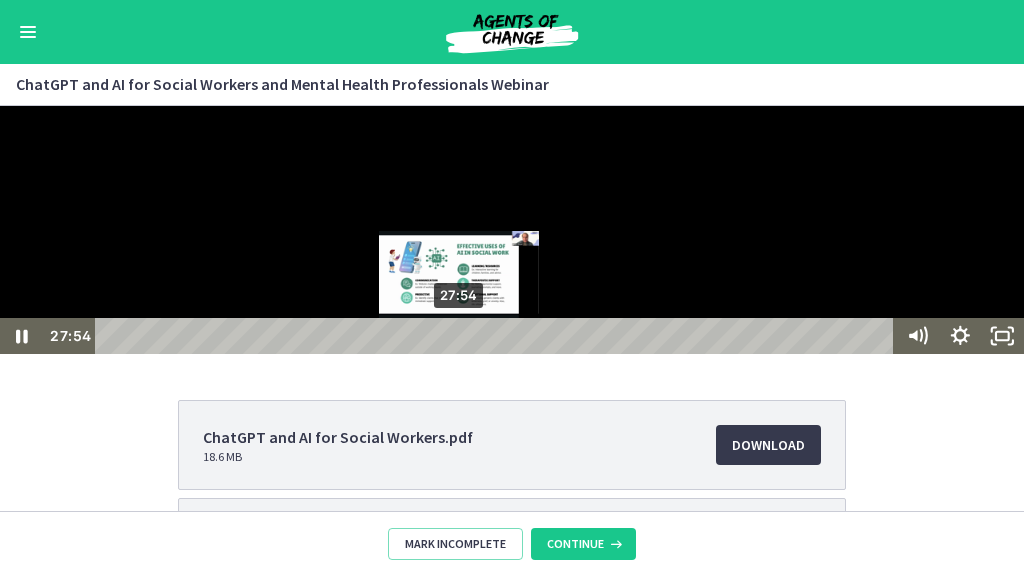 drag, startPoint x: 486, startPoint y: 660, endPoint x: 460, endPoint y: 662, distance: 26.076809 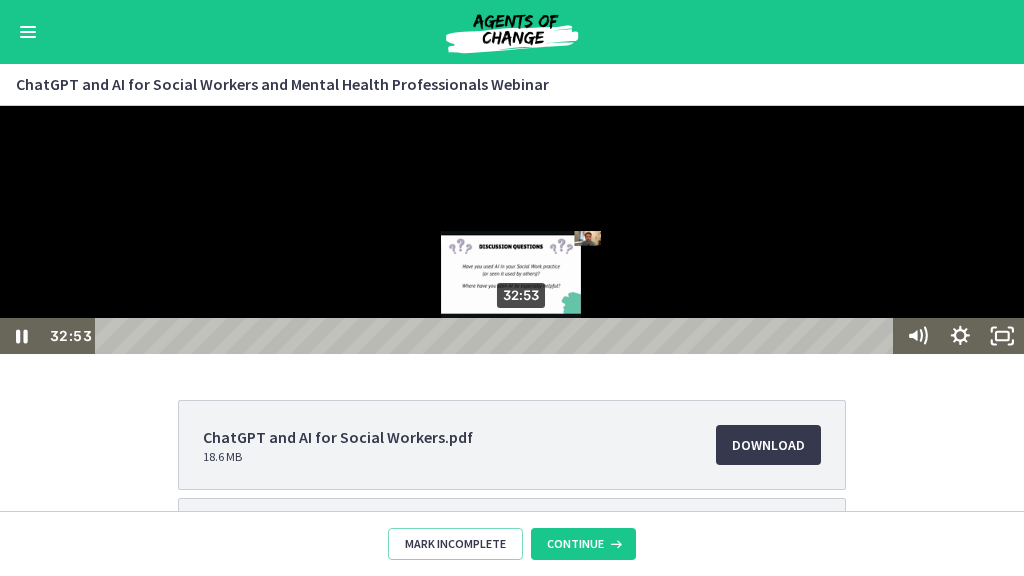 click on "32:53" at bounding box center (498, 336) 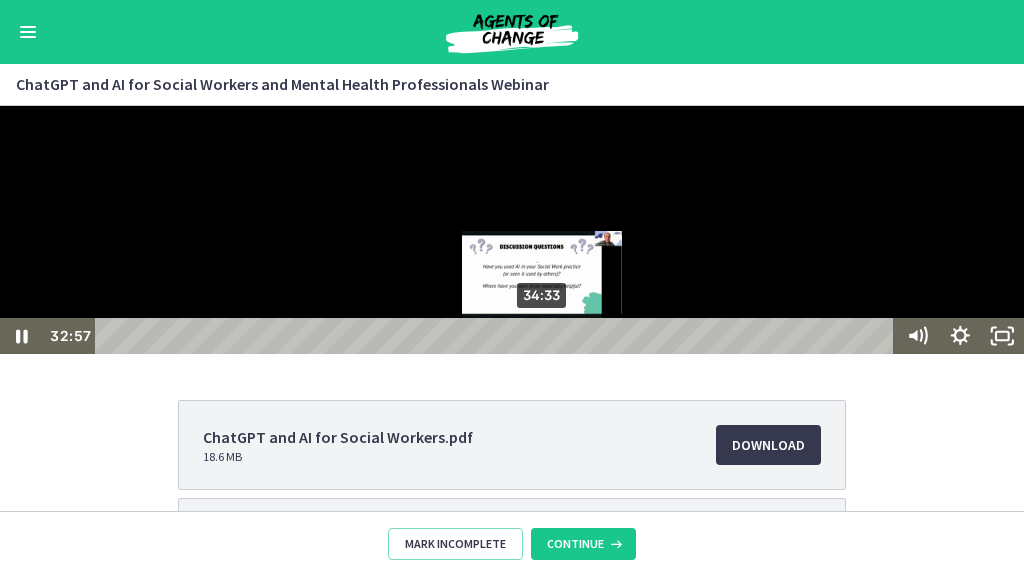 click on "34:33" at bounding box center (498, 336) 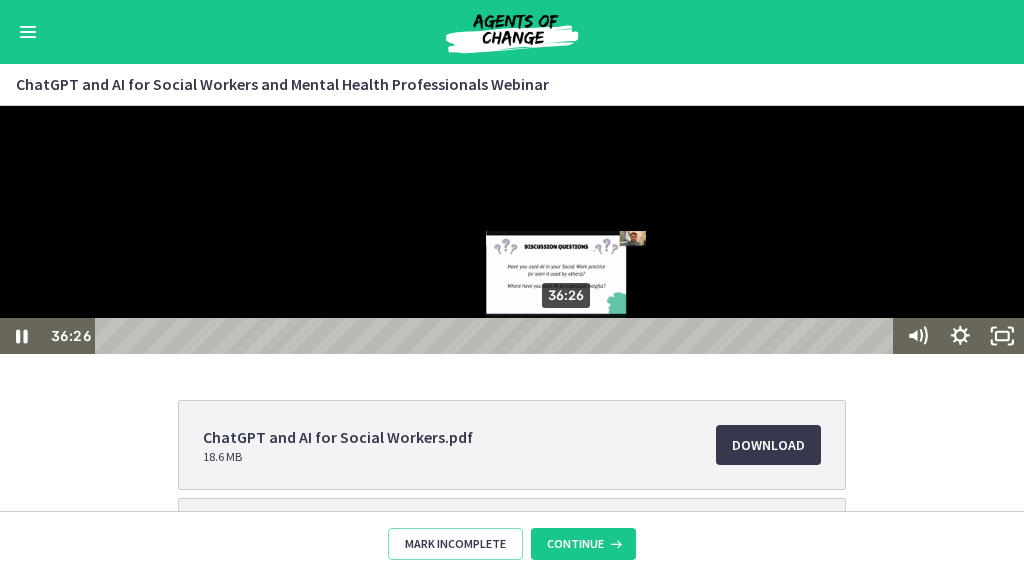 click on "36:26" at bounding box center (498, 336) 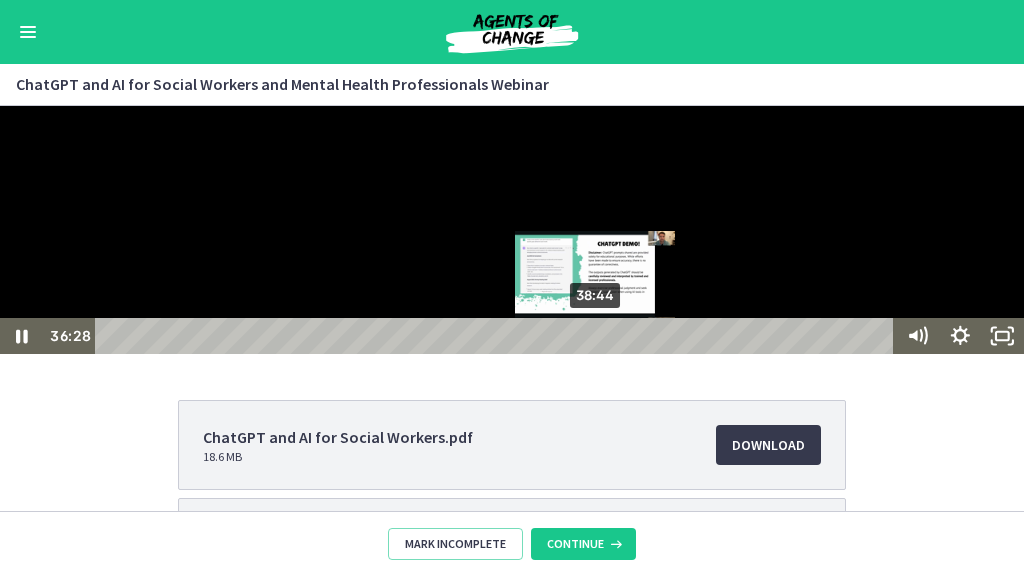 click on "38:44" at bounding box center (498, 336) 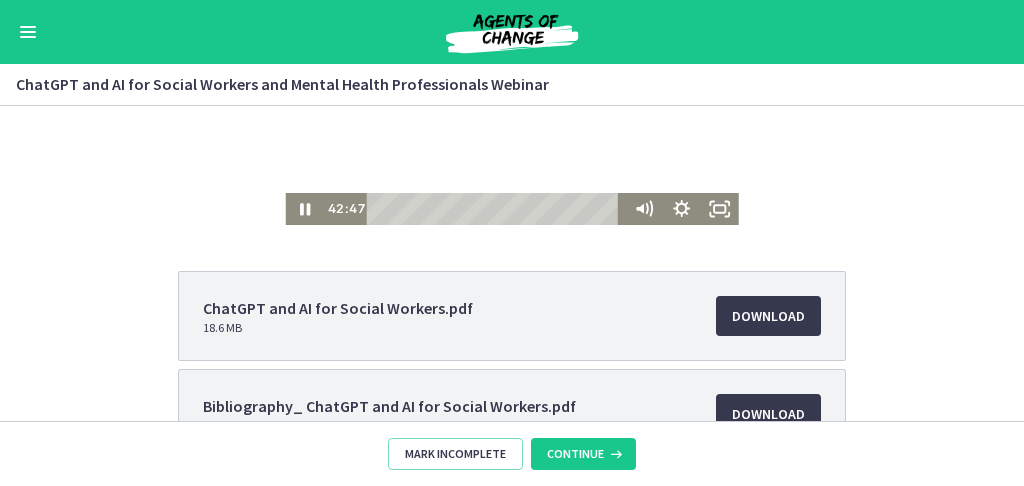 scroll, scrollTop: 127, scrollLeft: 0, axis: vertical 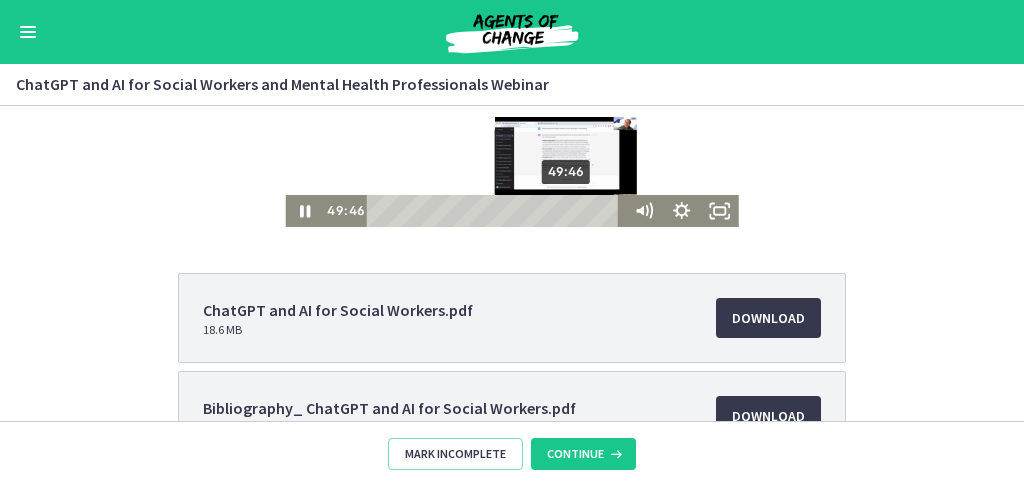 click on "49:46" at bounding box center [497, 211] 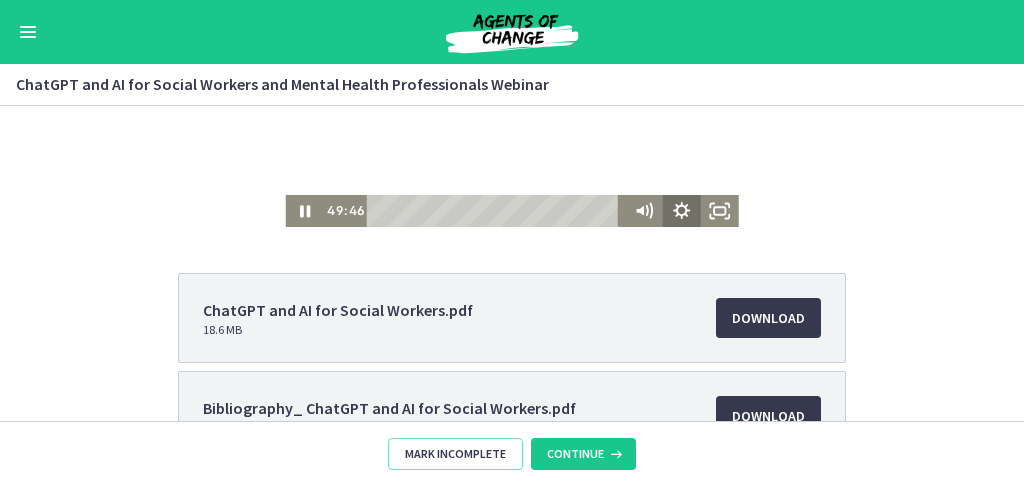 scroll, scrollTop: 0, scrollLeft: 0, axis: both 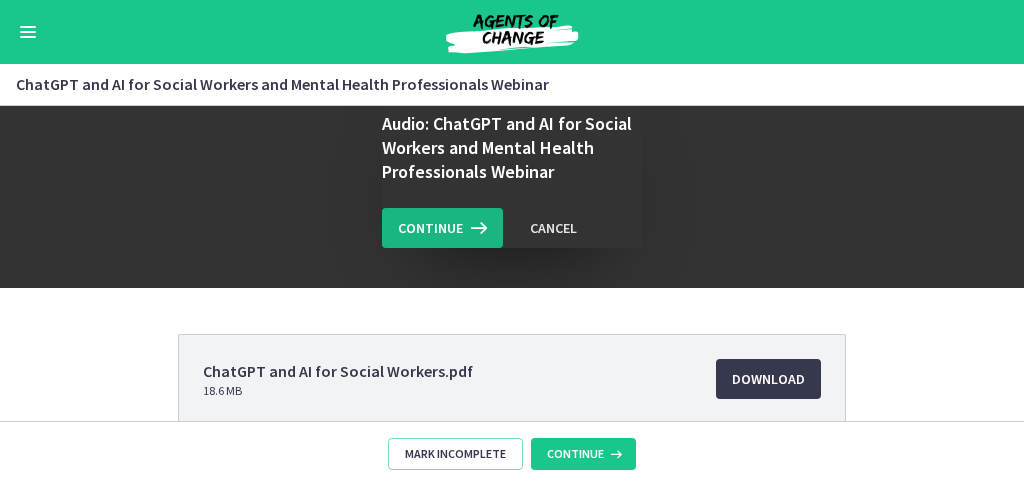 click on "Continue" at bounding box center (430, 228) 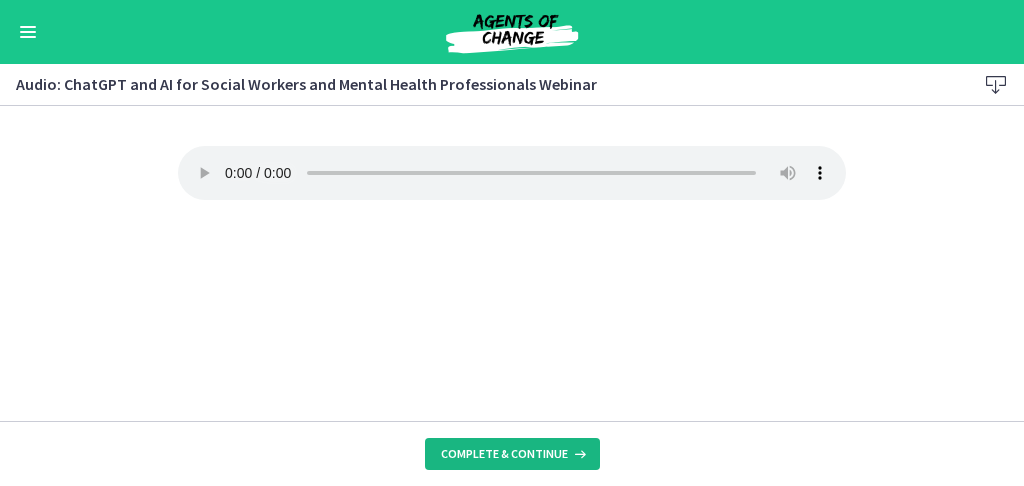 click on "Complete & continue" at bounding box center [504, 454] 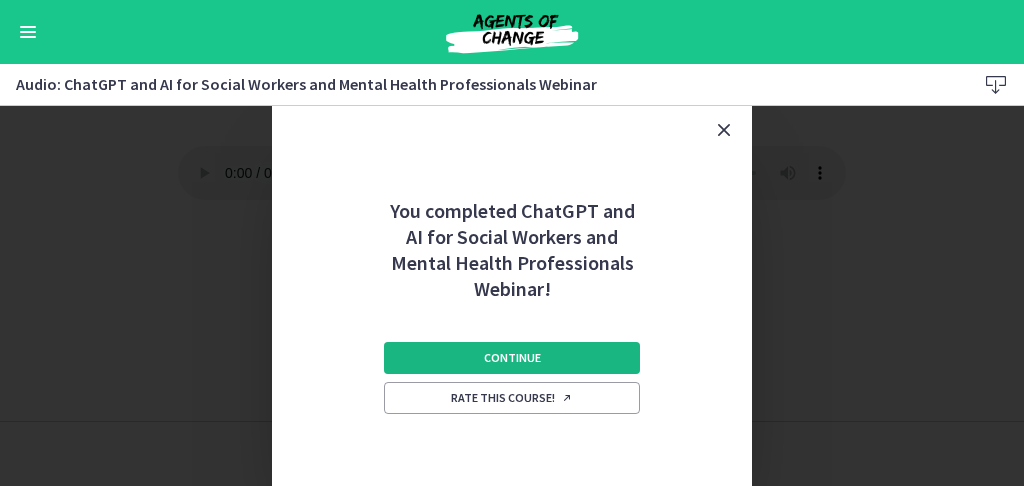 click on "Continue" at bounding box center (512, 358) 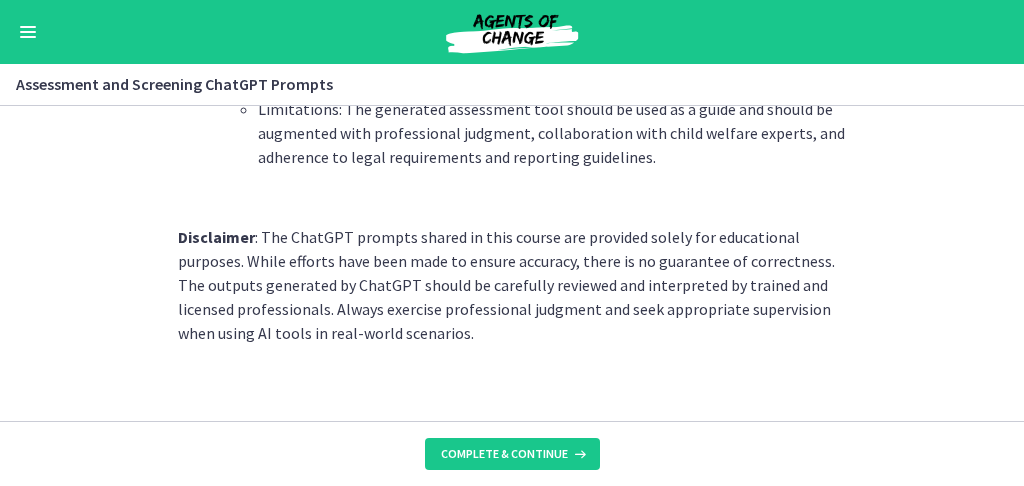 scroll, scrollTop: 3288, scrollLeft: 0, axis: vertical 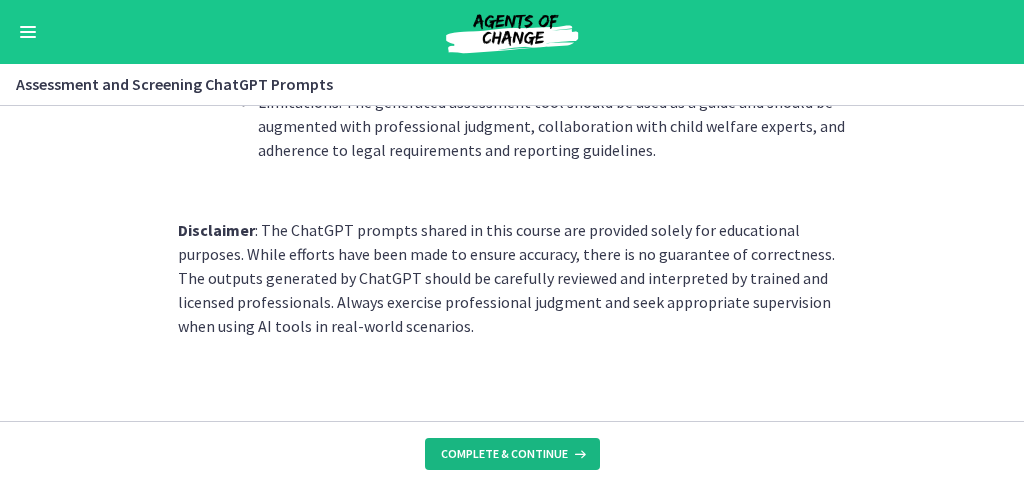 click on "Complete & continue" at bounding box center (504, 454) 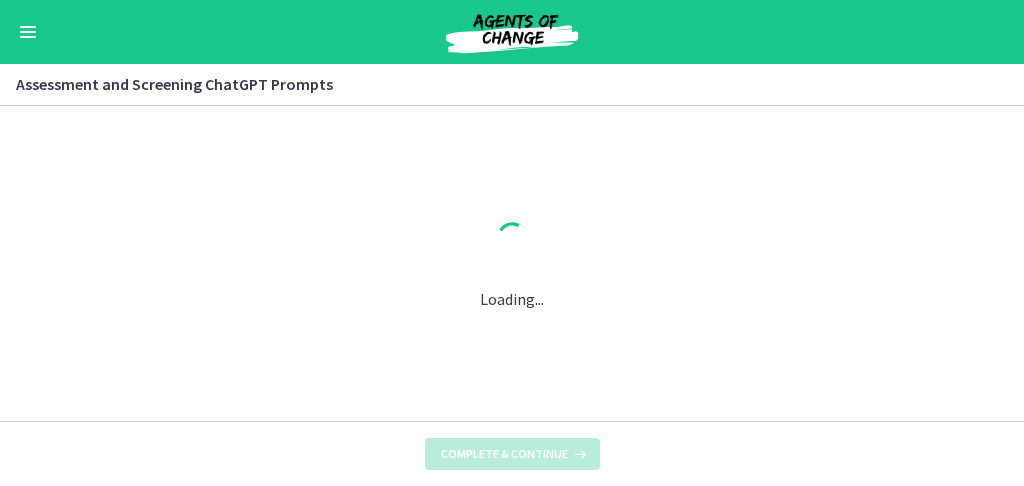 scroll, scrollTop: 0, scrollLeft: 0, axis: both 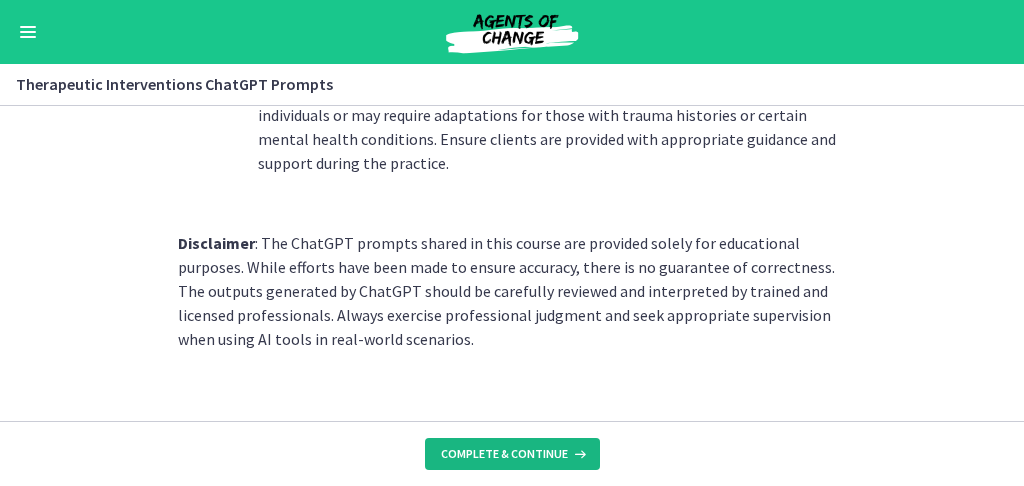 click on "Complete & continue" at bounding box center [504, 454] 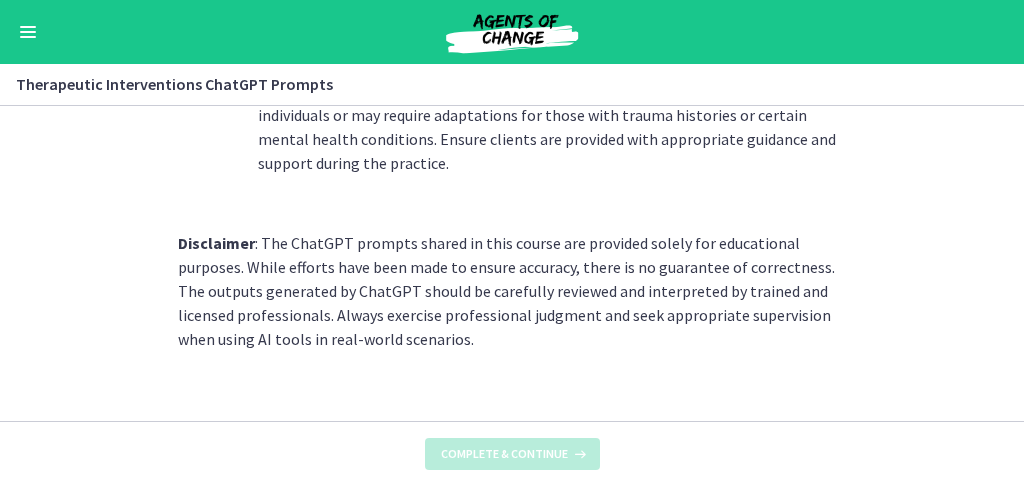 scroll, scrollTop: 0, scrollLeft: 0, axis: both 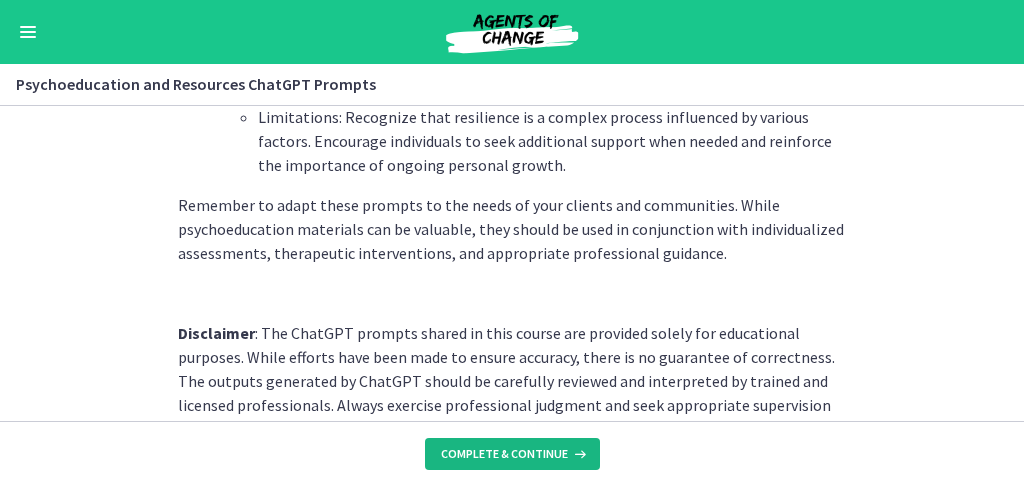 click on "Complete & continue" at bounding box center (504, 454) 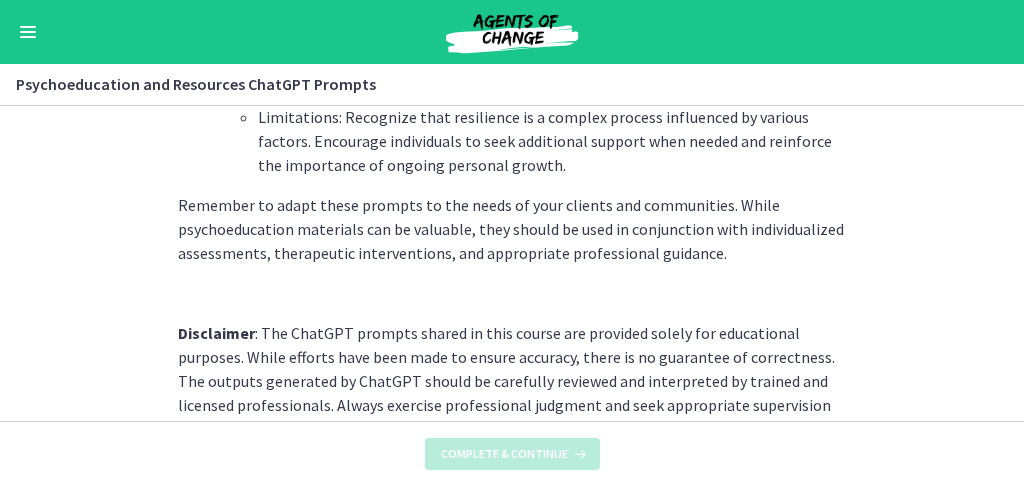scroll, scrollTop: 0, scrollLeft: 0, axis: both 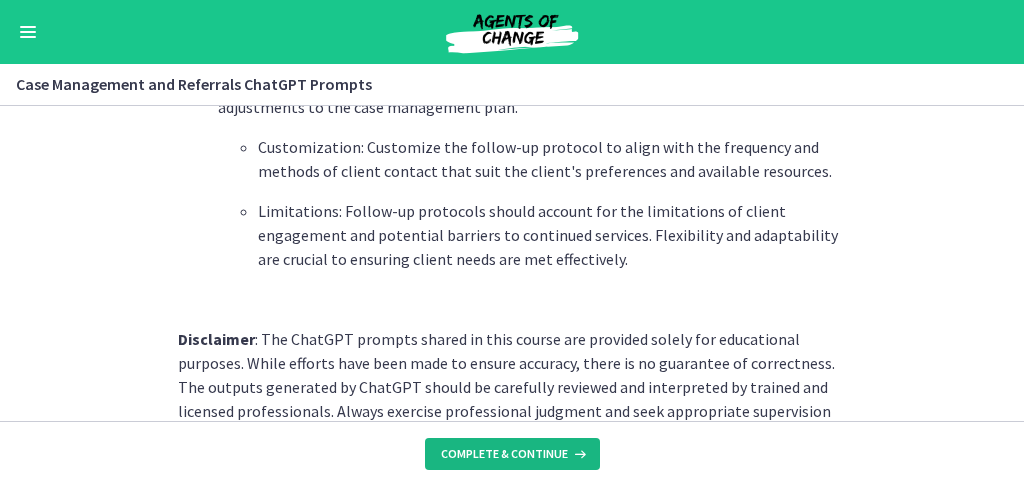 click on "Complete & continue" at bounding box center (504, 454) 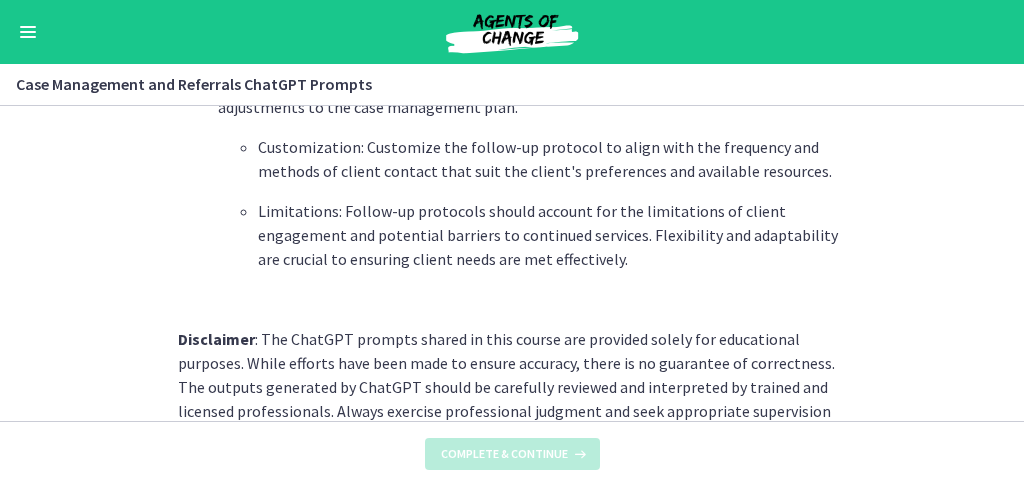 scroll, scrollTop: 0, scrollLeft: 0, axis: both 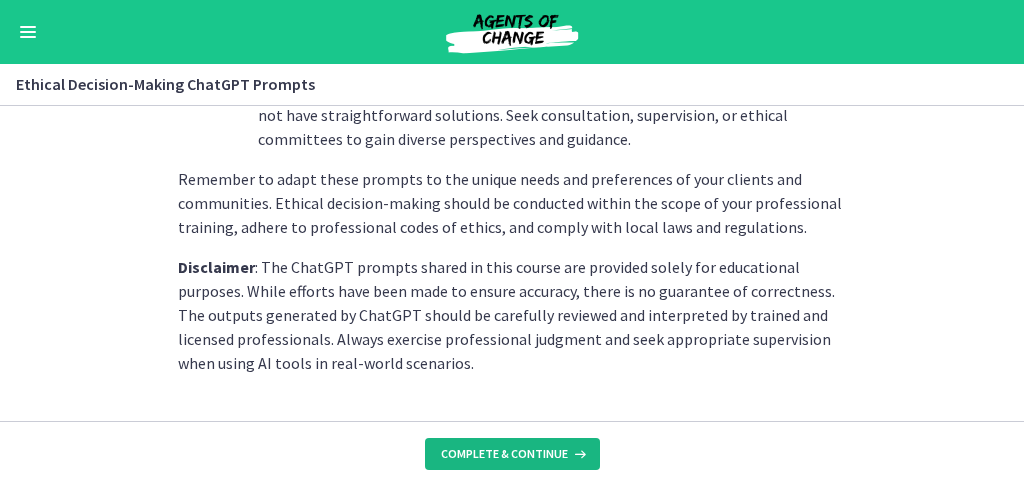 click on "Complete & continue" at bounding box center [504, 454] 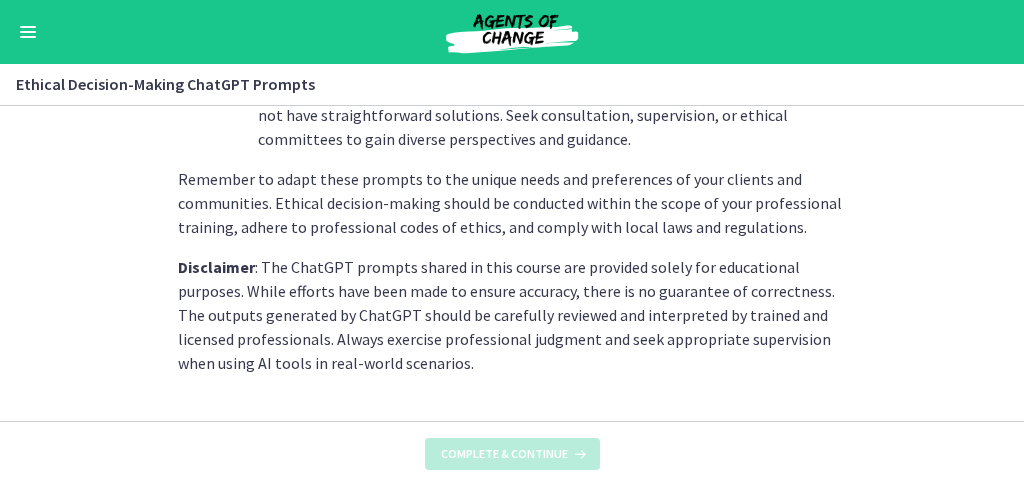 scroll, scrollTop: 0, scrollLeft: 0, axis: both 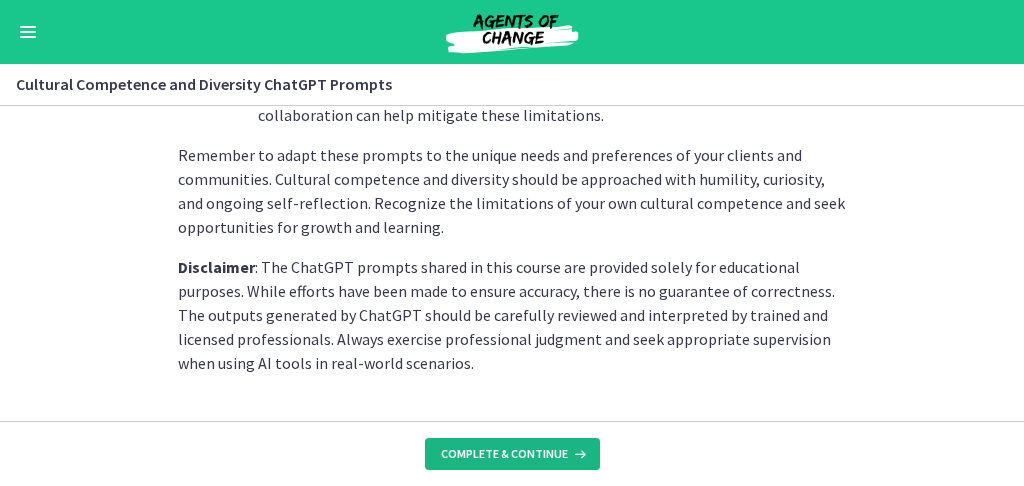 click on "Complete & continue" at bounding box center (504, 454) 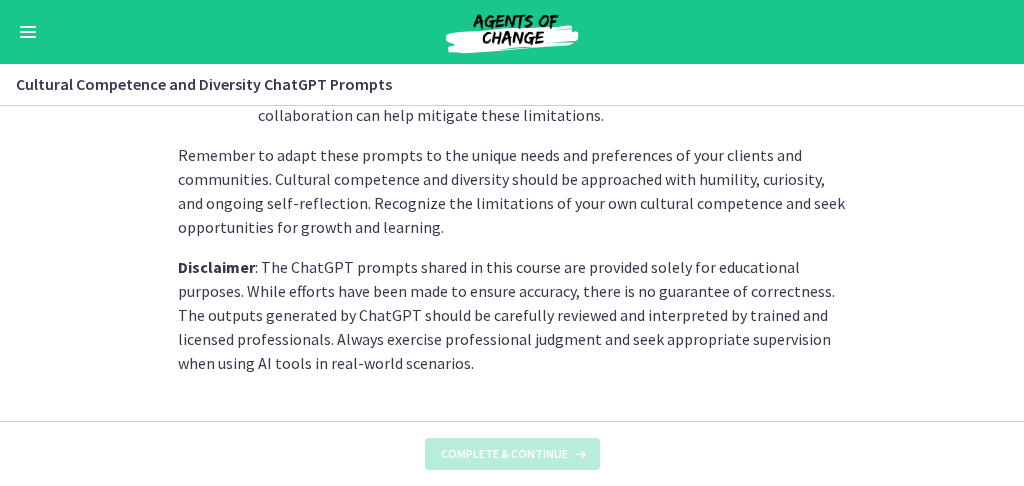 scroll, scrollTop: 0, scrollLeft: 0, axis: both 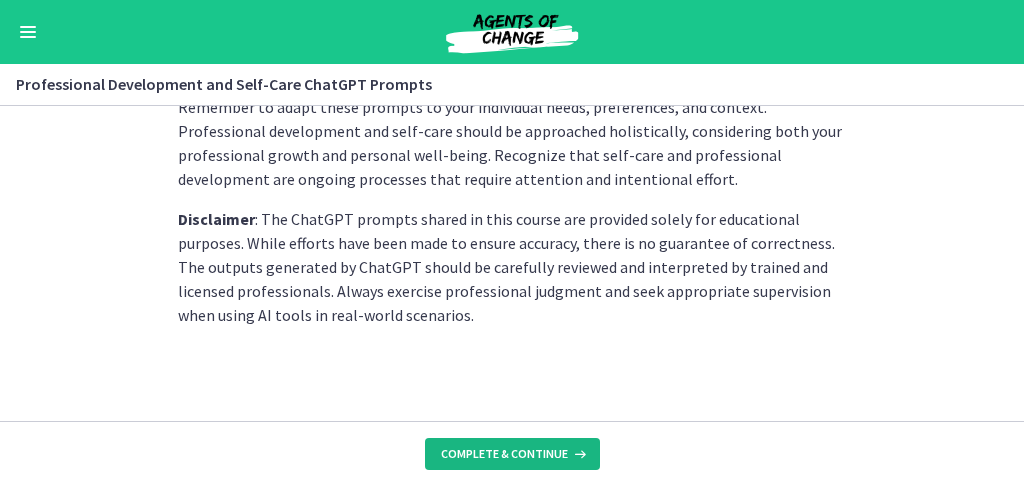 click on "Complete & continue" at bounding box center (504, 454) 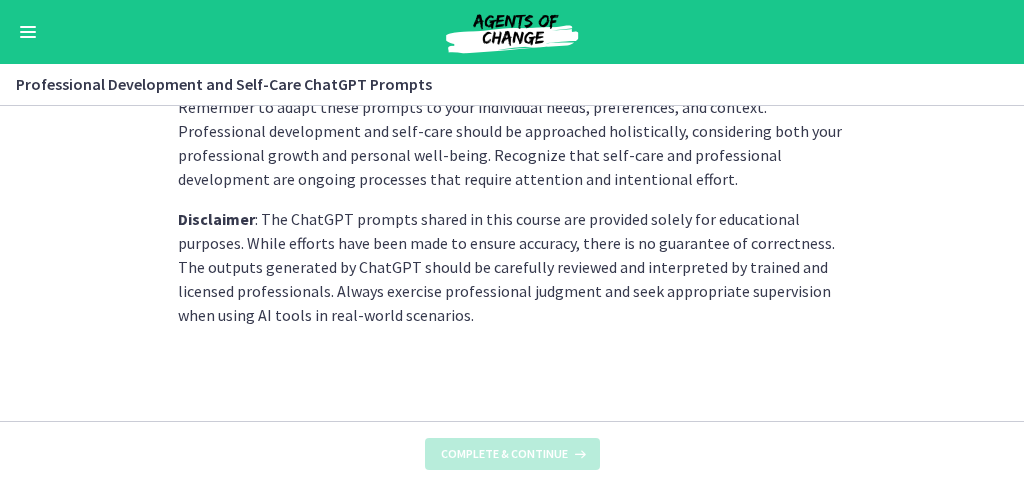 scroll, scrollTop: 0, scrollLeft: 0, axis: both 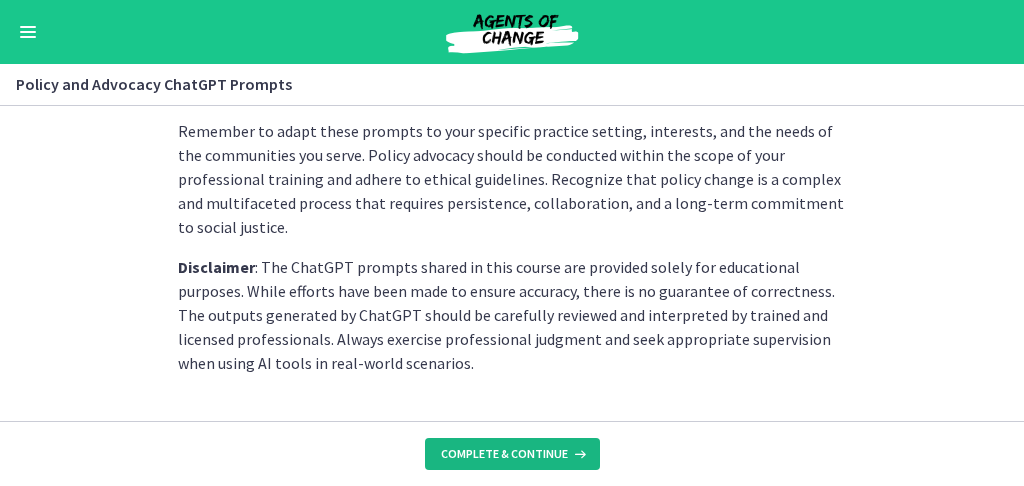 click on "Complete & continue" at bounding box center [504, 454] 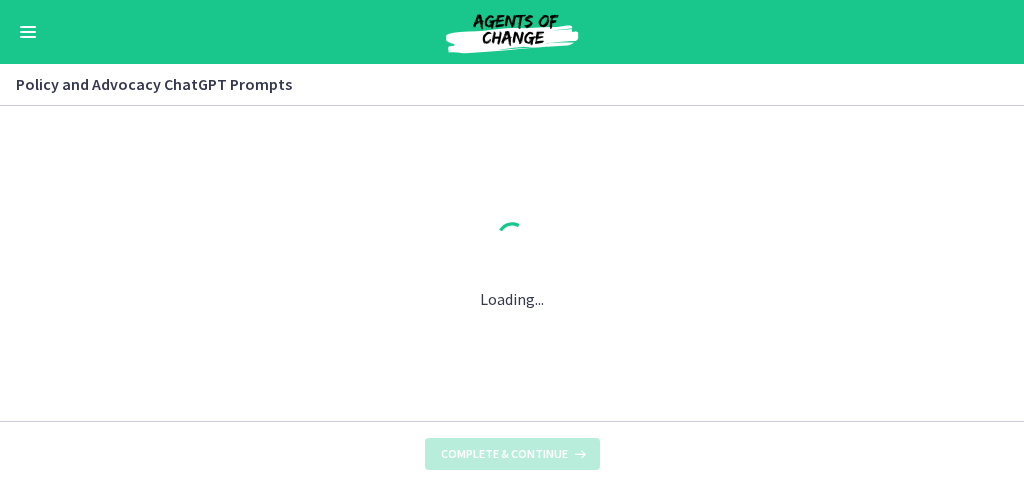 scroll, scrollTop: 0, scrollLeft: 0, axis: both 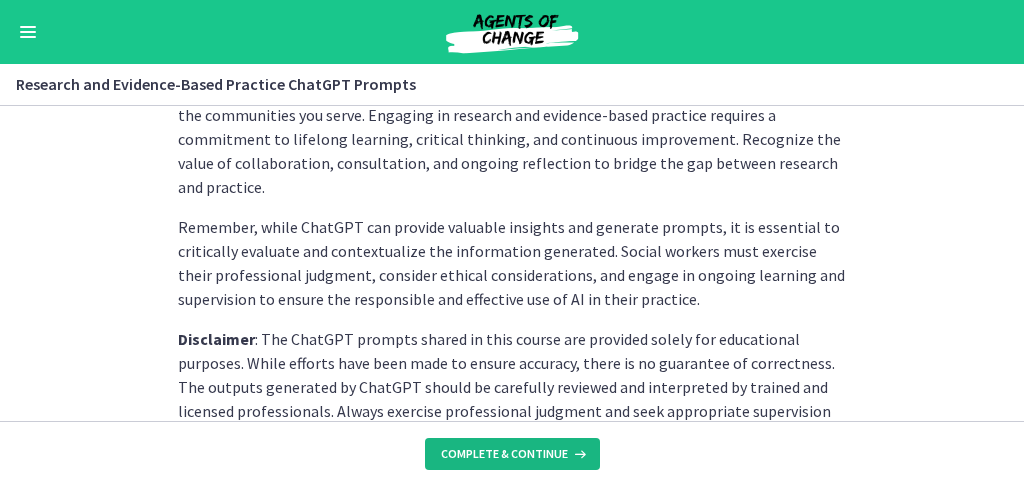 click on "Complete & continue" at bounding box center (504, 454) 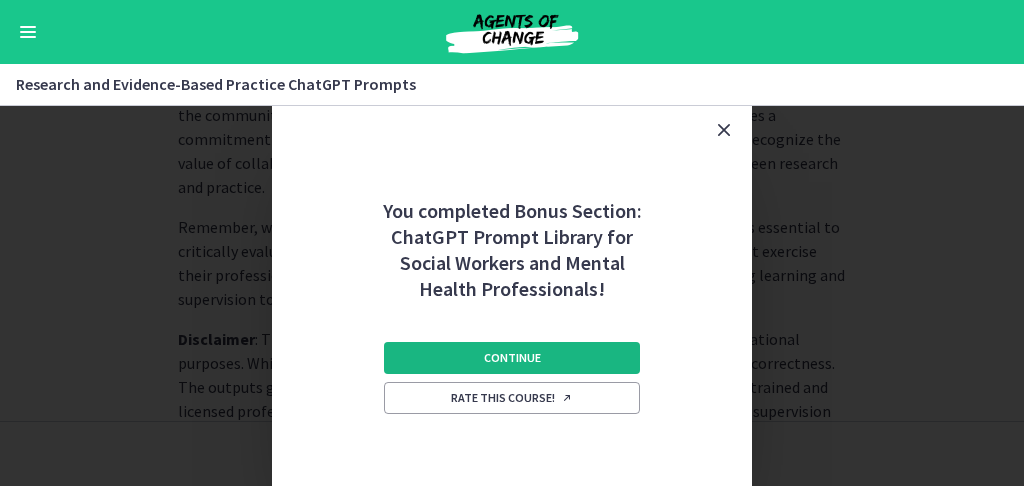 click on "Continue" at bounding box center [512, 358] 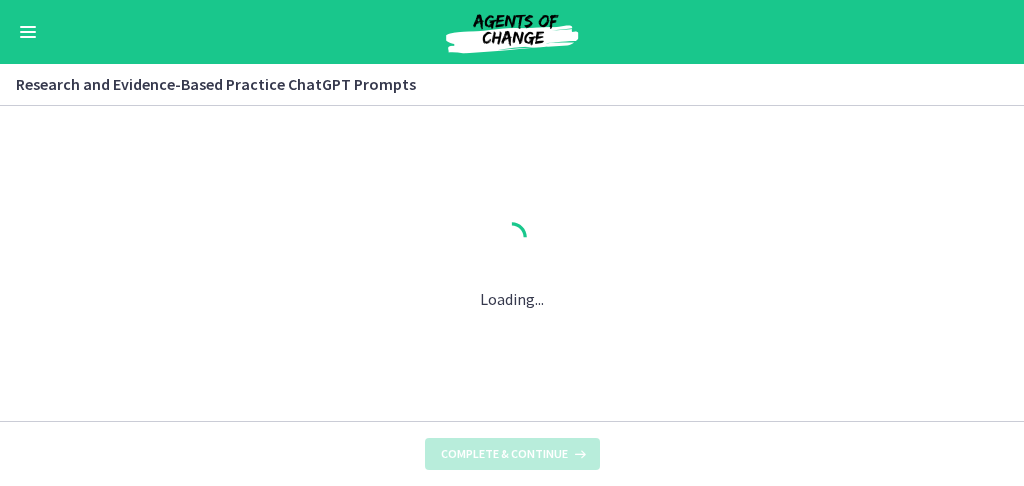 scroll, scrollTop: 0, scrollLeft: 0, axis: both 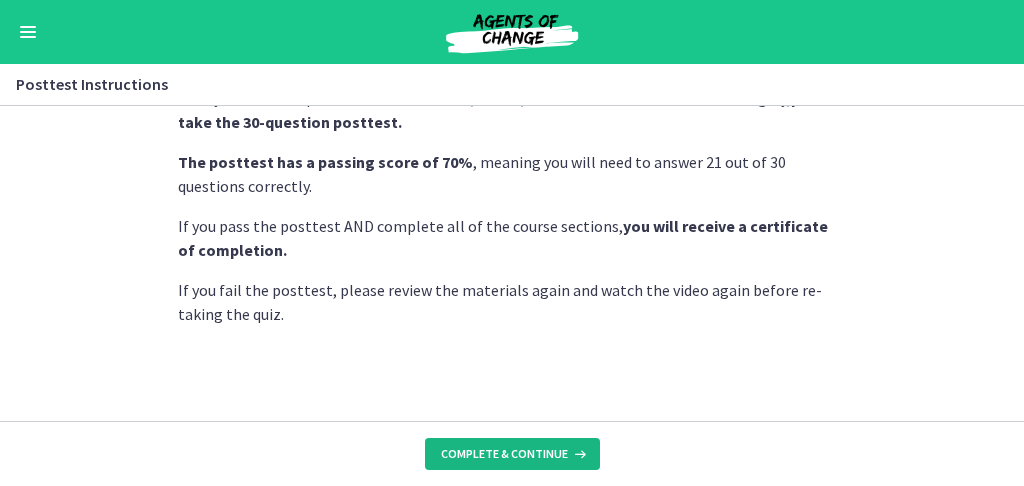 click on "Complete & continue" at bounding box center (504, 454) 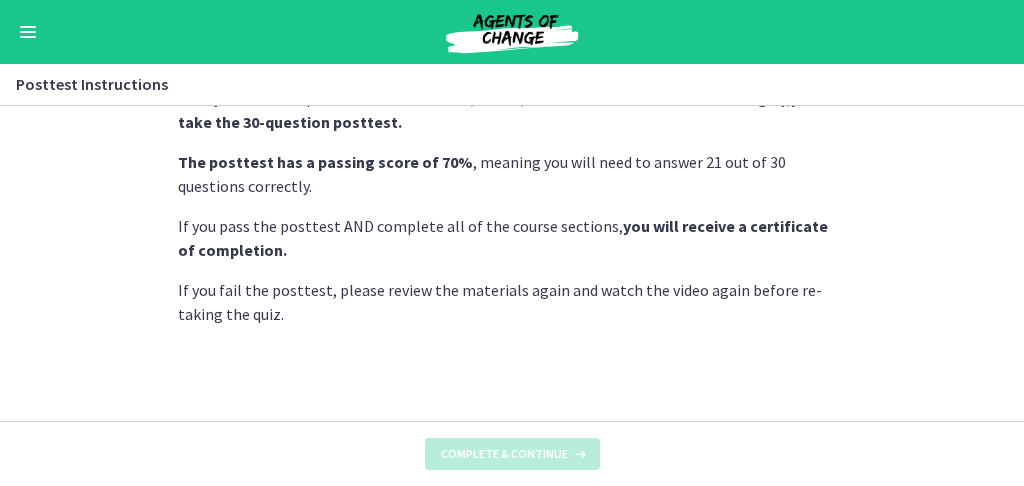 scroll, scrollTop: 0, scrollLeft: 0, axis: both 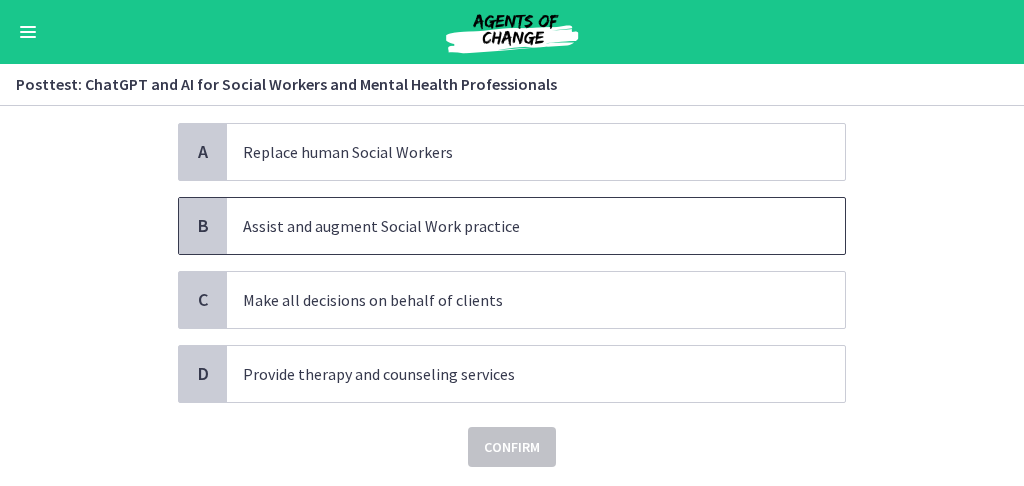 click on "Assist and augment Social Work practice" at bounding box center [516, 226] 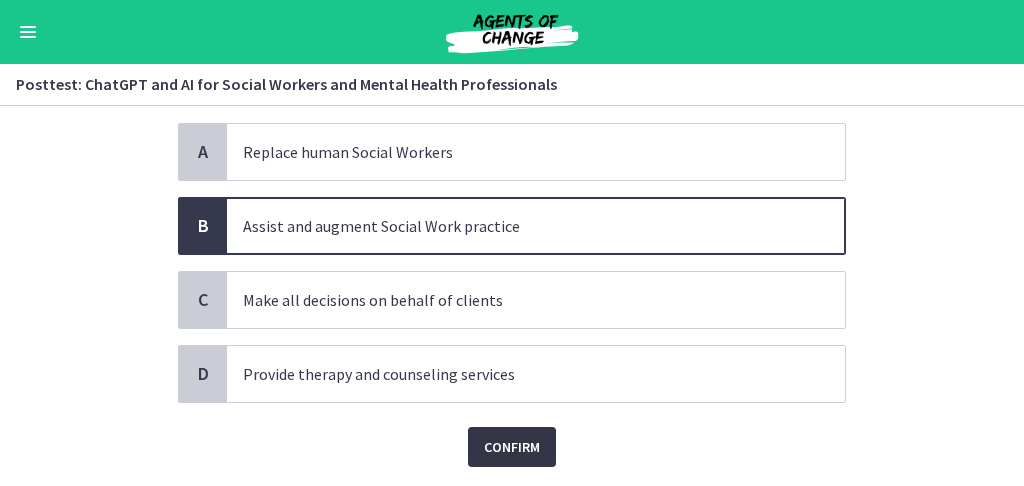 click on "Confirm" at bounding box center [512, 447] 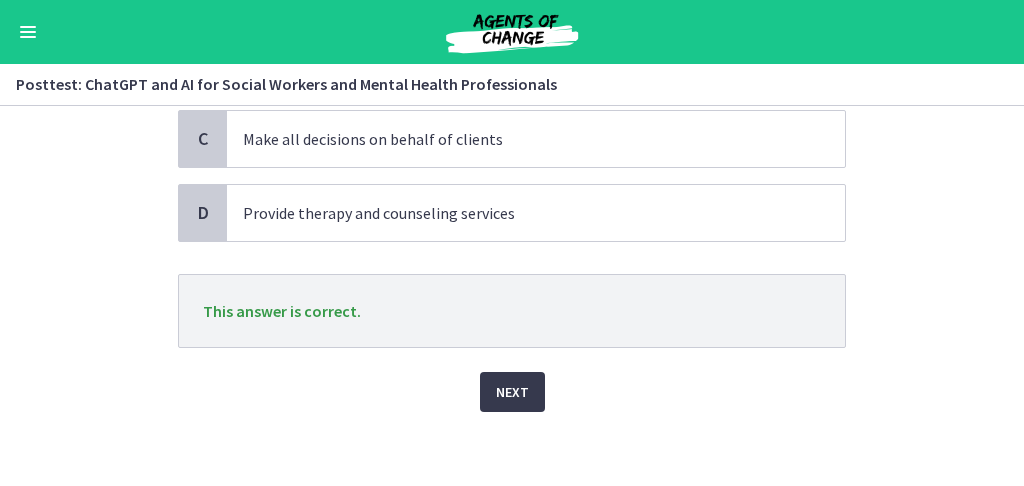 scroll, scrollTop: 294, scrollLeft: 0, axis: vertical 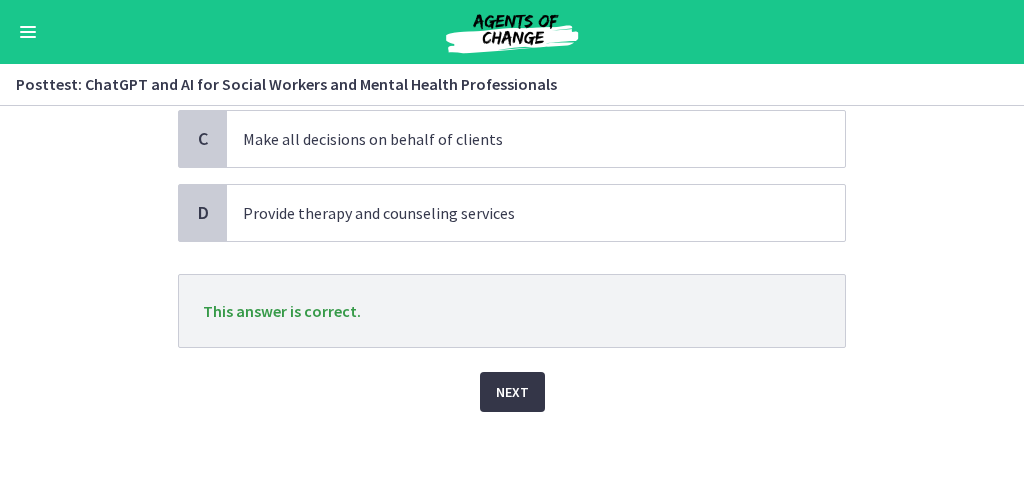 click on "Next" at bounding box center (512, 392) 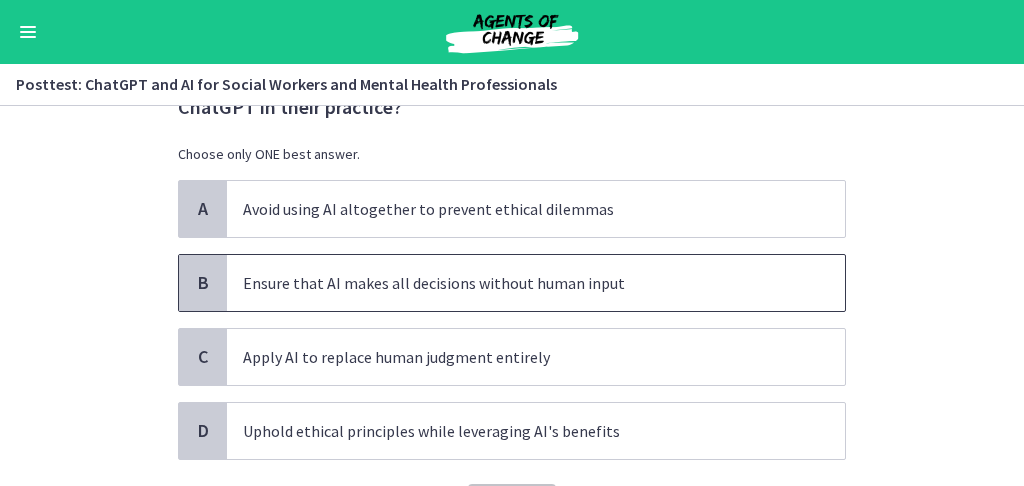 scroll, scrollTop: 133, scrollLeft: 0, axis: vertical 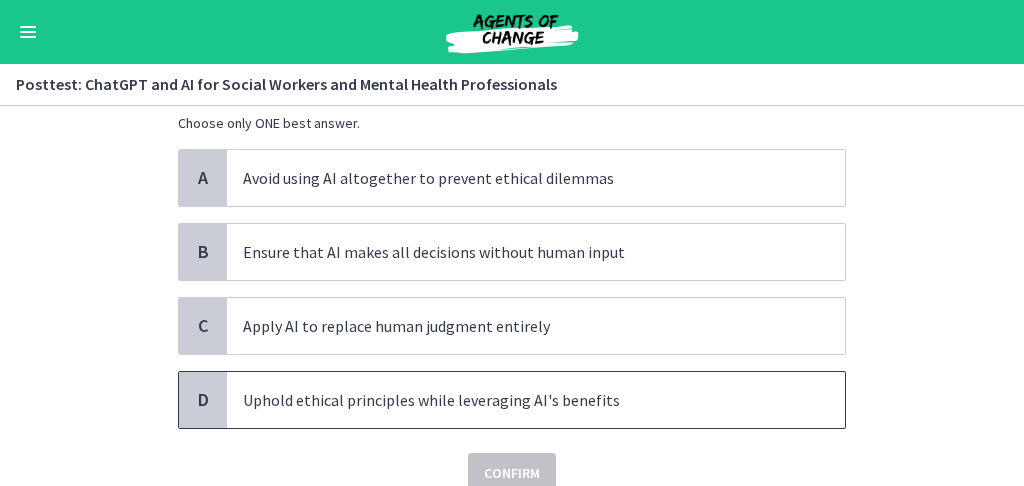 click on "D" at bounding box center (203, 400) 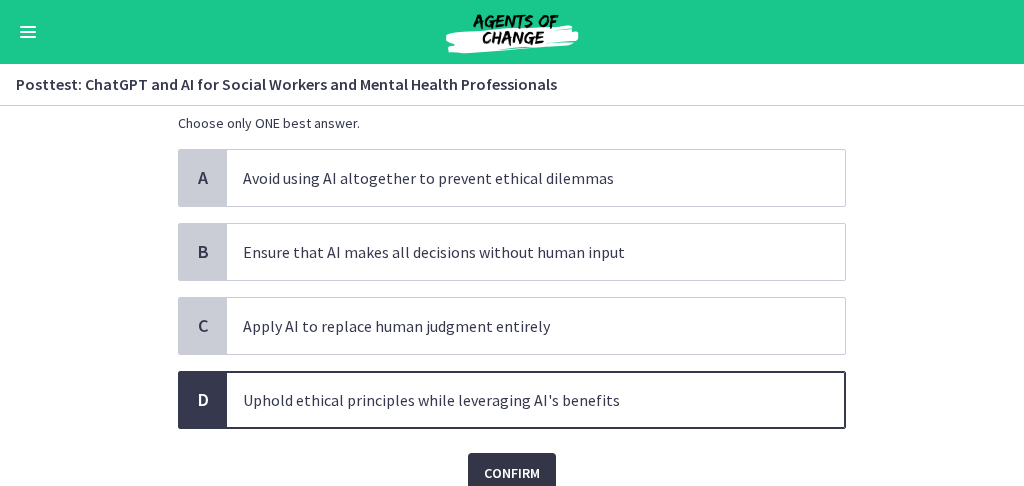 click on "Confirm" at bounding box center (512, 473) 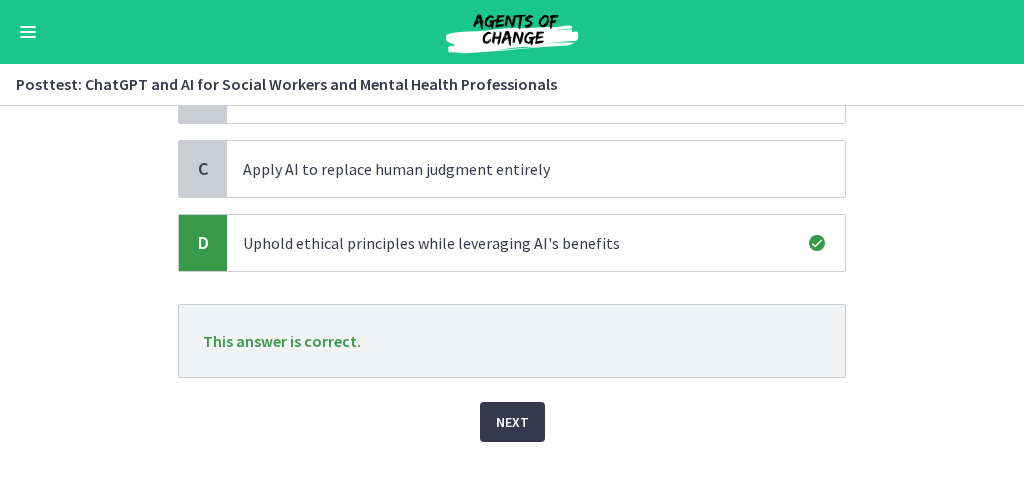 scroll, scrollTop: 321, scrollLeft: 0, axis: vertical 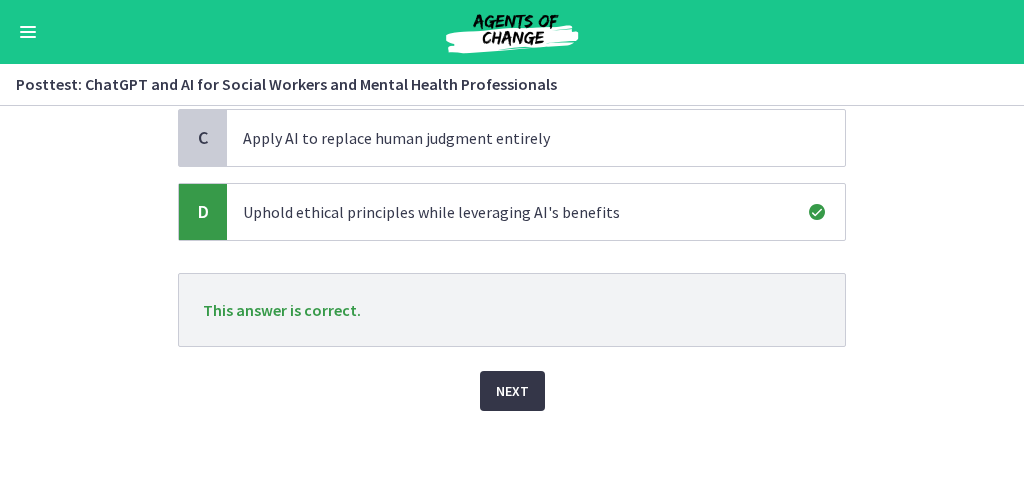 click on "Next" at bounding box center [512, 391] 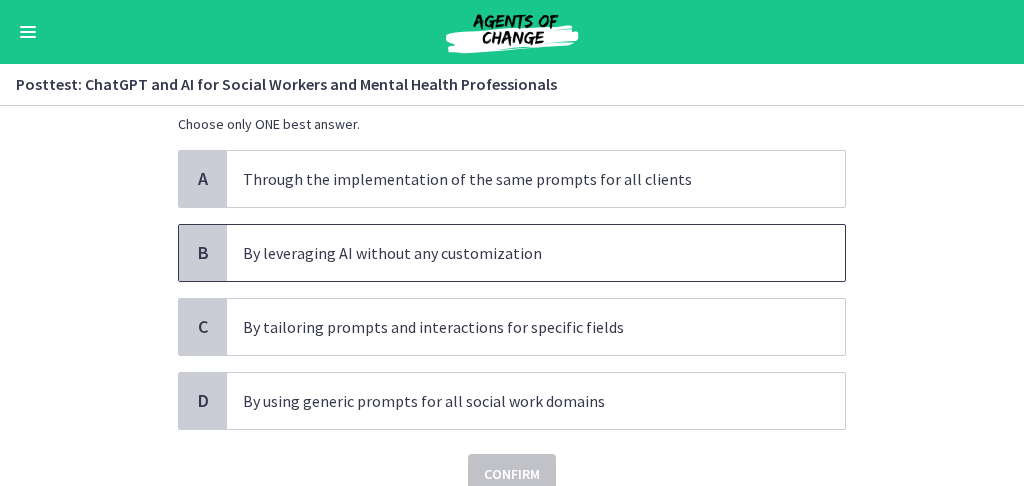 scroll, scrollTop: 133, scrollLeft: 0, axis: vertical 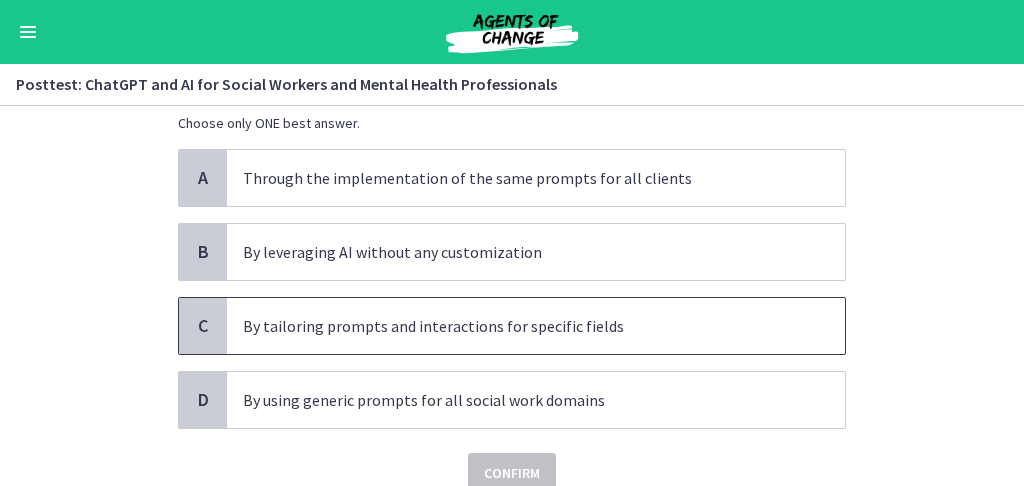 click on "C" at bounding box center [203, 326] 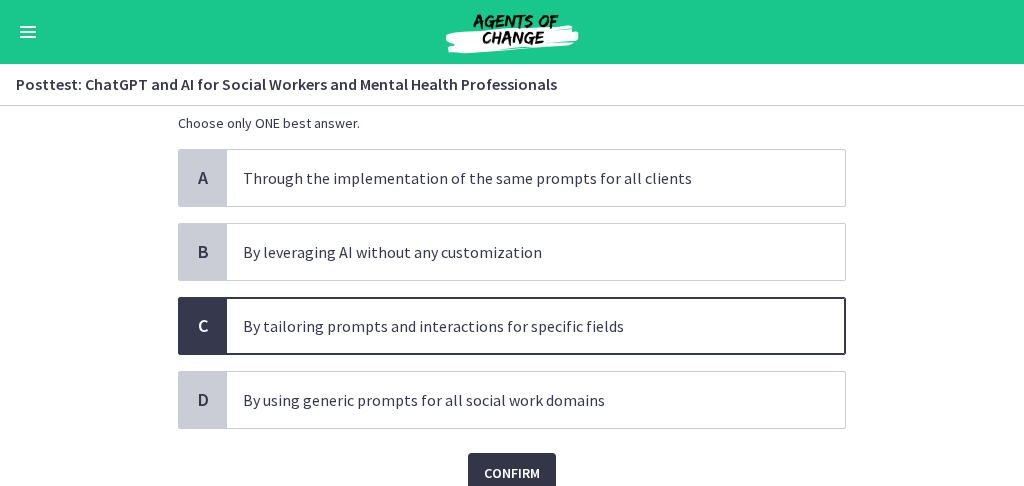 click on "Confirm" at bounding box center (512, 473) 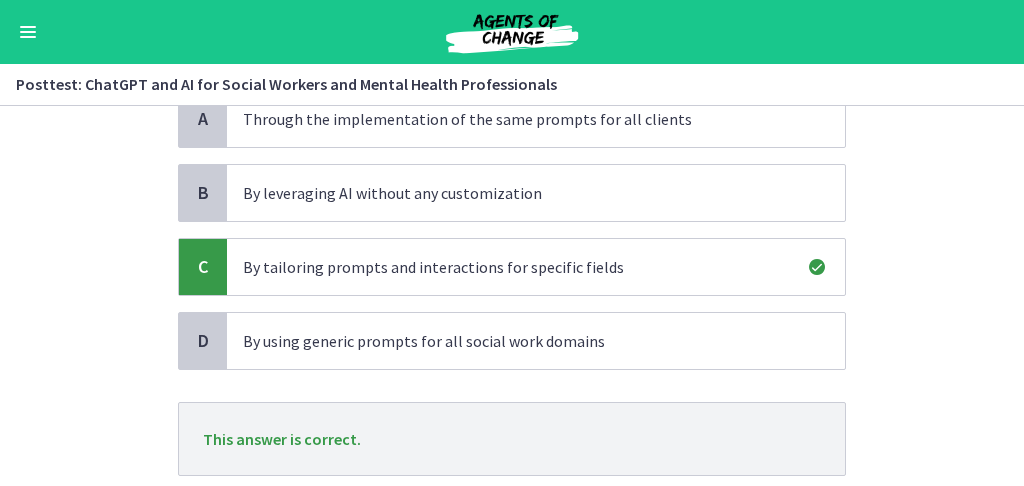 scroll, scrollTop: 321, scrollLeft: 0, axis: vertical 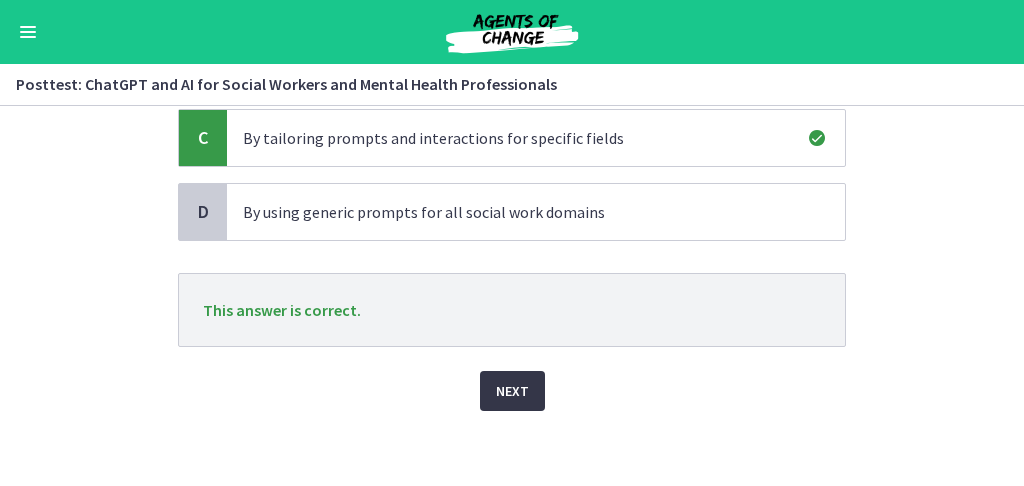 click on "Next" at bounding box center (512, 391) 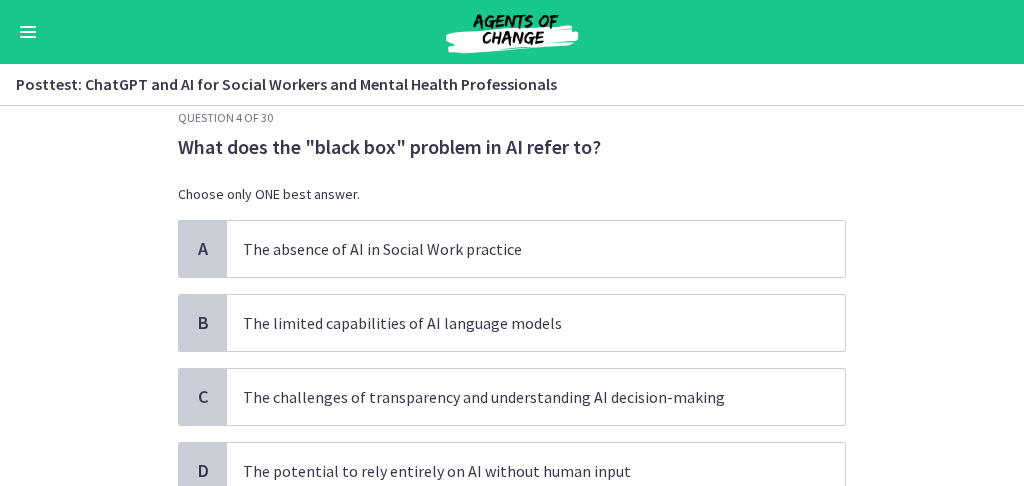 scroll, scrollTop: 66, scrollLeft: 0, axis: vertical 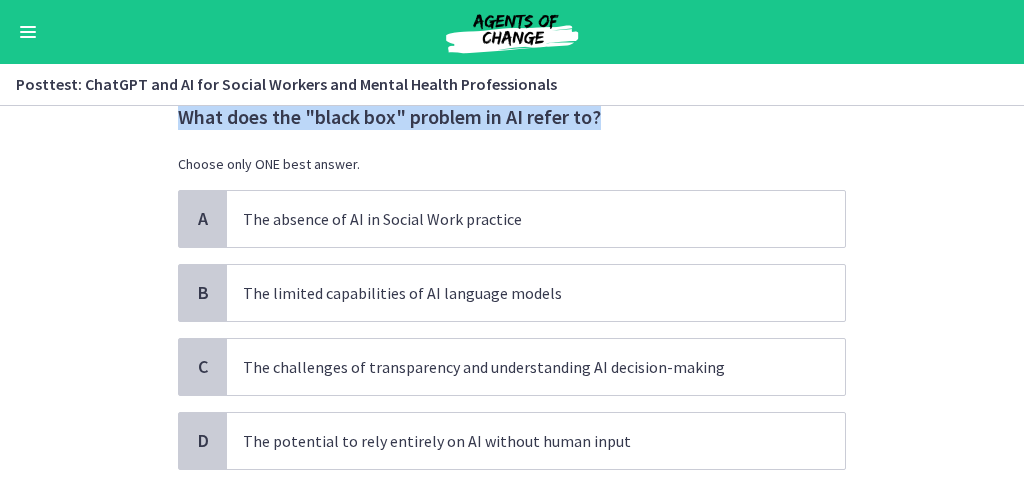 drag, startPoint x: 597, startPoint y: 118, endPoint x: 173, endPoint y: 124, distance: 424.04245 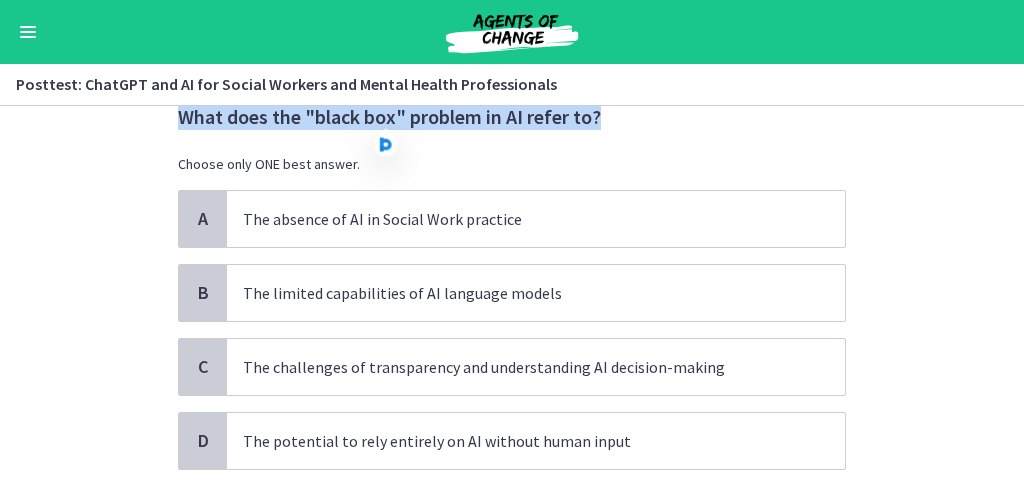 copy on "What does the "black box" problem in AI refer to?" 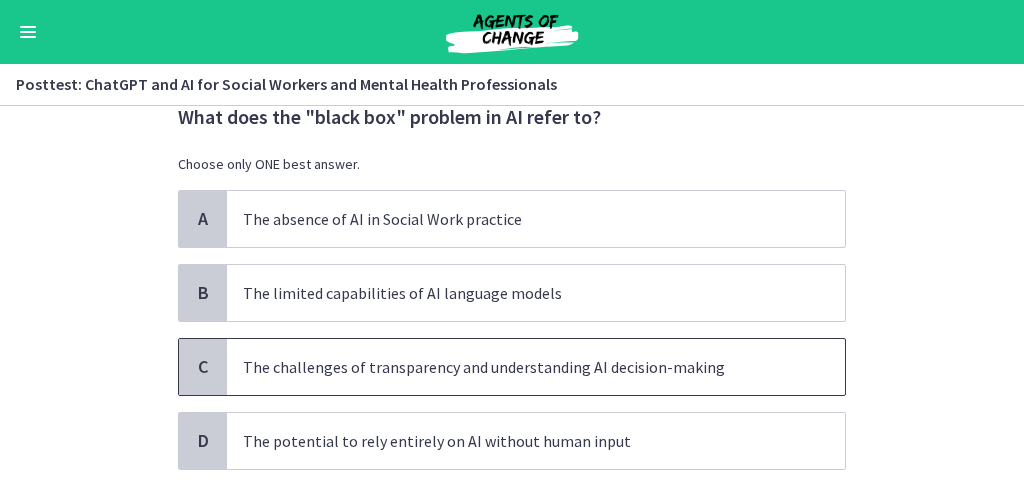 click on "C" at bounding box center (203, 367) 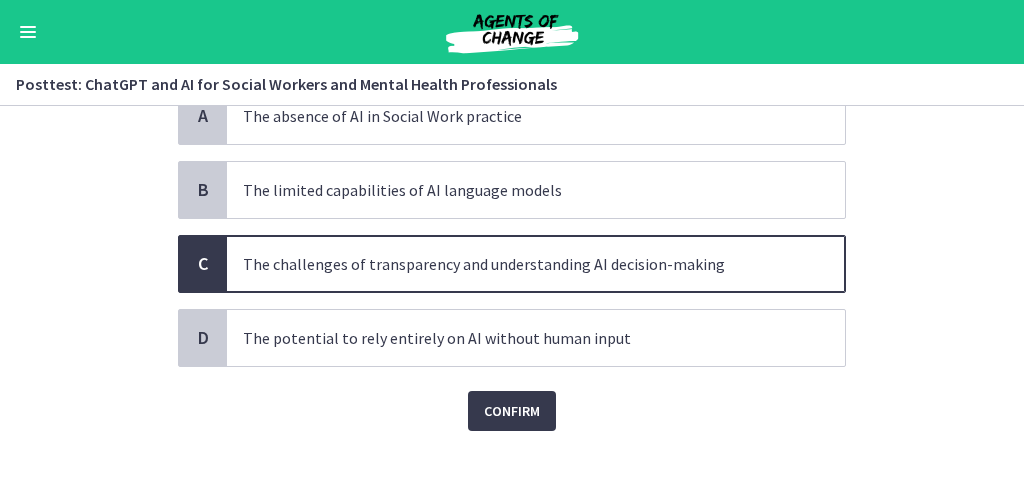 scroll, scrollTop: 189, scrollLeft: 0, axis: vertical 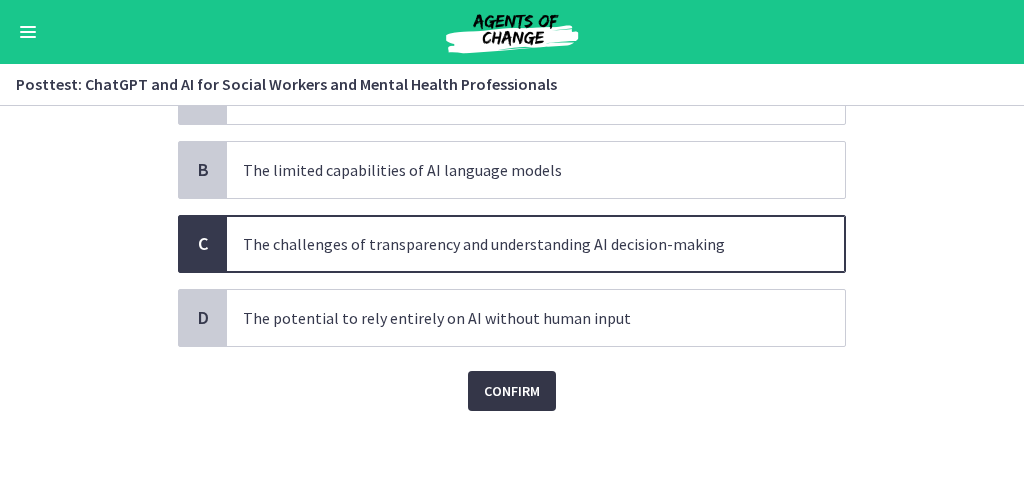 click on "Confirm" at bounding box center (512, 391) 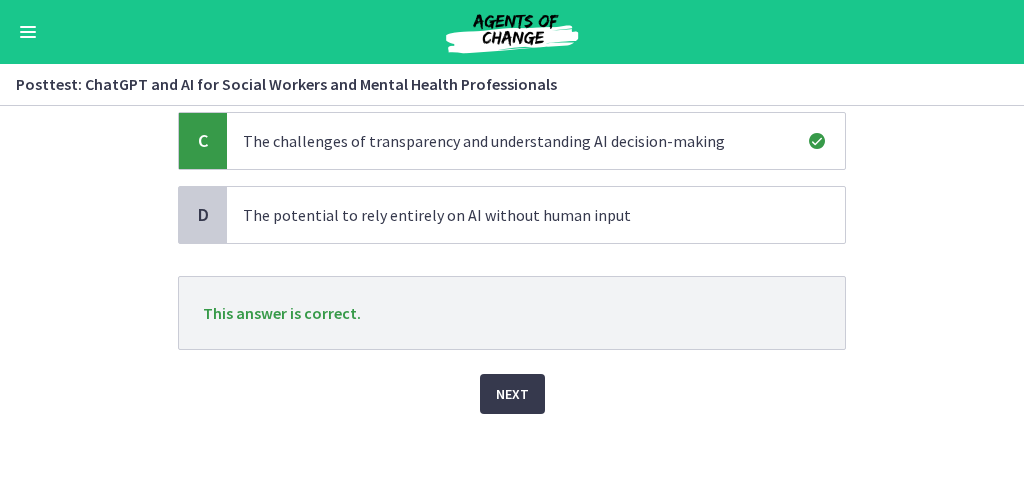 scroll, scrollTop: 294, scrollLeft: 0, axis: vertical 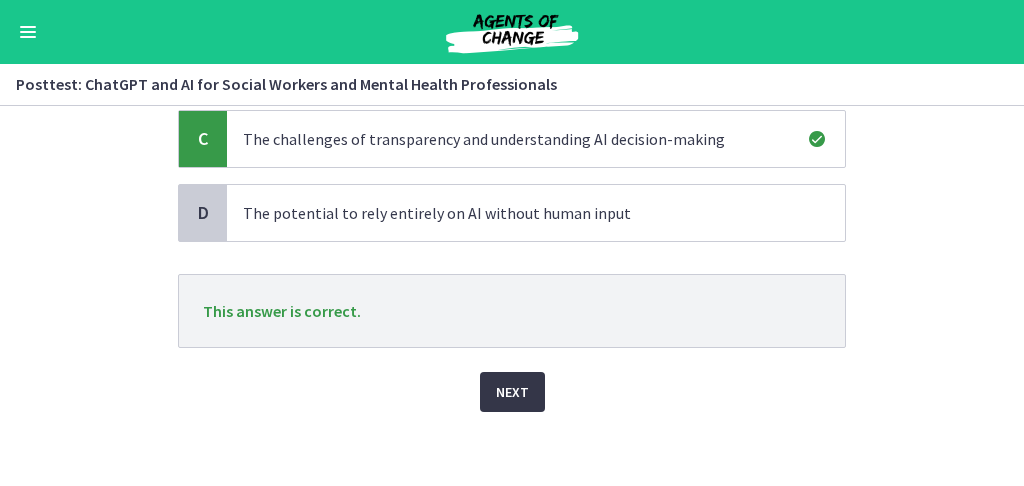 click on "Next" at bounding box center [512, 392] 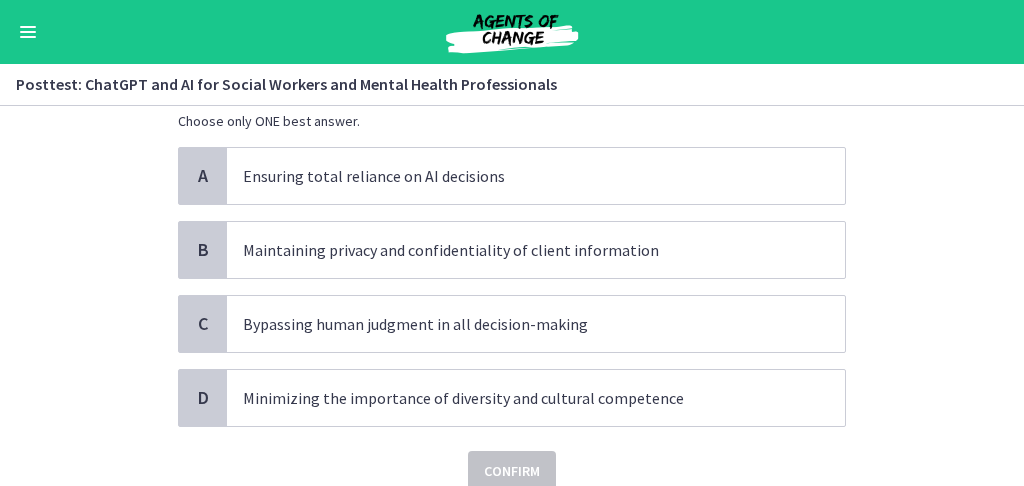scroll, scrollTop: 133, scrollLeft: 0, axis: vertical 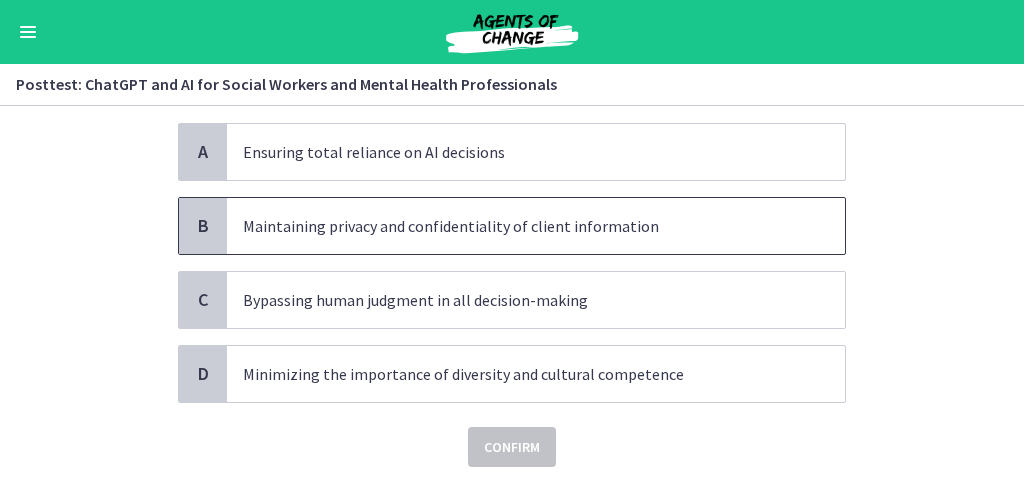click on "B" at bounding box center [203, 226] 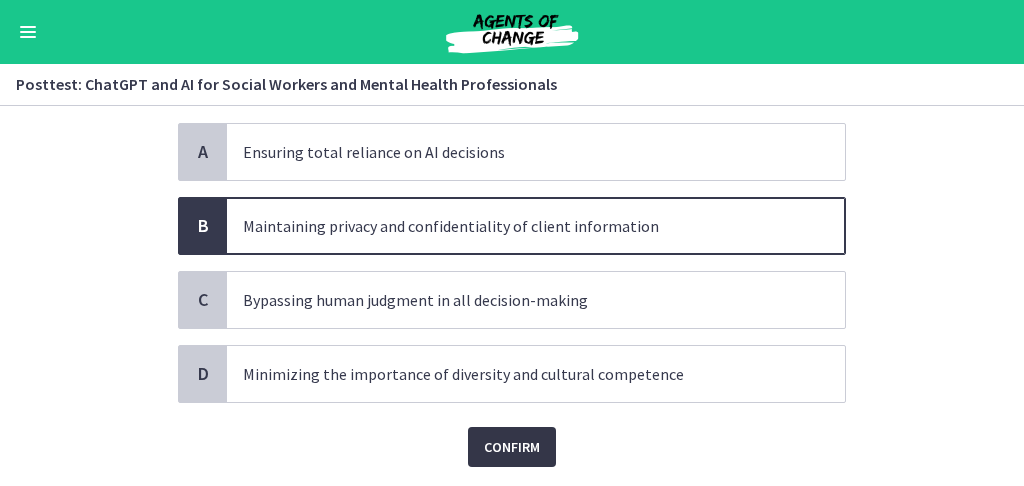 click on "Confirm" at bounding box center [512, 447] 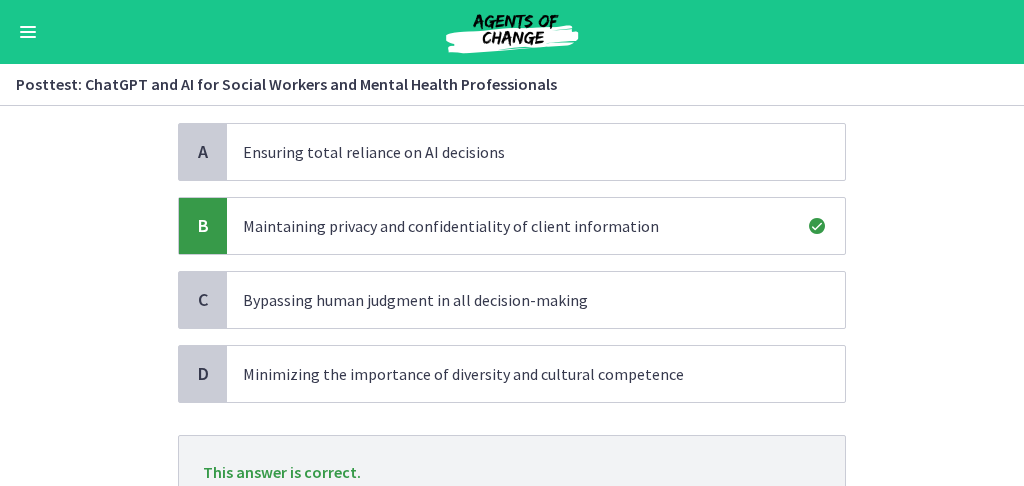 scroll, scrollTop: 266, scrollLeft: 0, axis: vertical 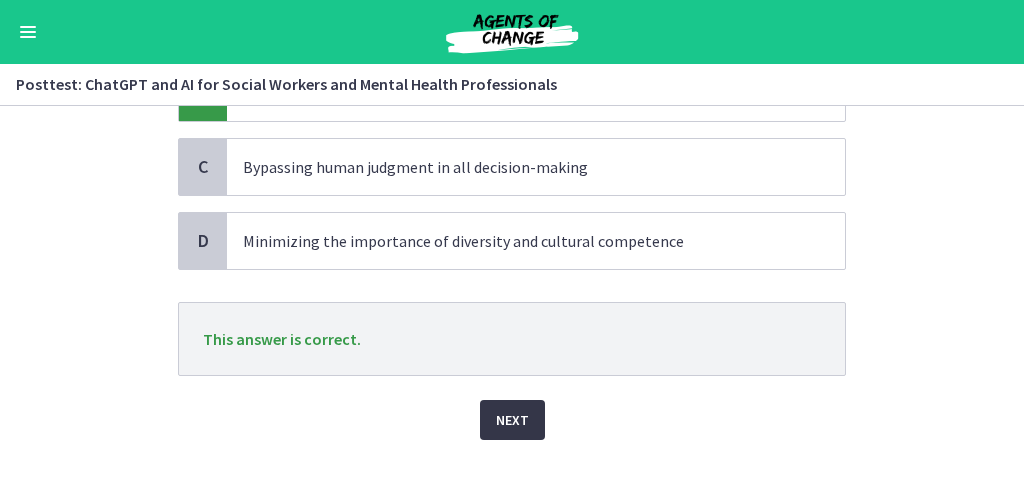 click on "Next" at bounding box center [512, 420] 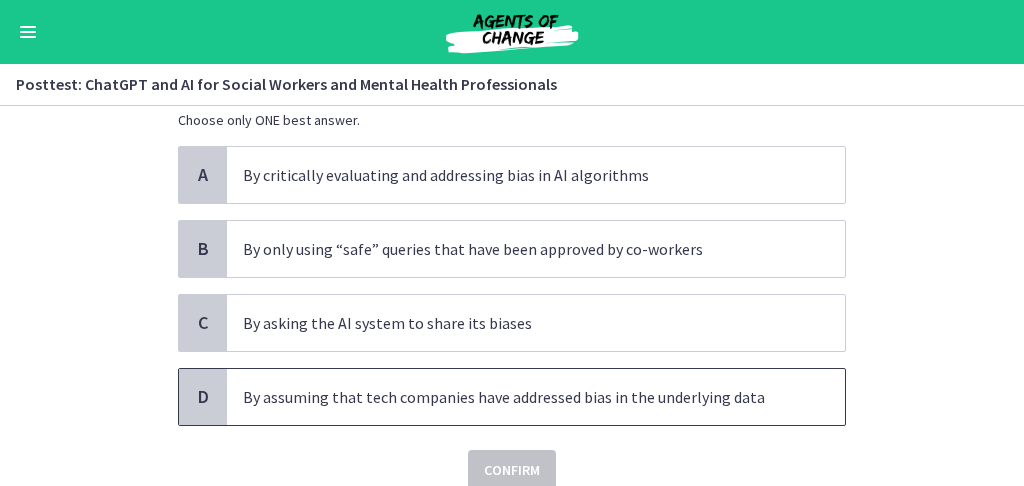 scroll, scrollTop: 133, scrollLeft: 0, axis: vertical 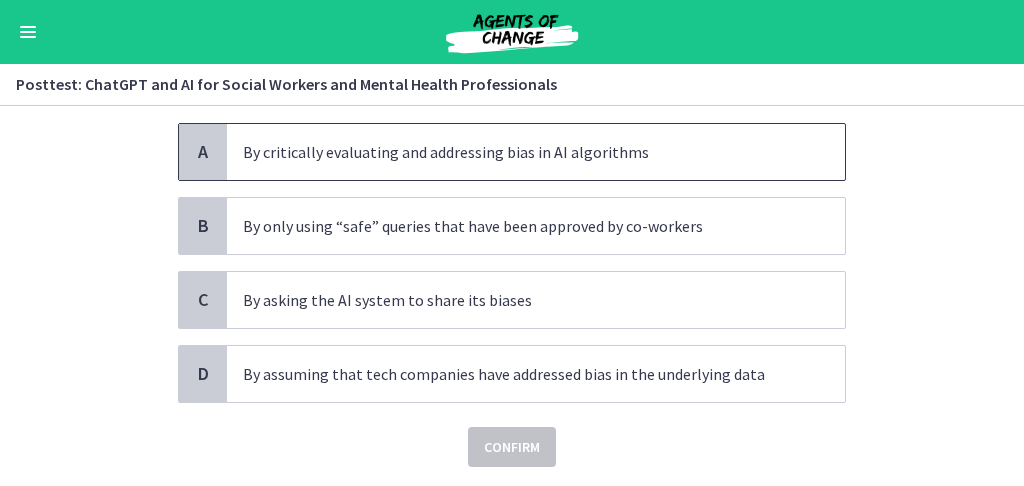 click on "A" at bounding box center (203, 152) 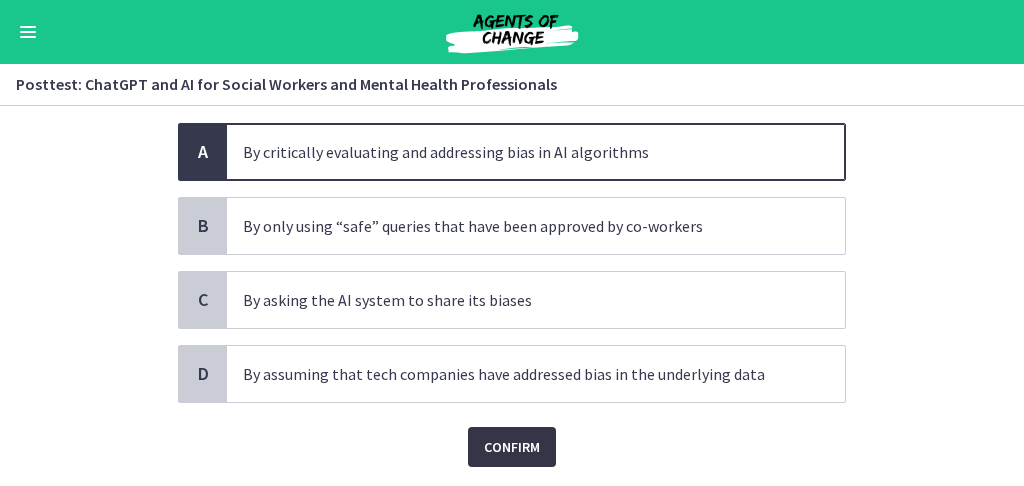 click on "Confirm" at bounding box center (512, 447) 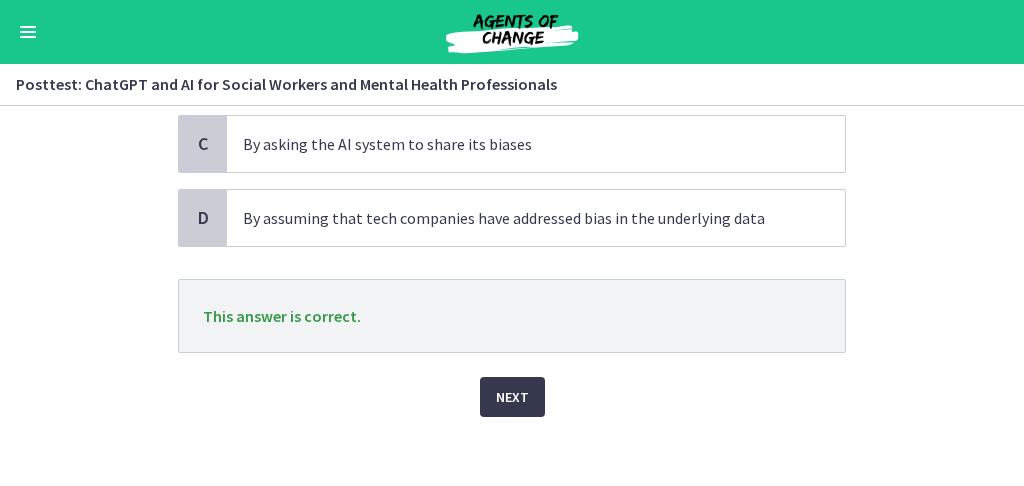 scroll, scrollTop: 294, scrollLeft: 0, axis: vertical 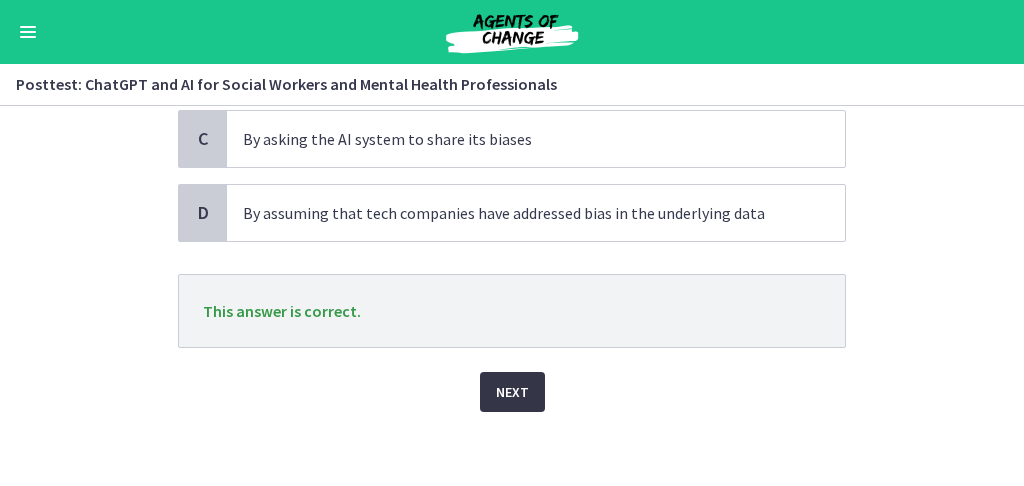 click on "Next" at bounding box center [512, 392] 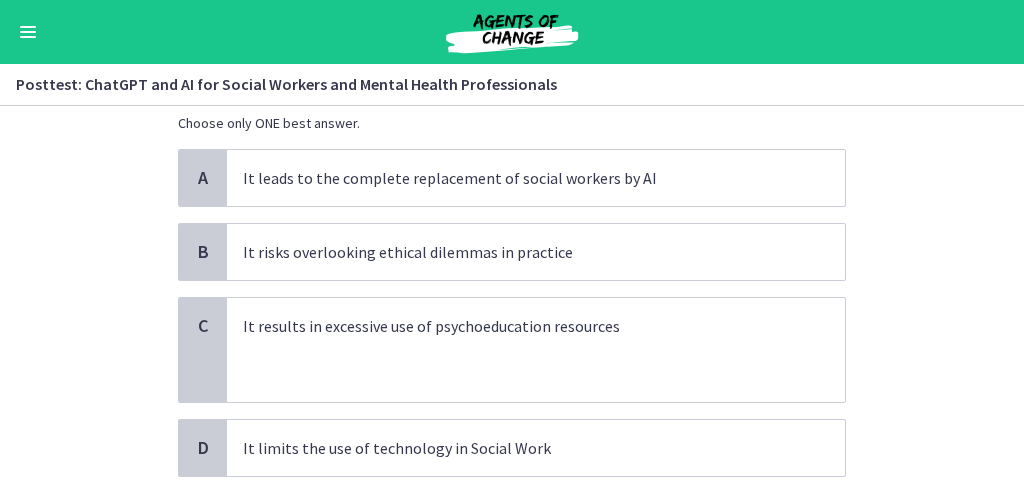 scroll, scrollTop: 200, scrollLeft: 0, axis: vertical 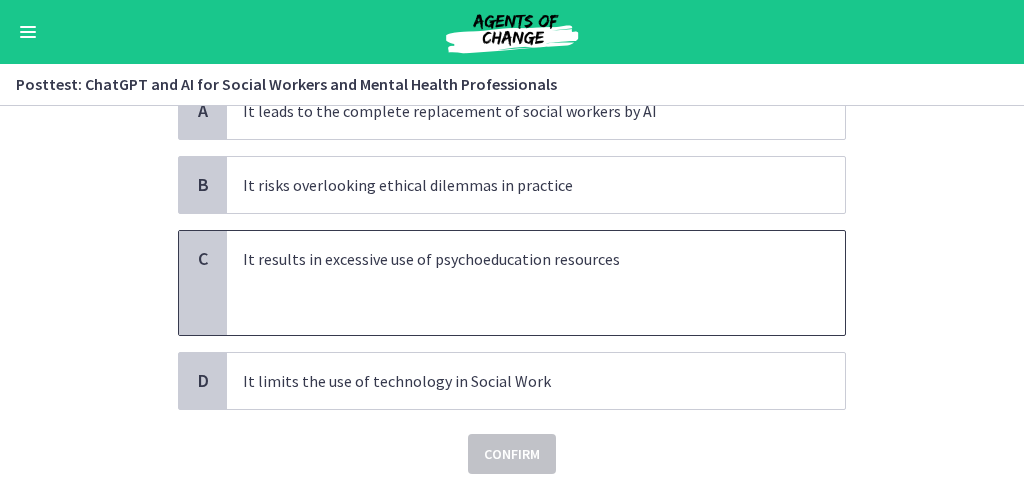click on "C" at bounding box center [203, 283] 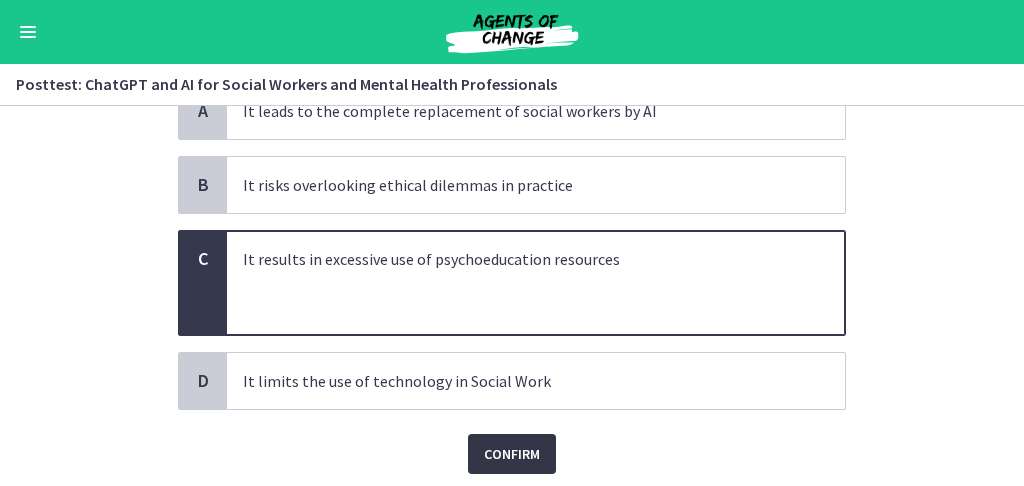 click on "Confirm" at bounding box center (512, 454) 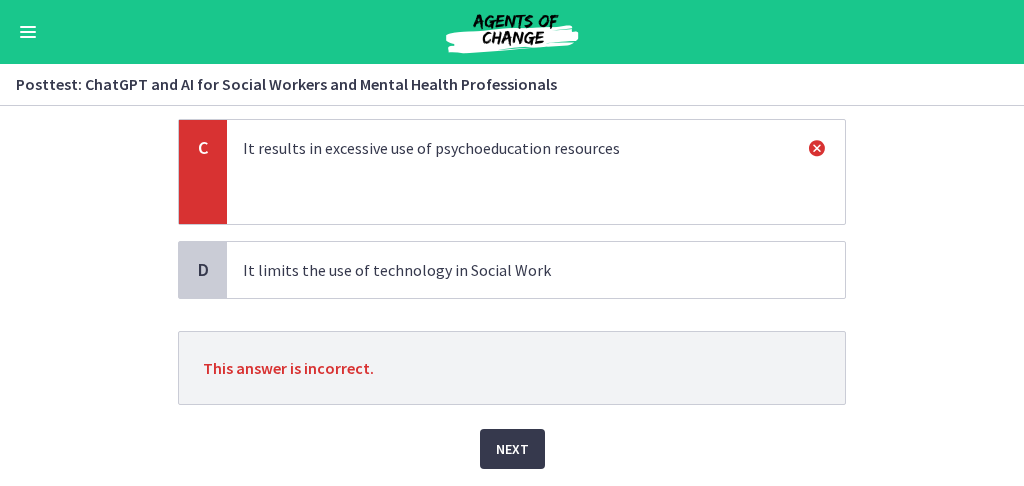scroll, scrollTop: 333, scrollLeft: 0, axis: vertical 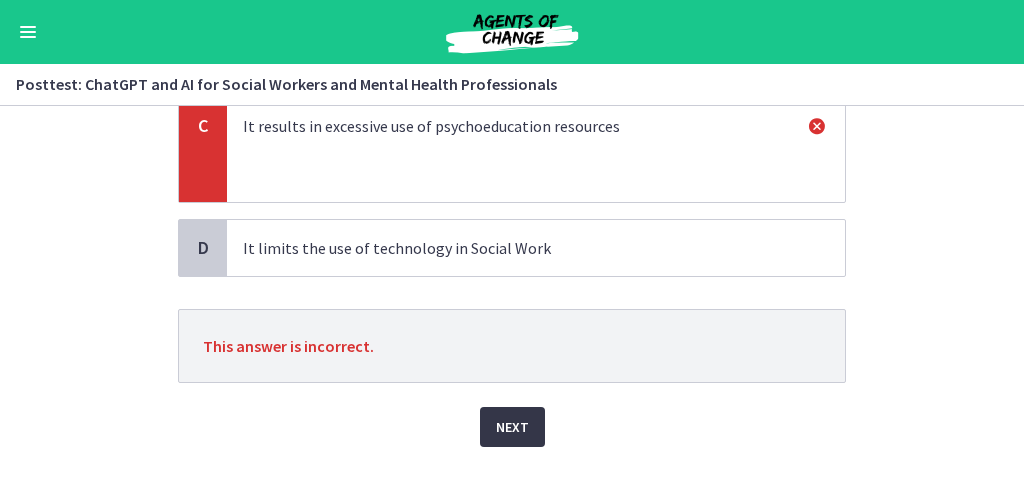 click on "Next" at bounding box center [512, 427] 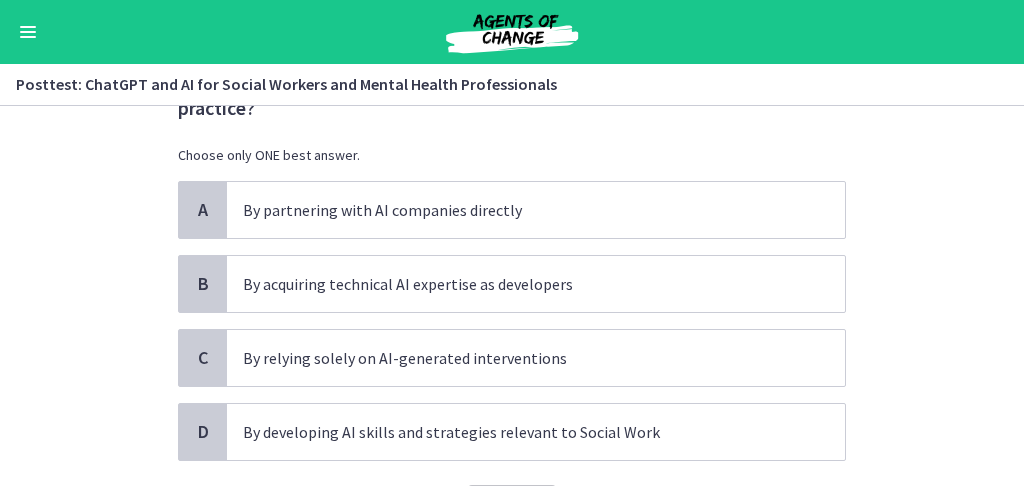 scroll, scrollTop: 133, scrollLeft: 0, axis: vertical 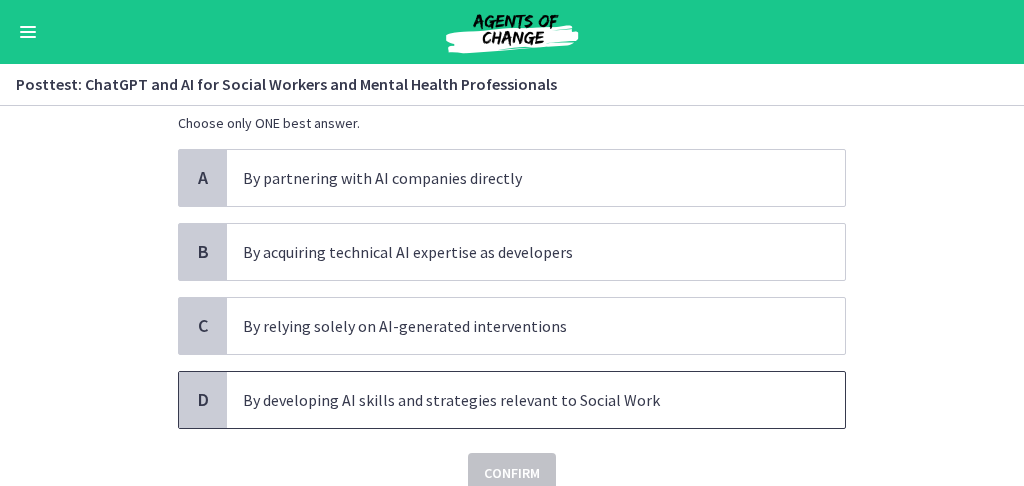 click on "D" at bounding box center (203, 400) 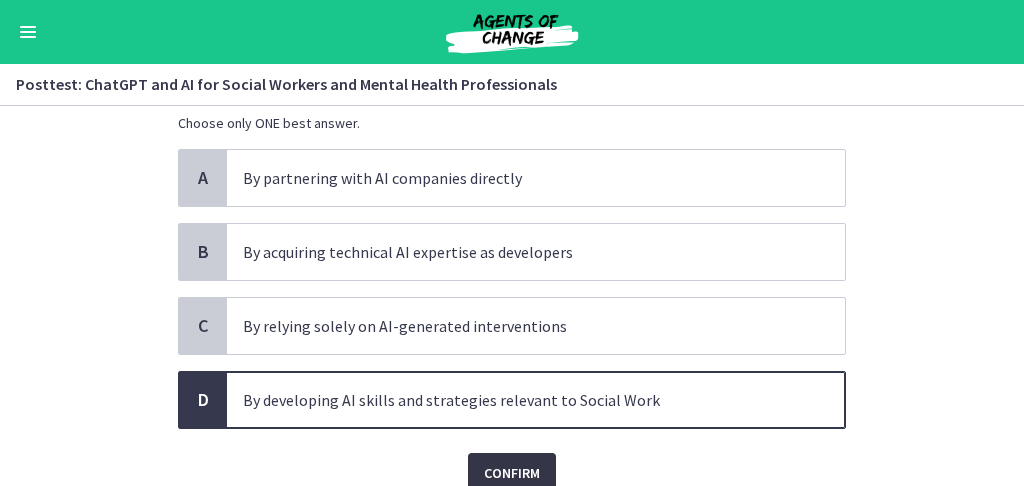 click on "Confirm" at bounding box center (512, 473) 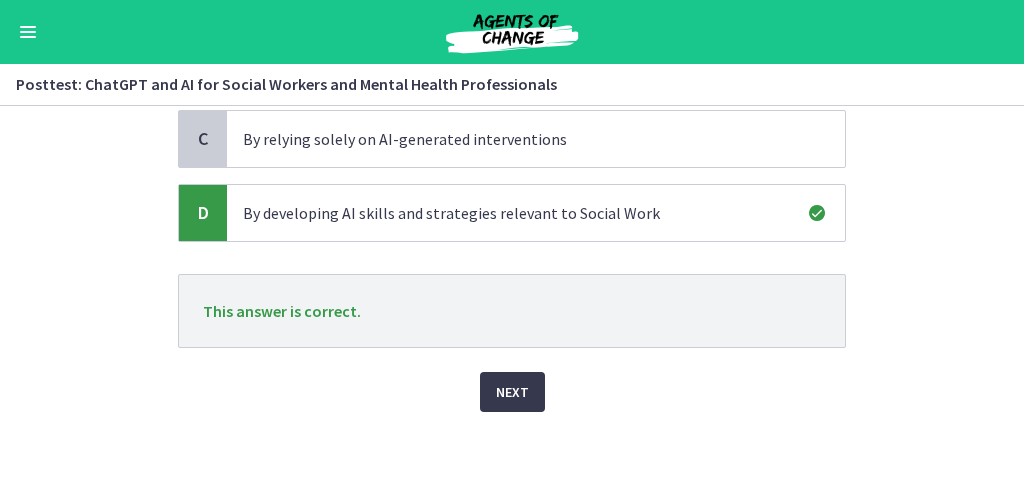 scroll, scrollTop: 321, scrollLeft: 0, axis: vertical 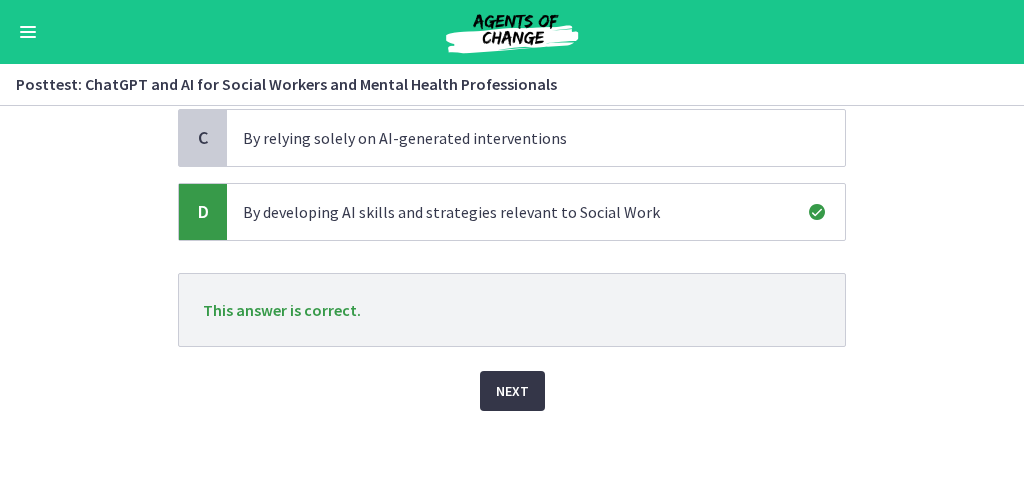 click on "Next" at bounding box center (512, 391) 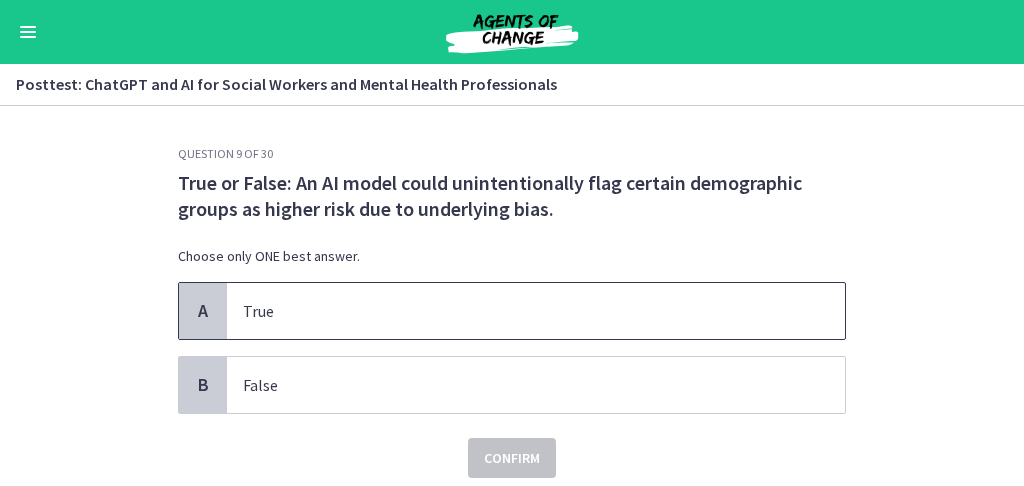 click on "A" at bounding box center [203, 311] 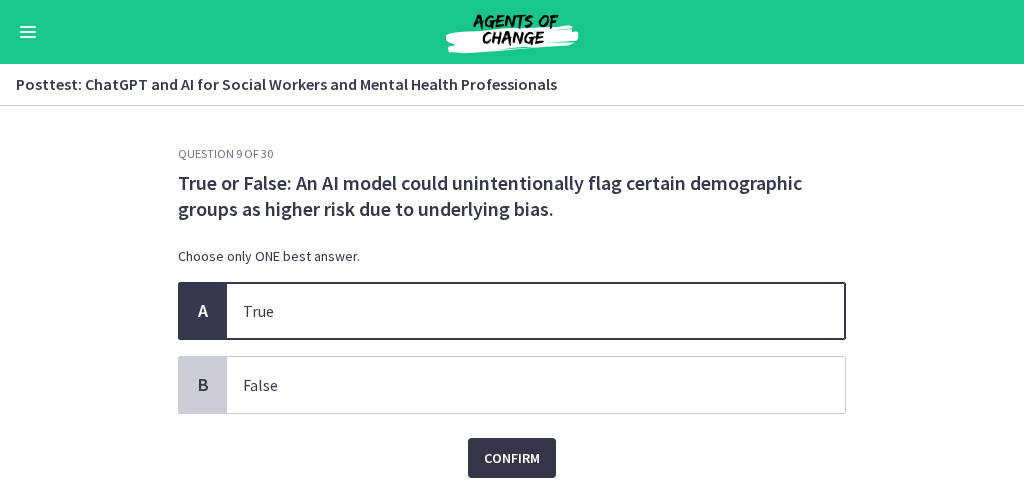 click on "Confirm" at bounding box center [512, 458] 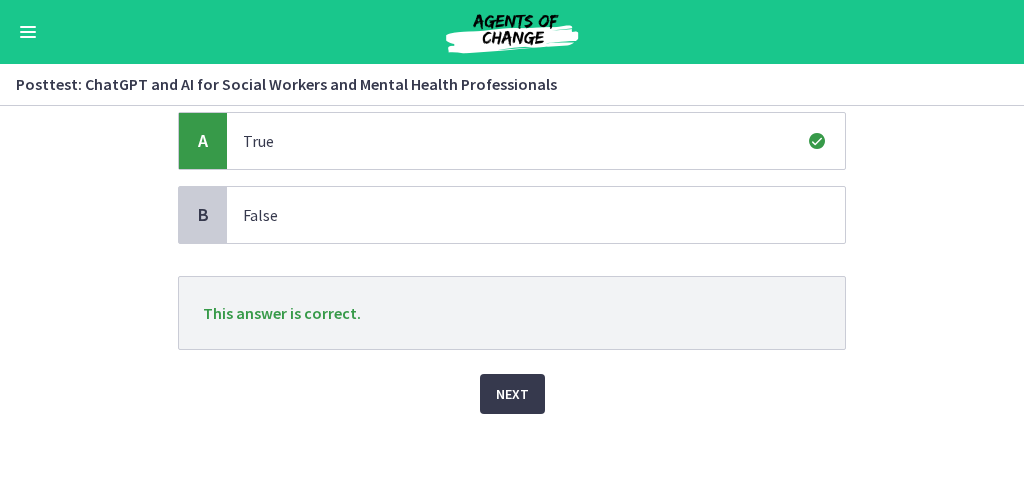 scroll, scrollTop: 174, scrollLeft: 0, axis: vertical 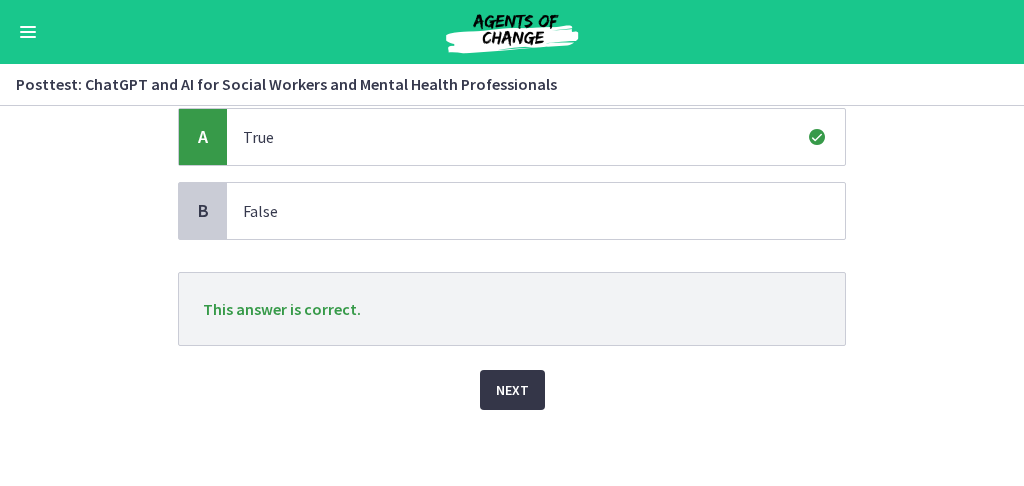 click on "Next" at bounding box center [512, 390] 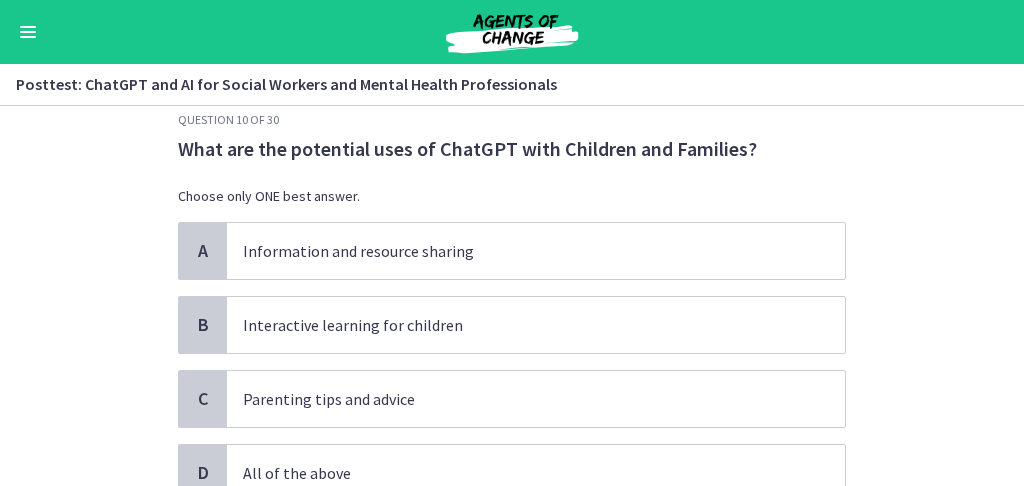 scroll, scrollTop: 66, scrollLeft: 0, axis: vertical 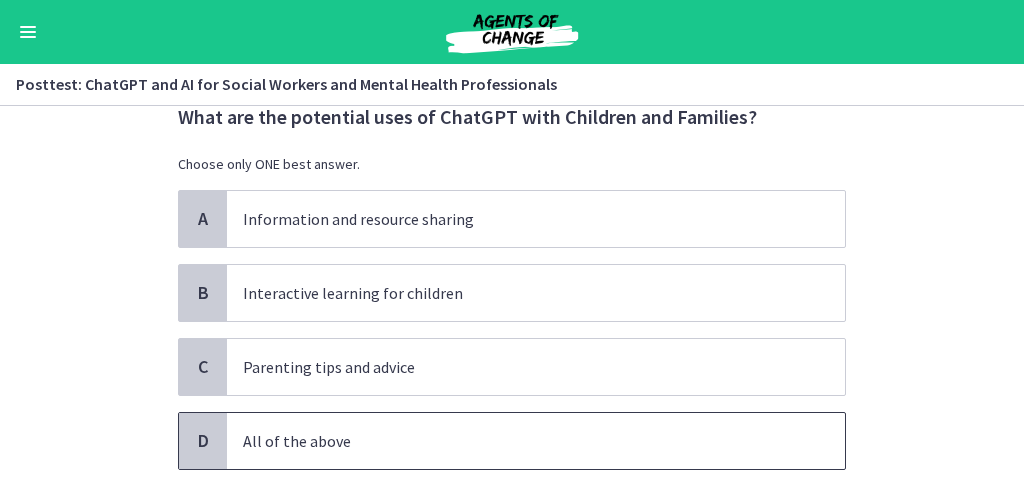 click on "D" at bounding box center (203, 441) 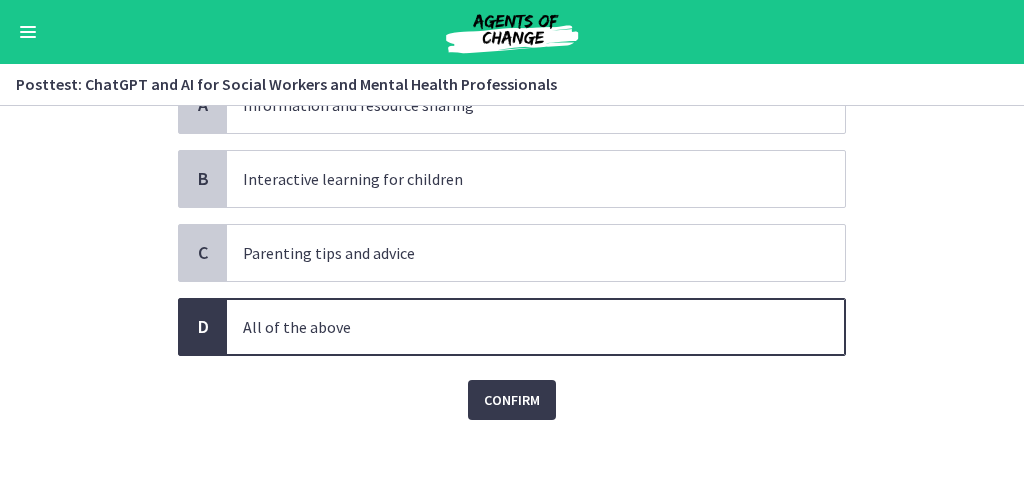 scroll, scrollTop: 189, scrollLeft: 0, axis: vertical 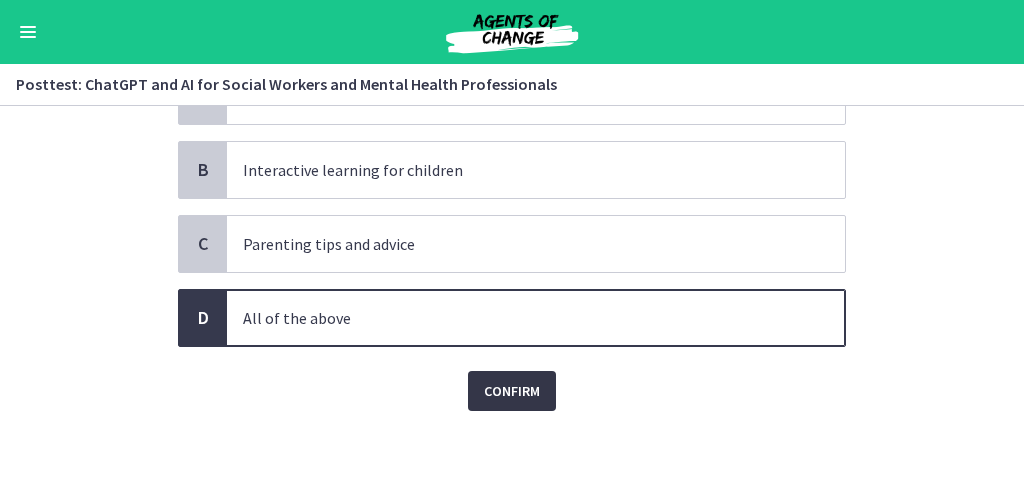 click on "Confirm" at bounding box center [512, 391] 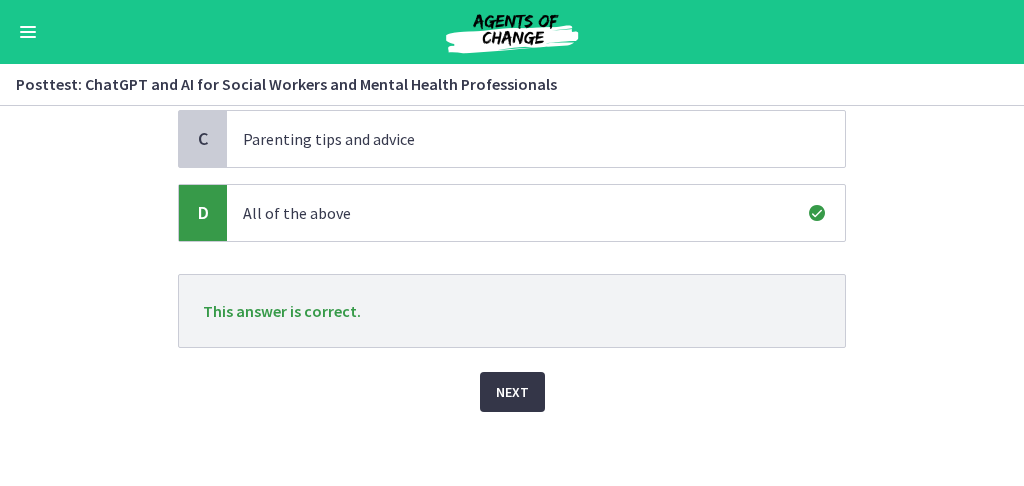 scroll, scrollTop: 294, scrollLeft: 0, axis: vertical 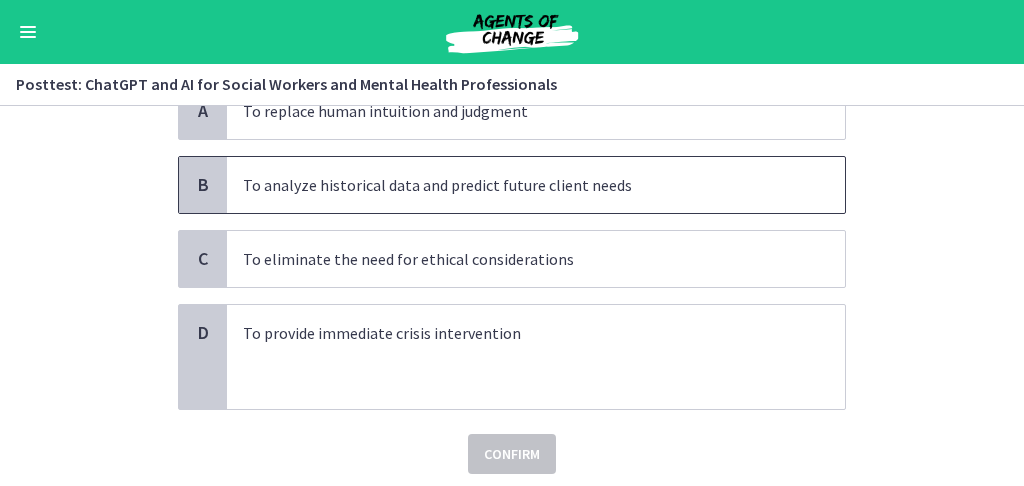 click on "B" at bounding box center (203, 185) 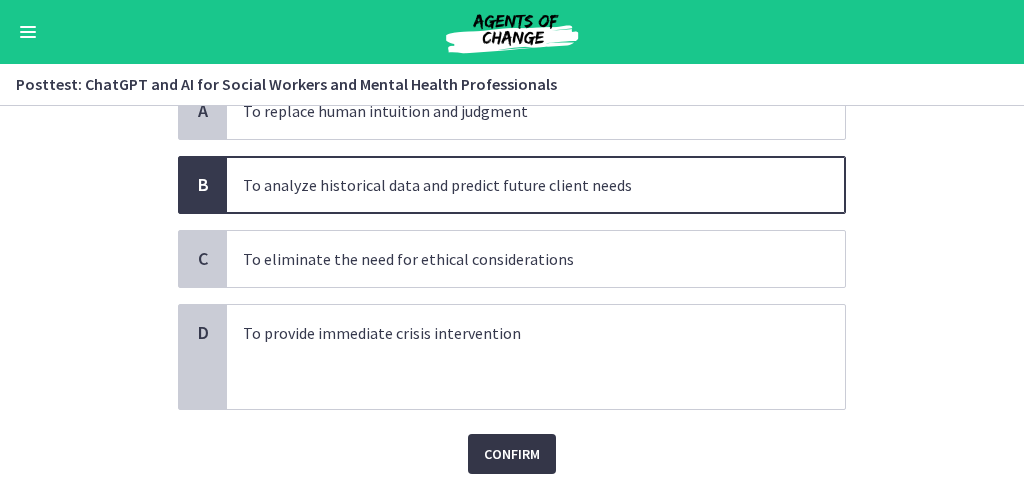 click on "Confirm" at bounding box center [512, 454] 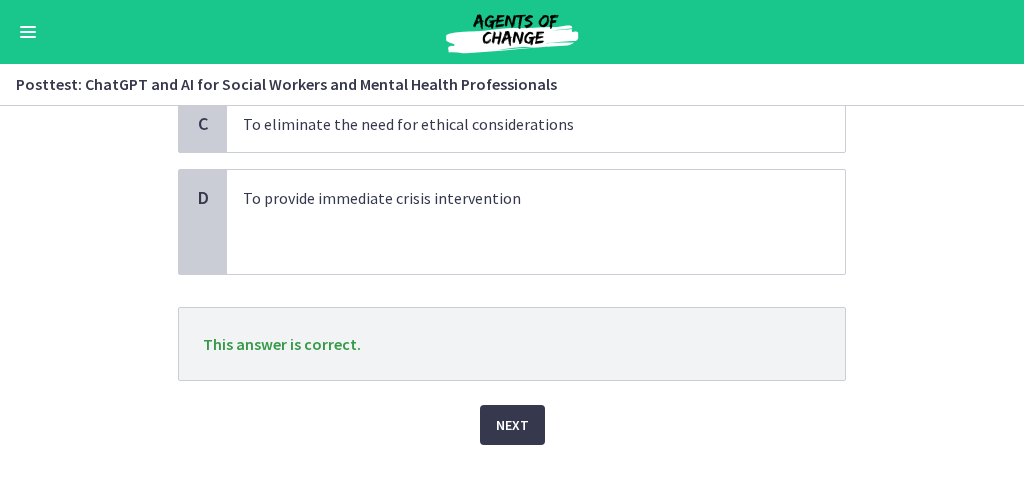 scroll, scrollTop: 369, scrollLeft: 0, axis: vertical 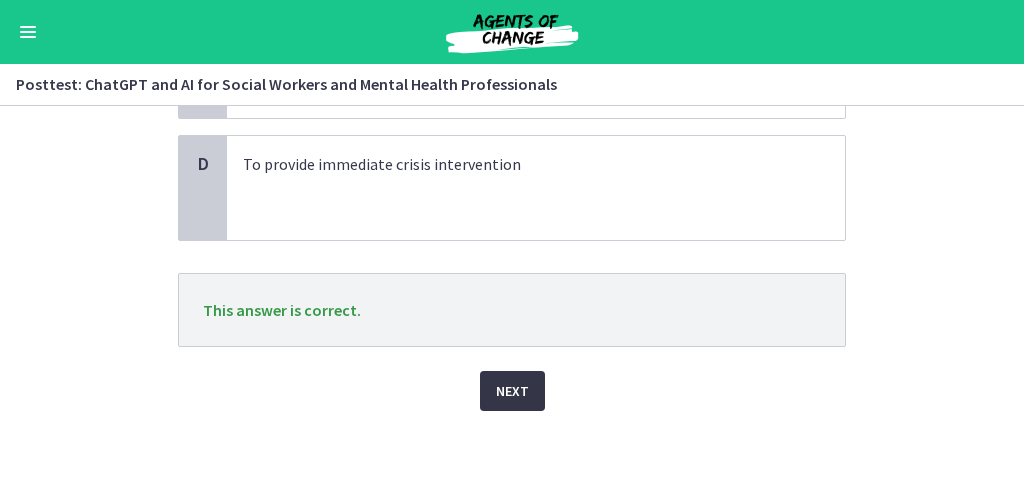 click on "Next" at bounding box center [512, 391] 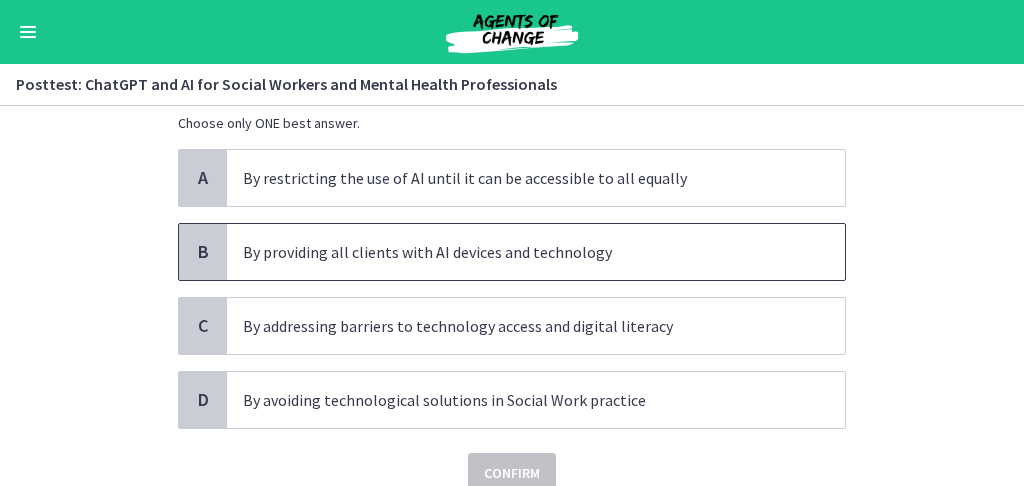 scroll, scrollTop: 200, scrollLeft: 0, axis: vertical 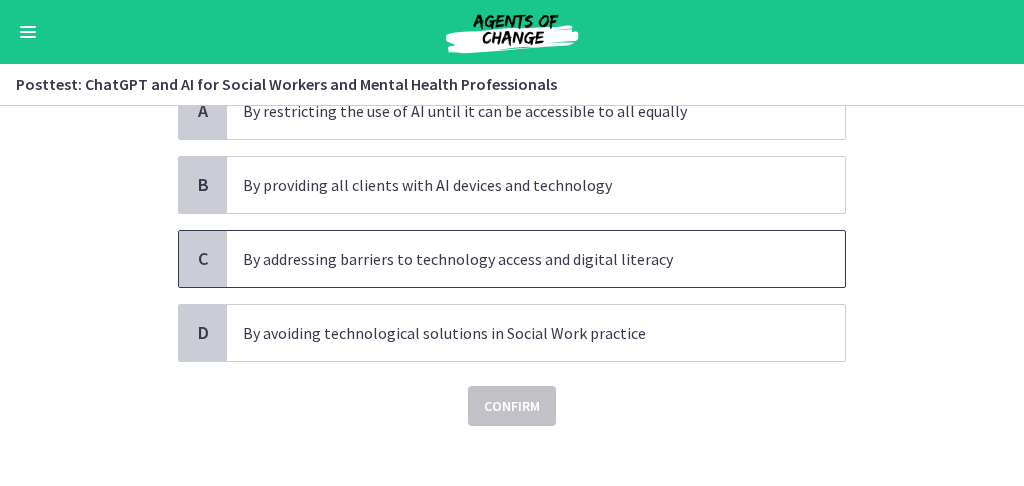 click on "C" at bounding box center (203, 259) 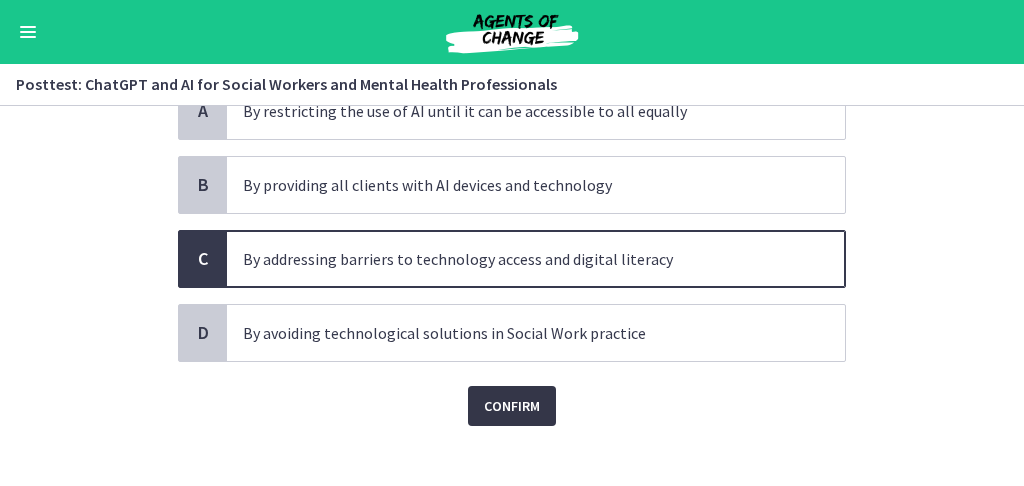 click on "Confirm" at bounding box center [512, 406] 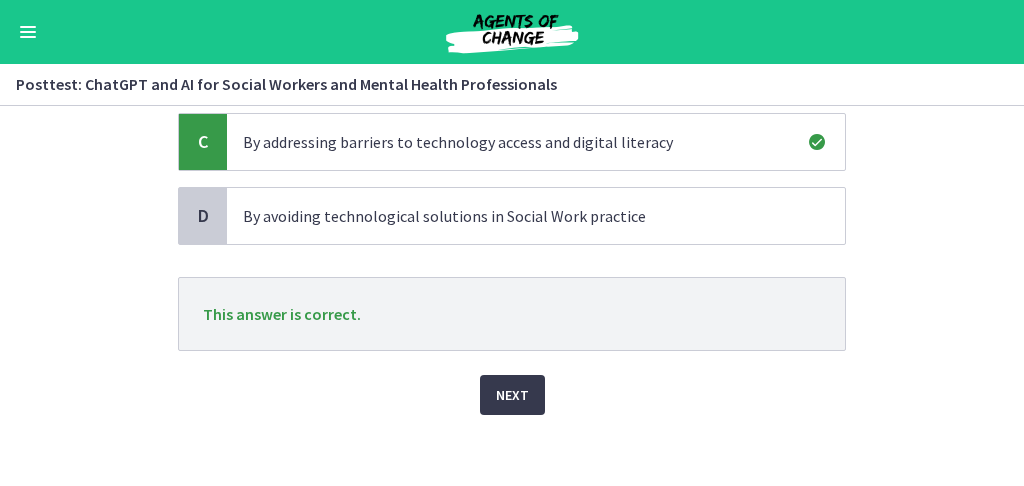 scroll, scrollTop: 321, scrollLeft: 0, axis: vertical 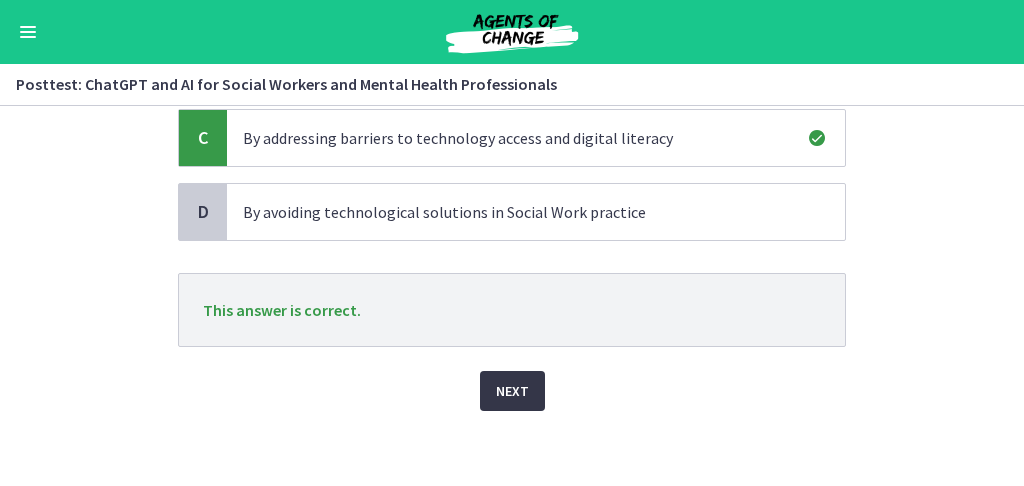 click on "Next" at bounding box center (512, 391) 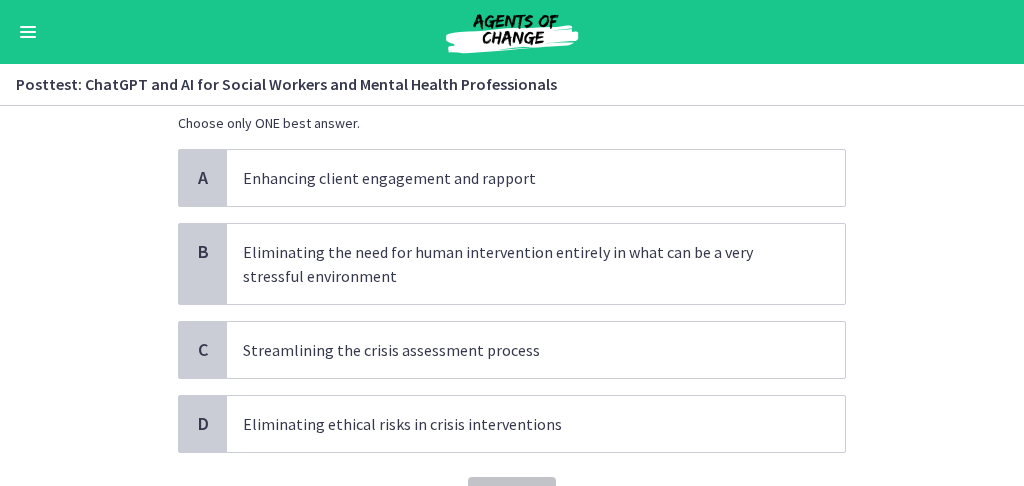 scroll, scrollTop: 200, scrollLeft: 0, axis: vertical 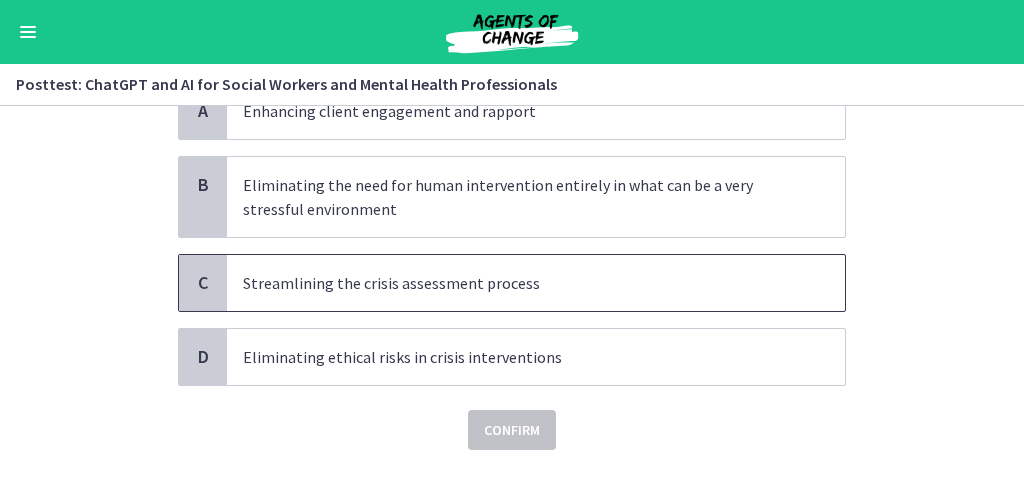 click on "C" at bounding box center (203, 283) 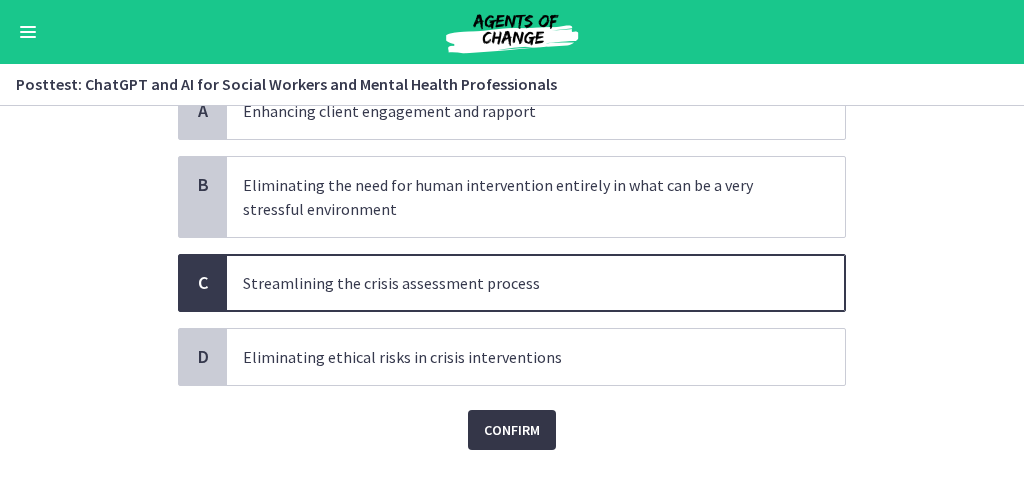 click on "Confirm" at bounding box center (512, 430) 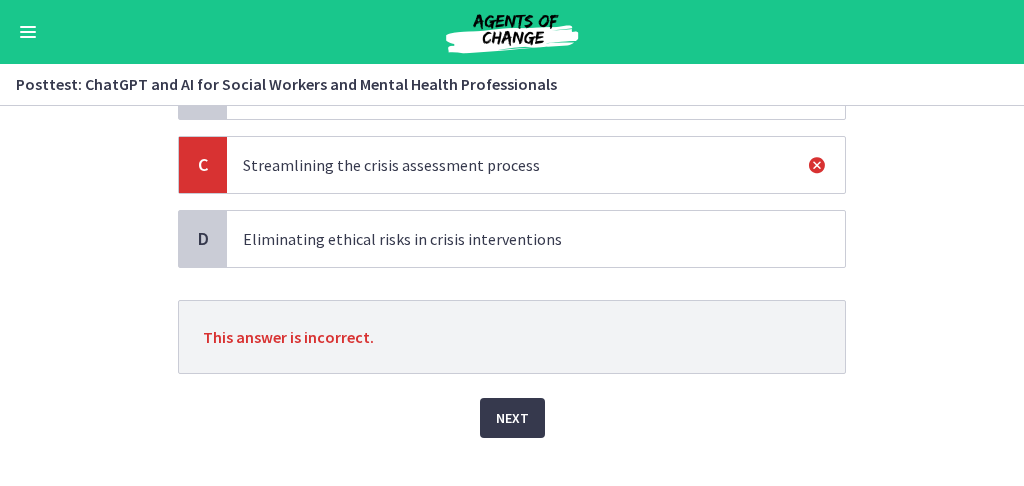 scroll, scrollTop: 345, scrollLeft: 0, axis: vertical 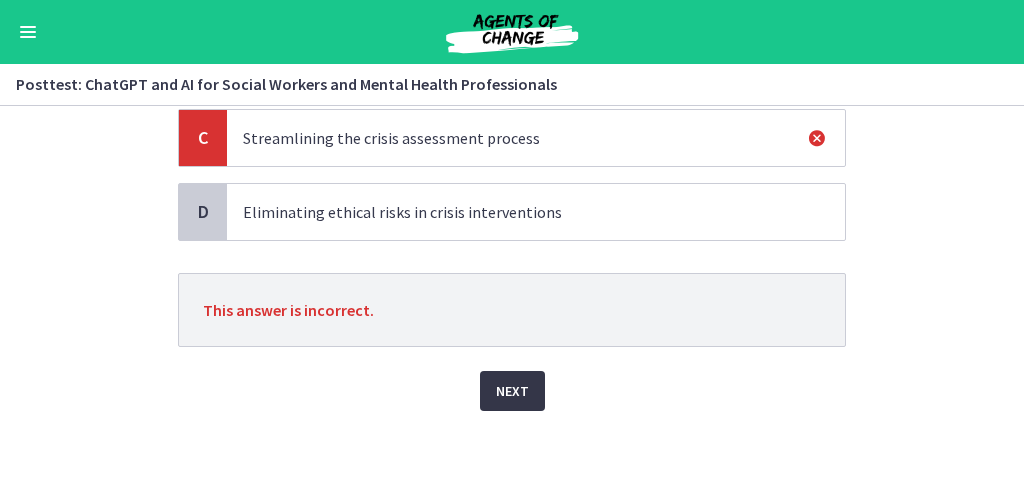 click on "Next" at bounding box center (512, 391) 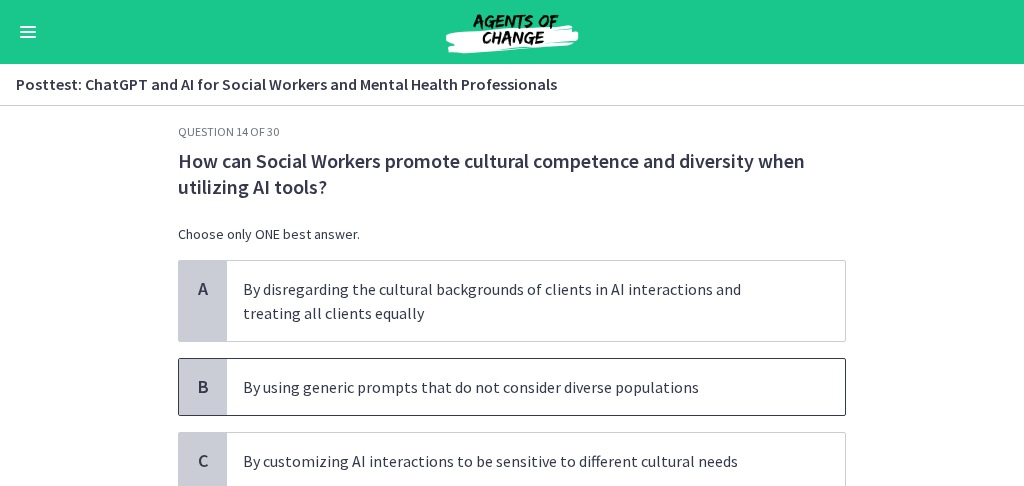 scroll, scrollTop: 0, scrollLeft: 0, axis: both 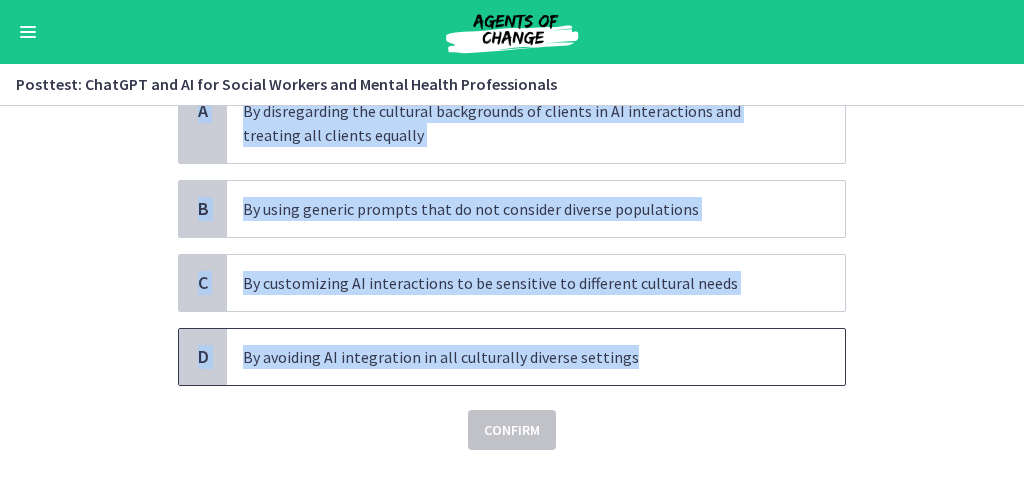 drag, startPoint x: 173, startPoint y: 180, endPoint x: 644, endPoint y: 375, distance: 509.77054 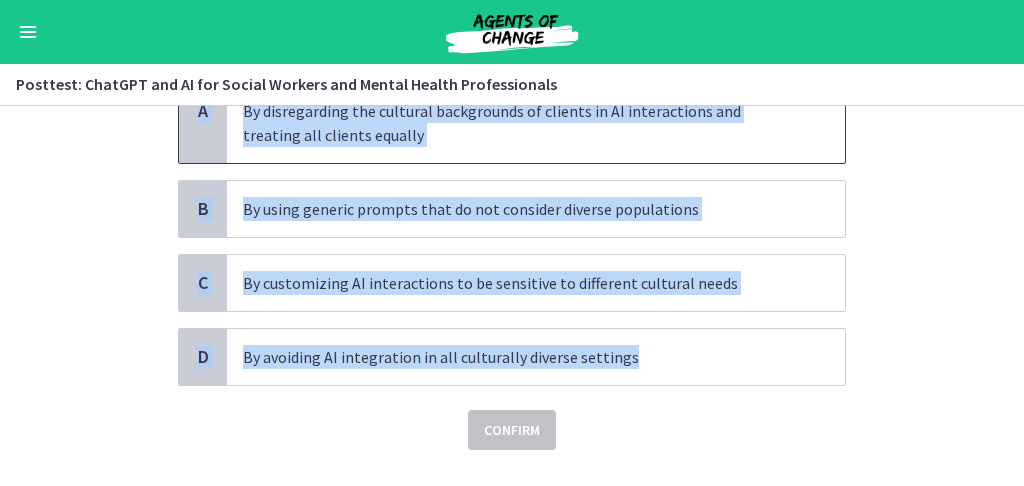 copy on "How can Social Workers promote cultural competence and diversity when utilizing AI tools?
Choose only ONE best answer.
A
By disregarding the cultural backgrounds of clients in AI interactions and treating all clients equally
B
By using generic prompts that do not consider diverse populations
C
By customizing AI interactions to be sensitive to different cultural needs
D
By avoiding AI integration in all culturally diverse settings" 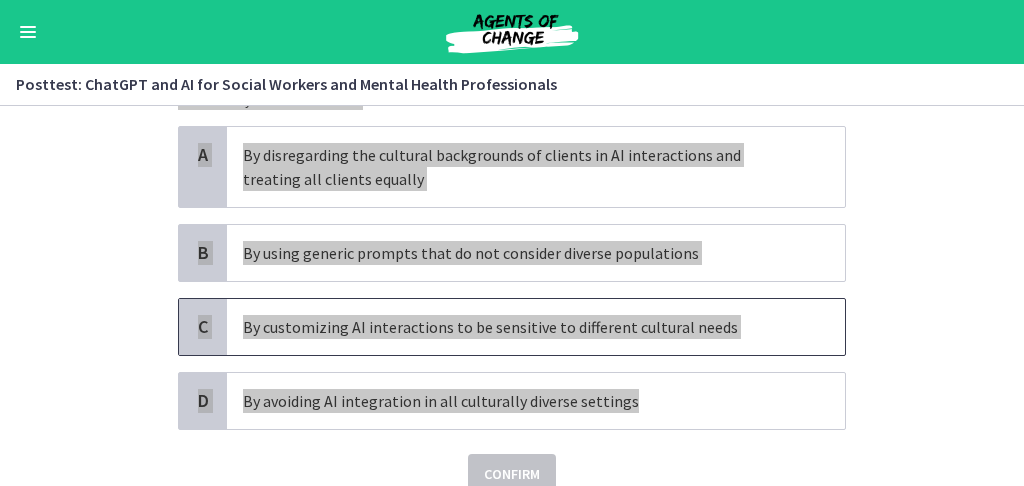 scroll, scrollTop: 133, scrollLeft: 0, axis: vertical 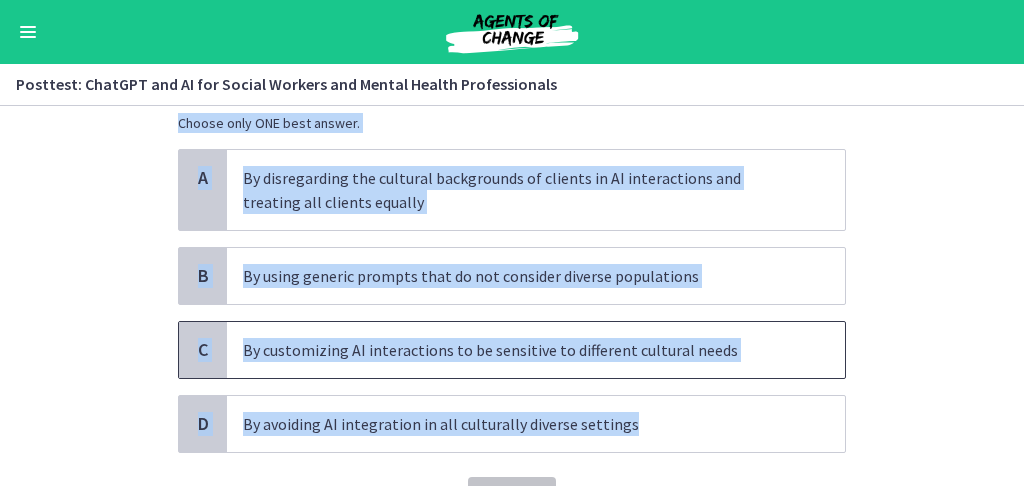 click on "C" at bounding box center (203, 350) 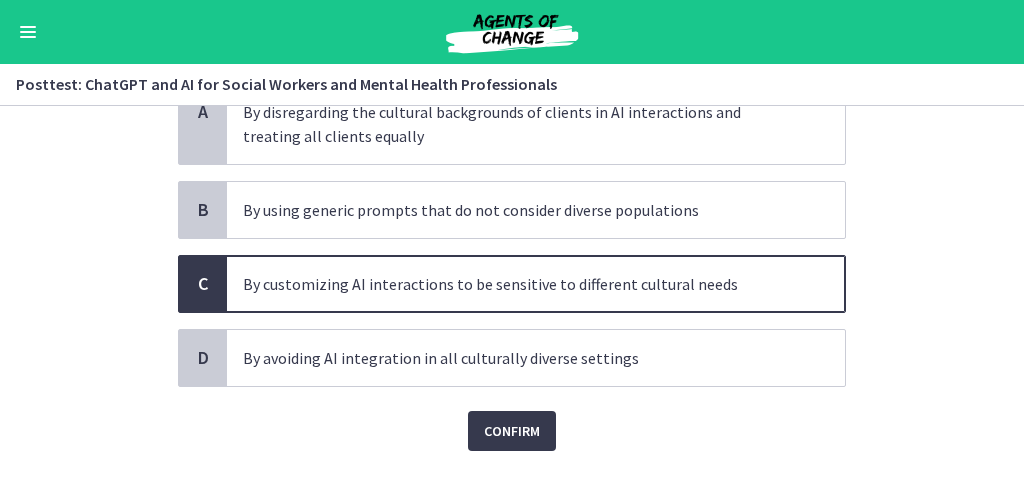 scroll, scrollTop: 200, scrollLeft: 0, axis: vertical 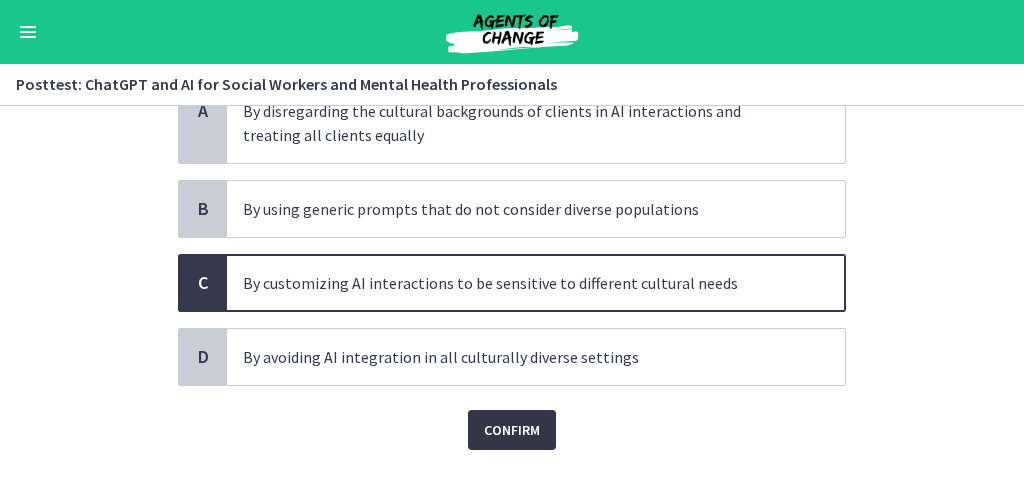 click on "Confirm" at bounding box center [512, 430] 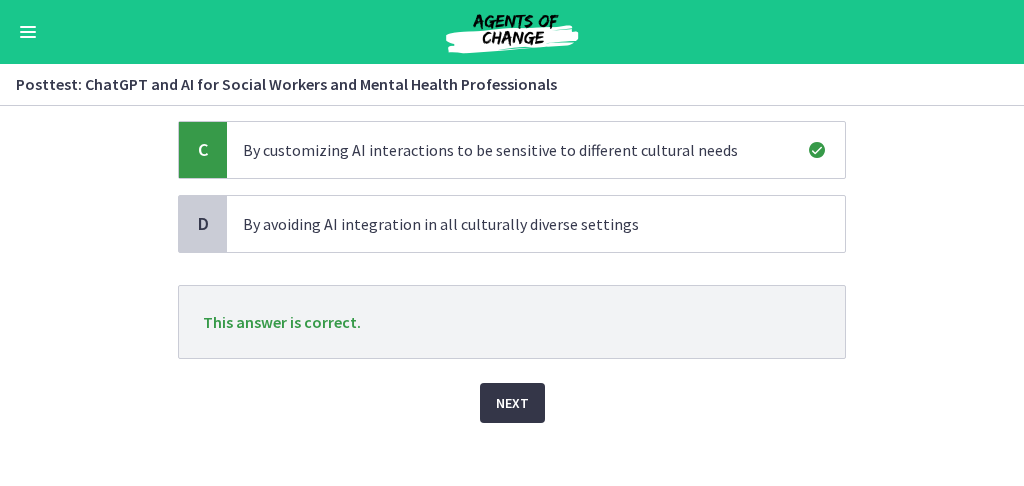 scroll, scrollTop: 345, scrollLeft: 0, axis: vertical 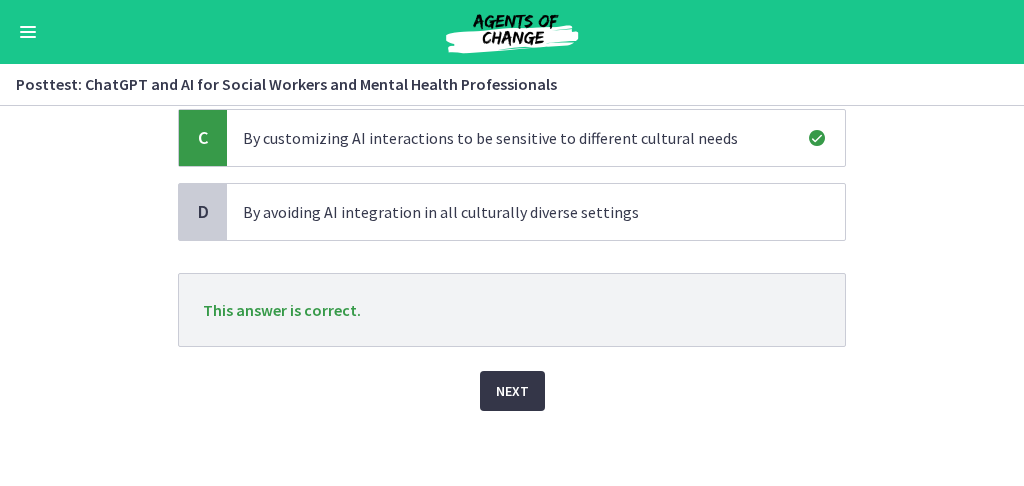 click on "Next" at bounding box center (512, 391) 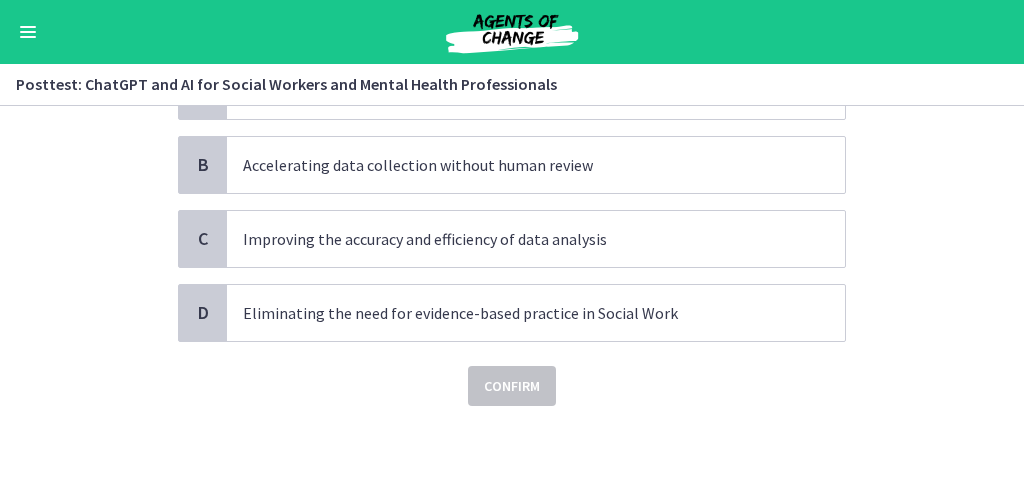 scroll, scrollTop: 0, scrollLeft: 0, axis: both 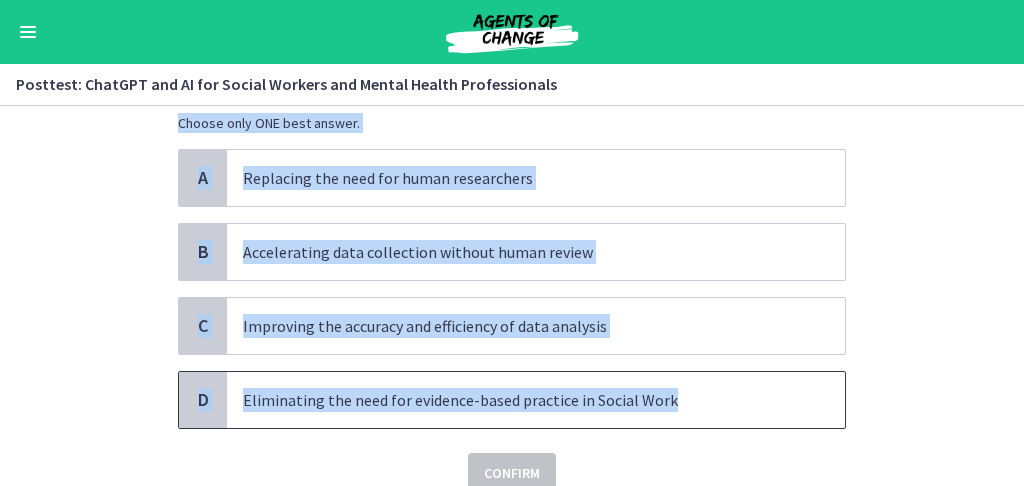drag, startPoint x: 173, startPoint y: 185, endPoint x: 694, endPoint y: 396, distance: 562.105 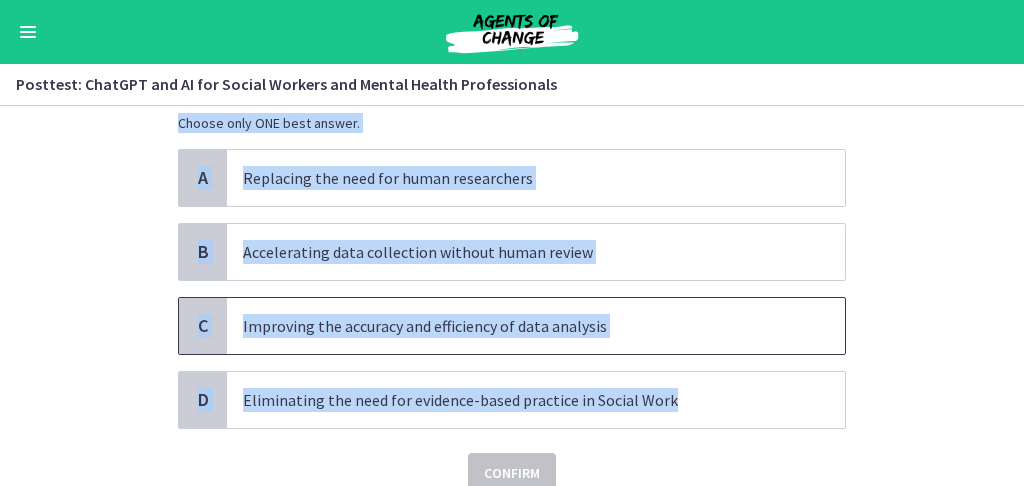 click on "C" at bounding box center [203, 326] 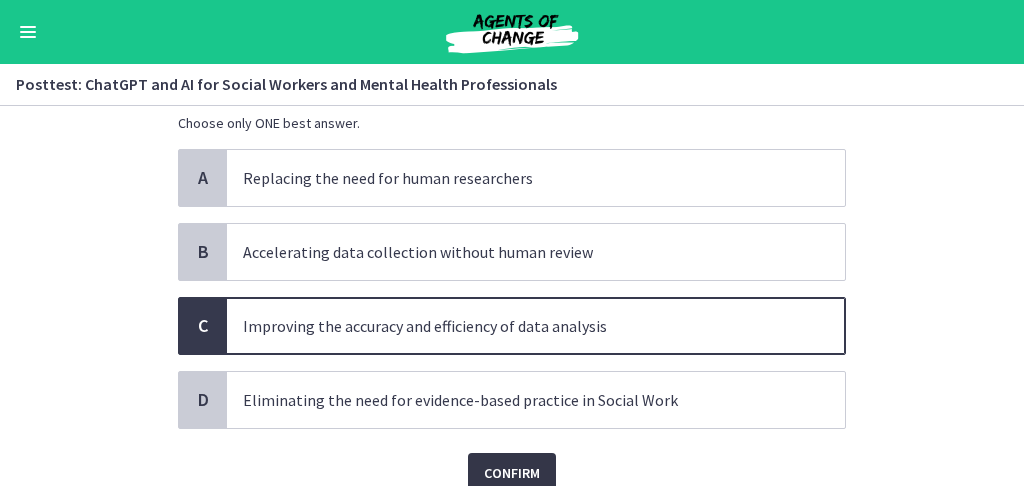 click on "Confirm" at bounding box center [512, 473] 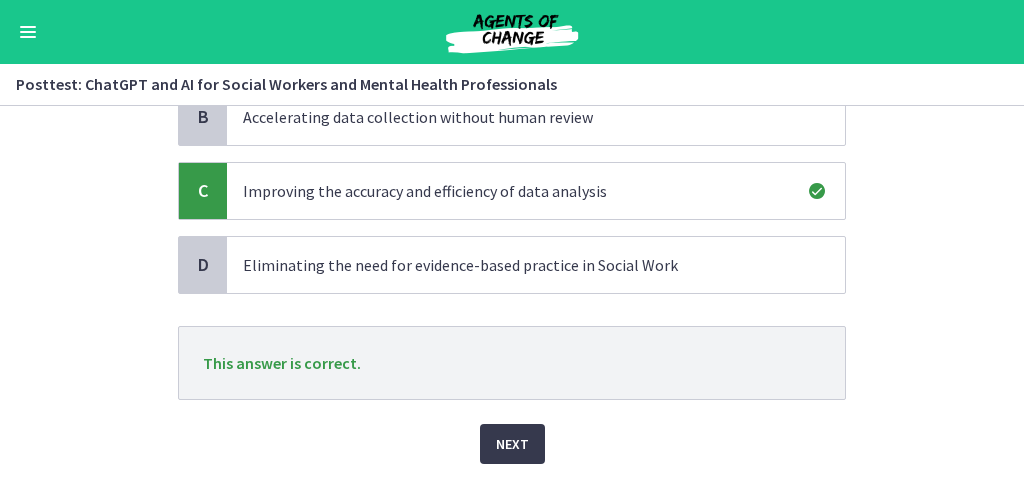 scroll, scrollTop: 321, scrollLeft: 0, axis: vertical 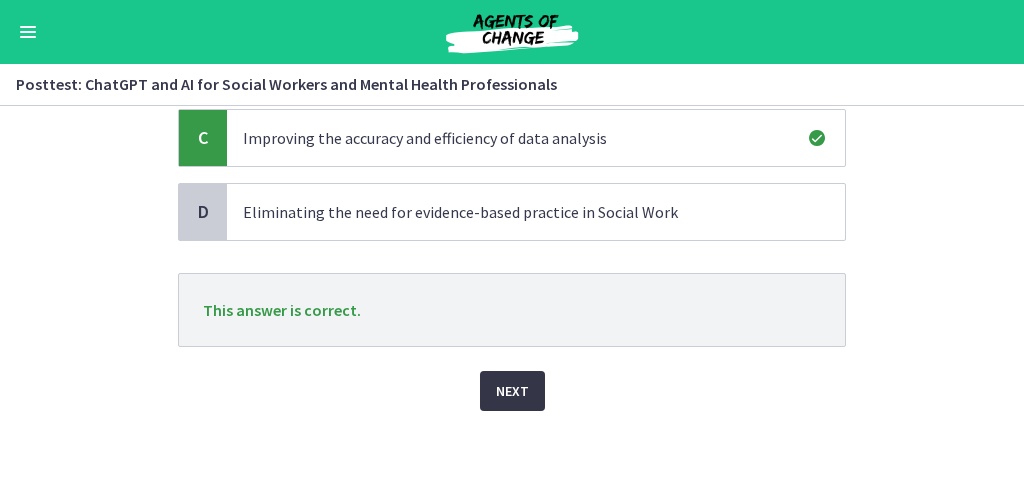 click on "Next" at bounding box center (512, 391) 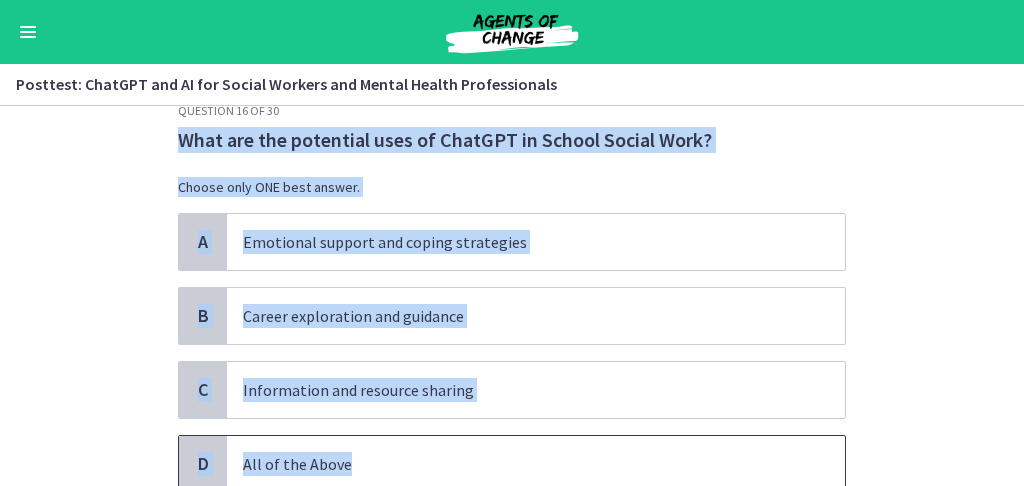 scroll, scrollTop: 66, scrollLeft: 0, axis: vertical 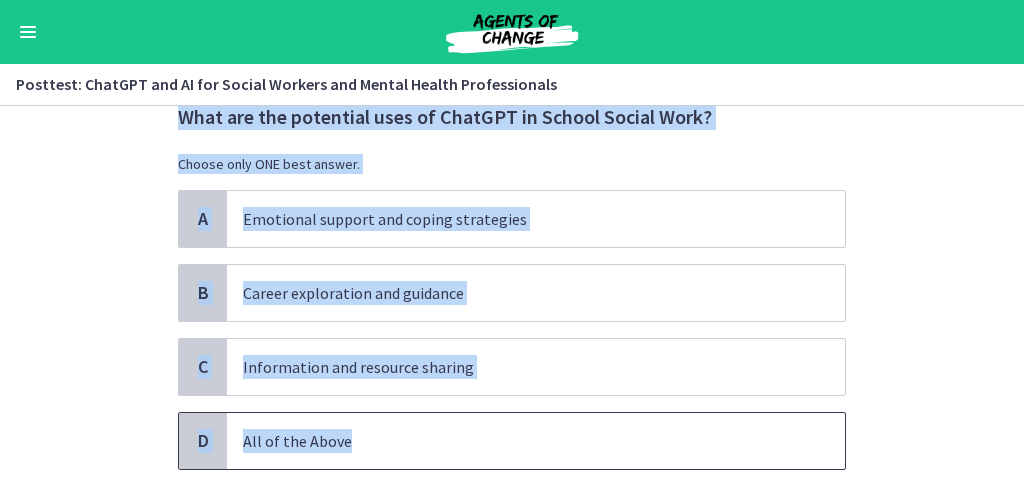 drag, startPoint x: 176, startPoint y: 174, endPoint x: 515, endPoint y: 425, distance: 421.808 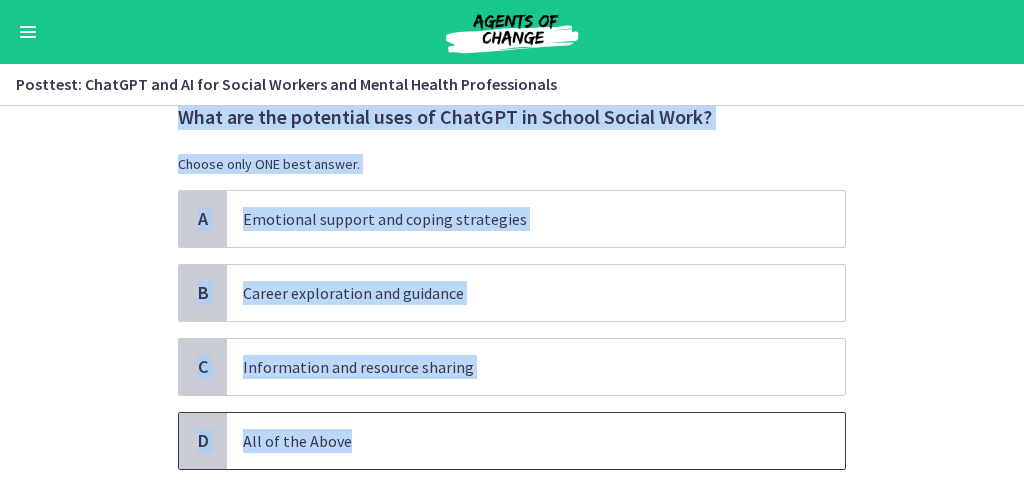 click on "All of the Above" at bounding box center [516, 441] 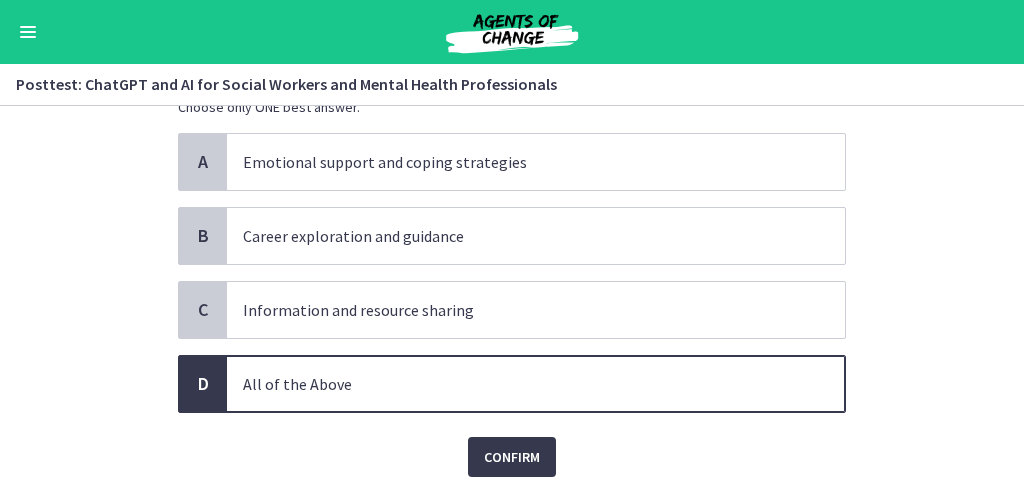 scroll, scrollTop: 189, scrollLeft: 0, axis: vertical 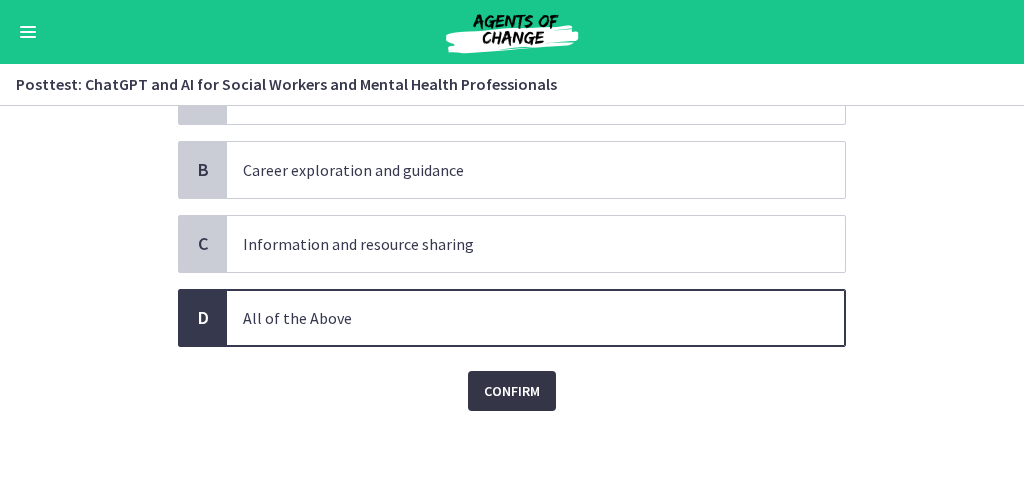 click on "Confirm" at bounding box center [512, 391] 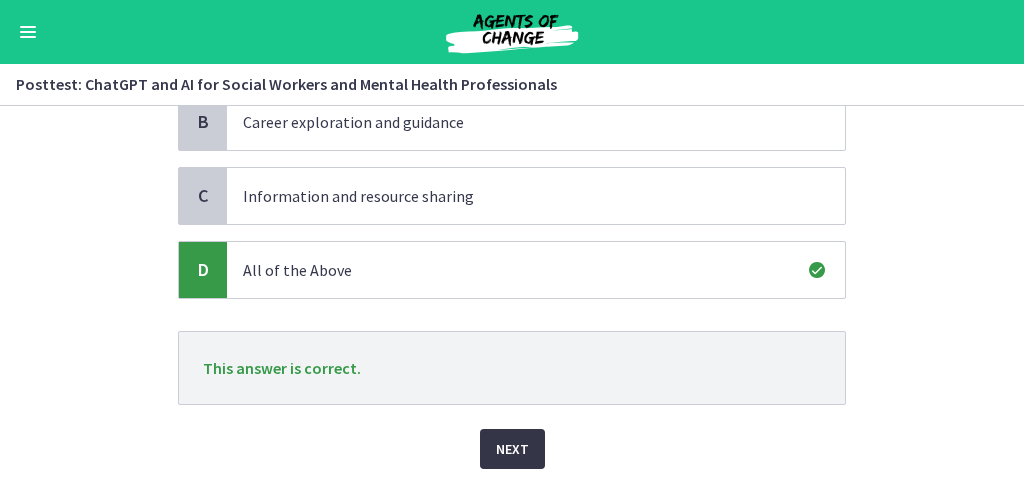 scroll, scrollTop: 294, scrollLeft: 0, axis: vertical 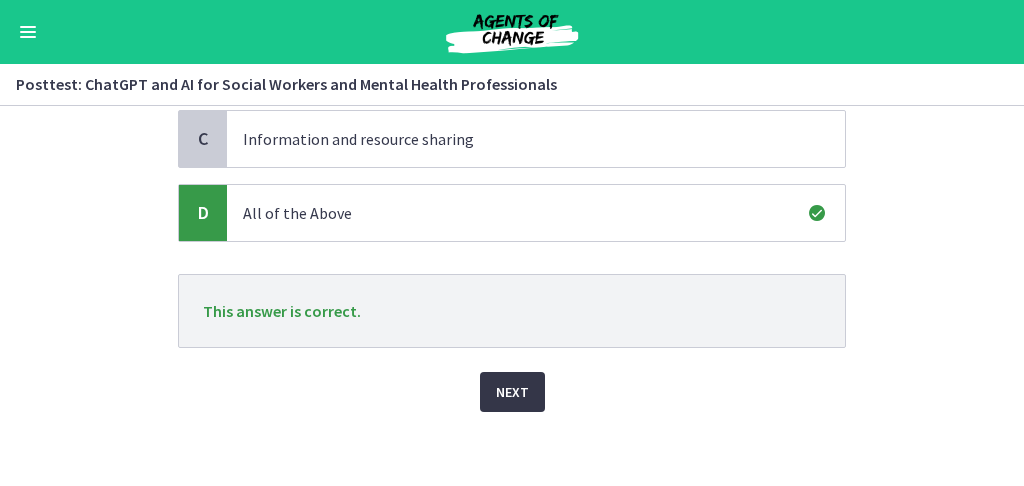 click on "Next" at bounding box center [512, 392] 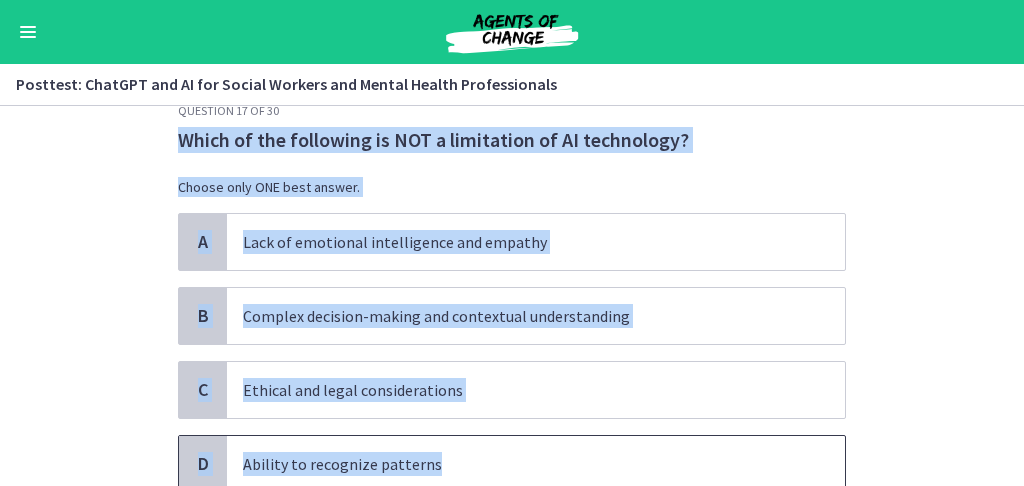 scroll, scrollTop: 66, scrollLeft: 0, axis: vertical 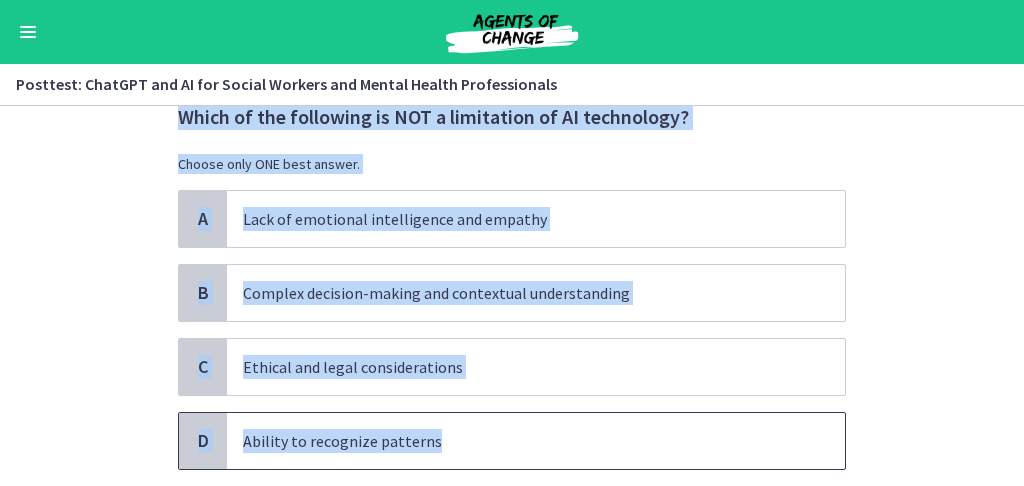 drag, startPoint x: 176, startPoint y: 178, endPoint x: 560, endPoint y: 437, distance: 463.1814 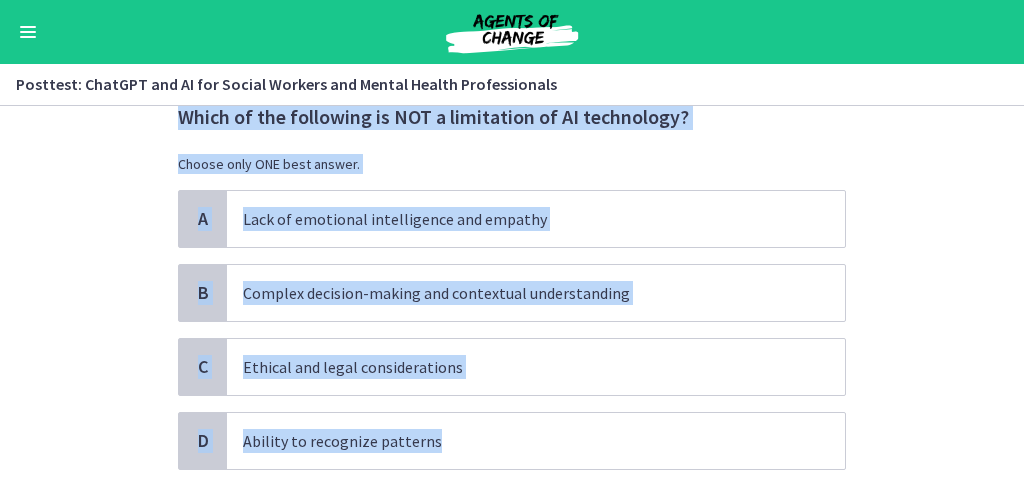 copy on "Which of the following is NOT a limitation of AI technology?
Choose only ONE best answer.
A
Lack of emotional intelligence and empathy
B
Complex decision-making and contextual understanding
C
Ethical and legal considerations
D
Ability to recognize patterns" 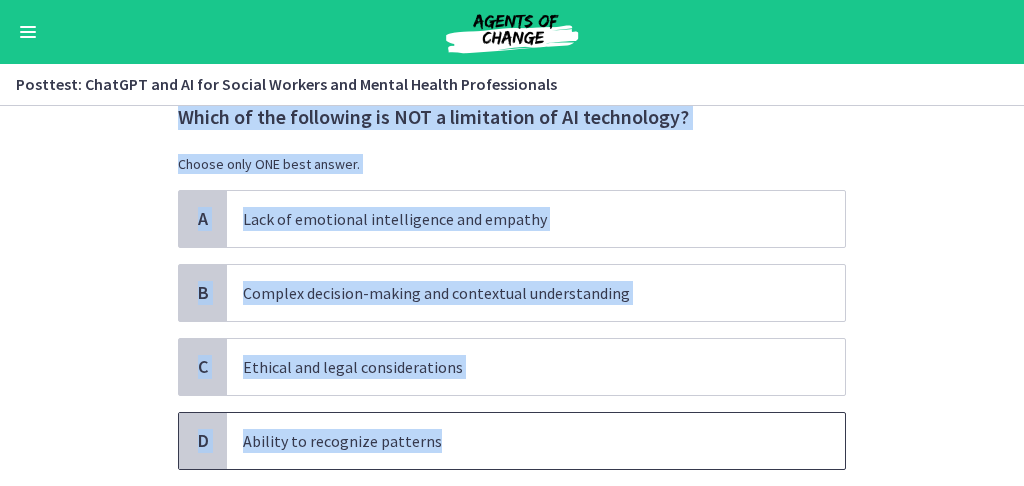click on "D" at bounding box center [203, 441] 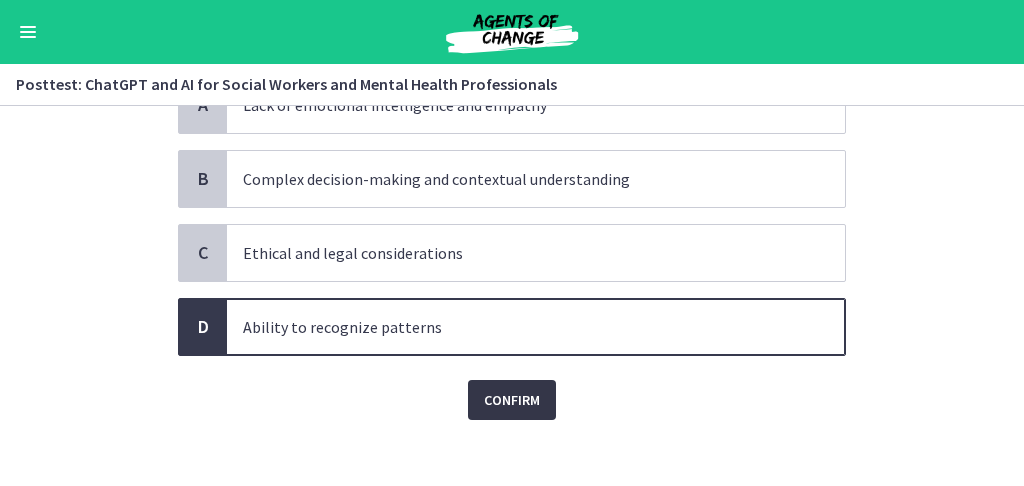 scroll, scrollTop: 189, scrollLeft: 0, axis: vertical 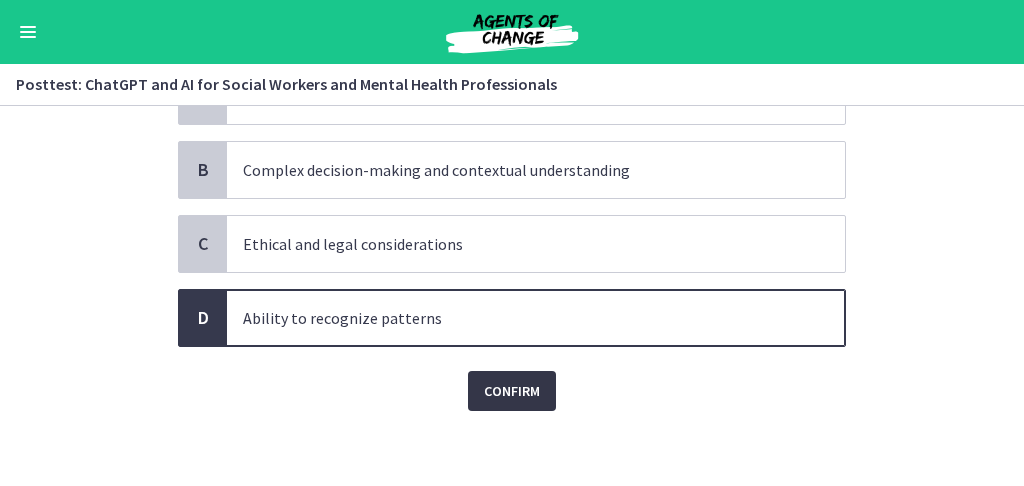 click on "Confirm" at bounding box center [512, 391] 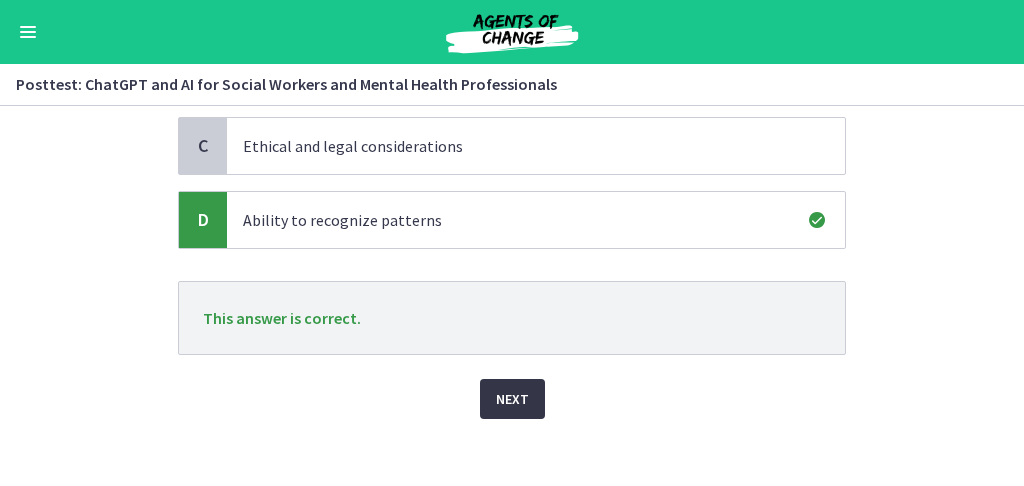 scroll, scrollTop: 294, scrollLeft: 0, axis: vertical 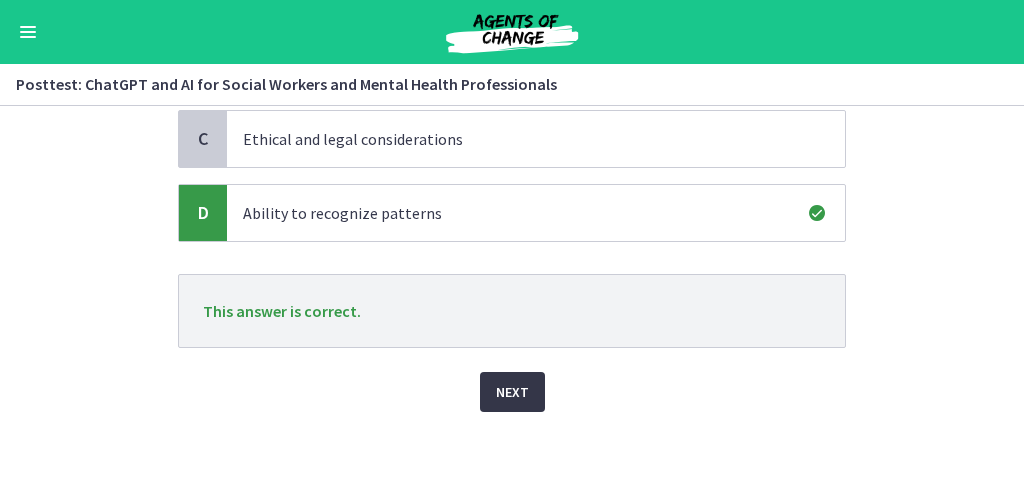 click on "Next" at bounding box center (512, 392) 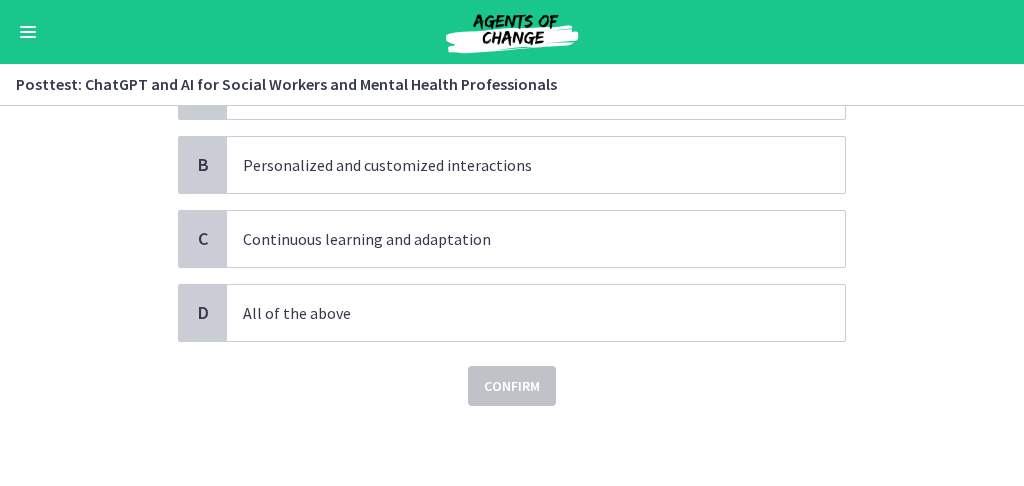 scroll, scrollTop: 0, scrollLeft: 0, axis: both 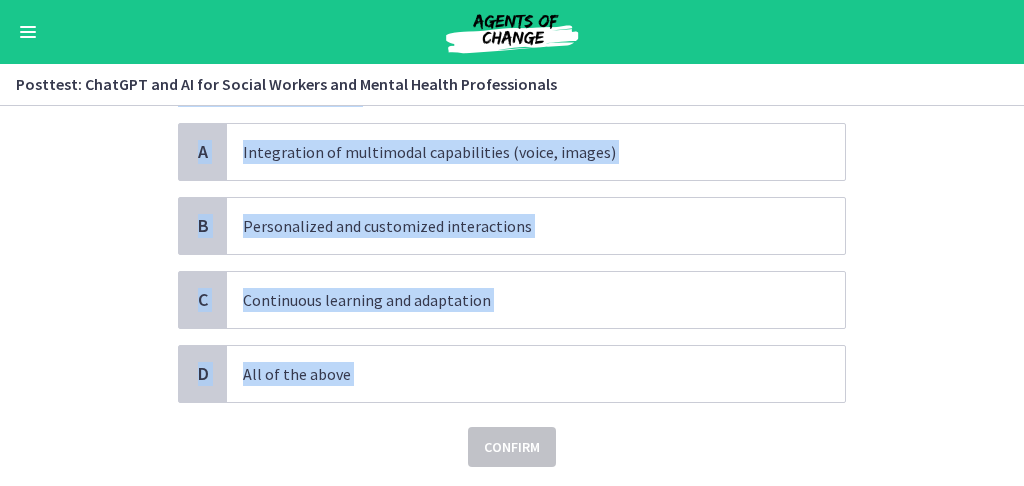 drag, startPoint x: 174, startPoint y: 183, endPoint x: 528, endPoint y: 411, distance: 421.07007 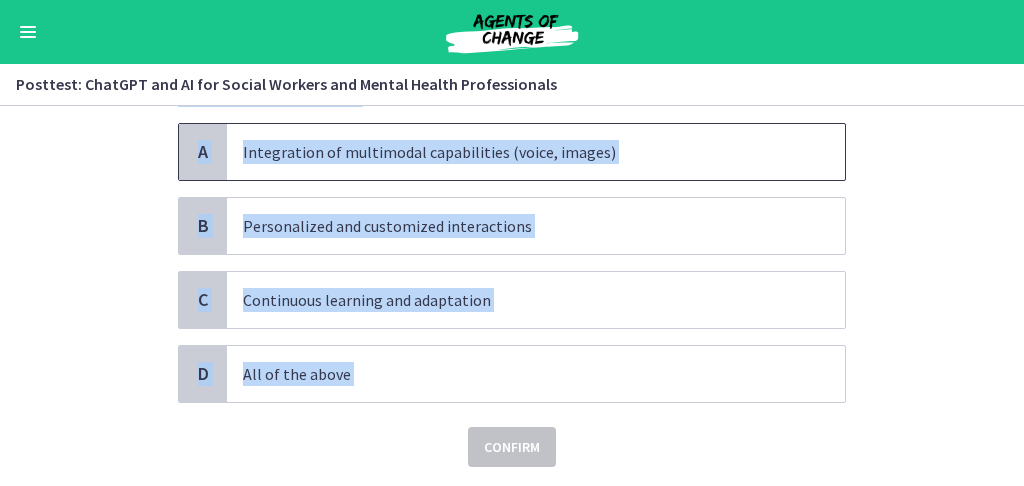 copy on "Which of the following are trends with AI technology?
Choose only ONE best answer.
A
Integration of multimodal capabilities (voice, images)
B
Personalized and customized interactions
C
Continuous learning and adaptation
D
All of the above" 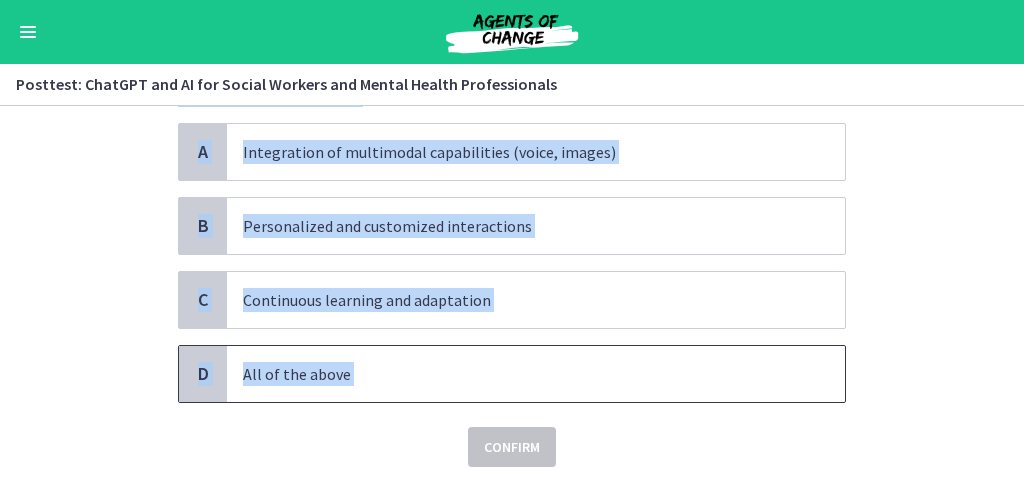 click on "D" at bounding box center [203, 374] 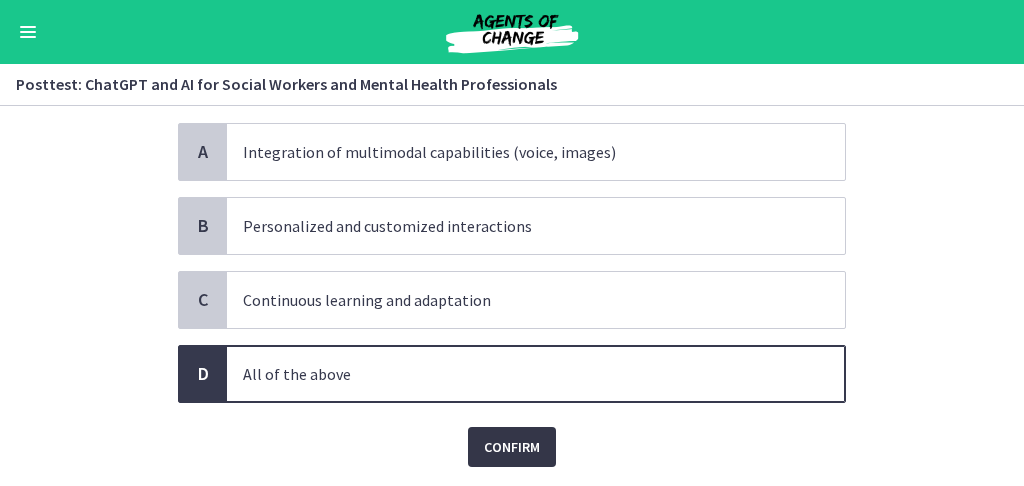 click on "Confirm" at bounding box center (512, 447) 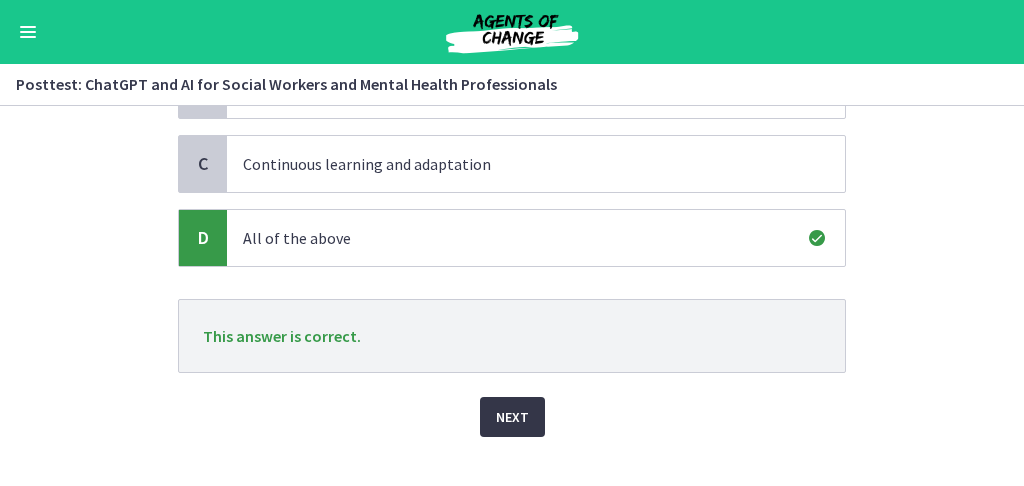 scroll, scrollTop: 294, scrollLeft: 0, axis: vertical 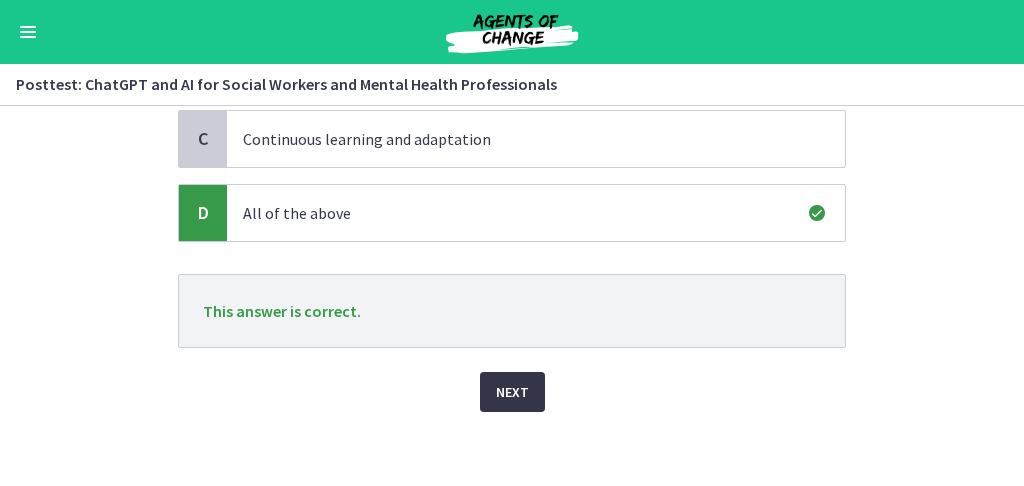 click on "Next" at bounding box center [512, 392] 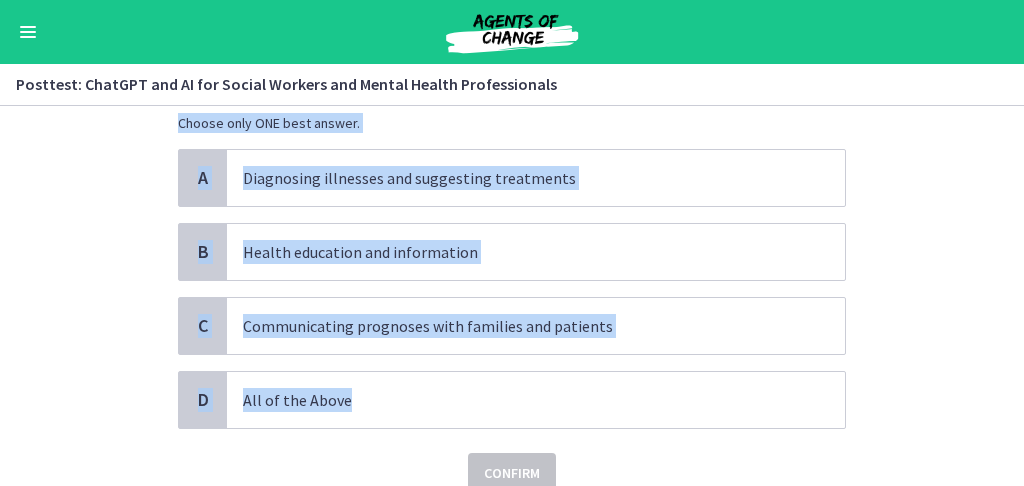 scroll, scrollTop: 133, scrollLeft: 0, axis: vertical 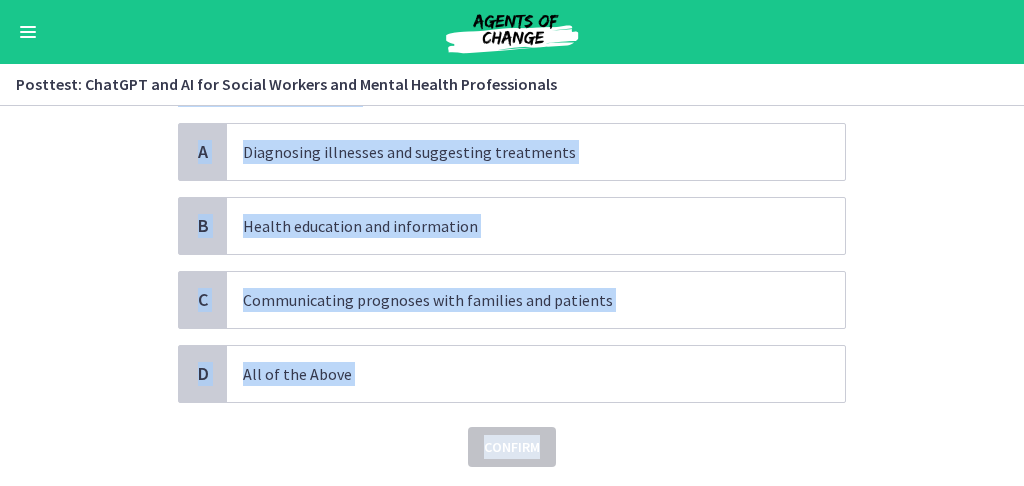 drag, startPoint x: 173, startPoint y: 179, endPoint x: 562, endPoint y: 414, distance: 454.47333 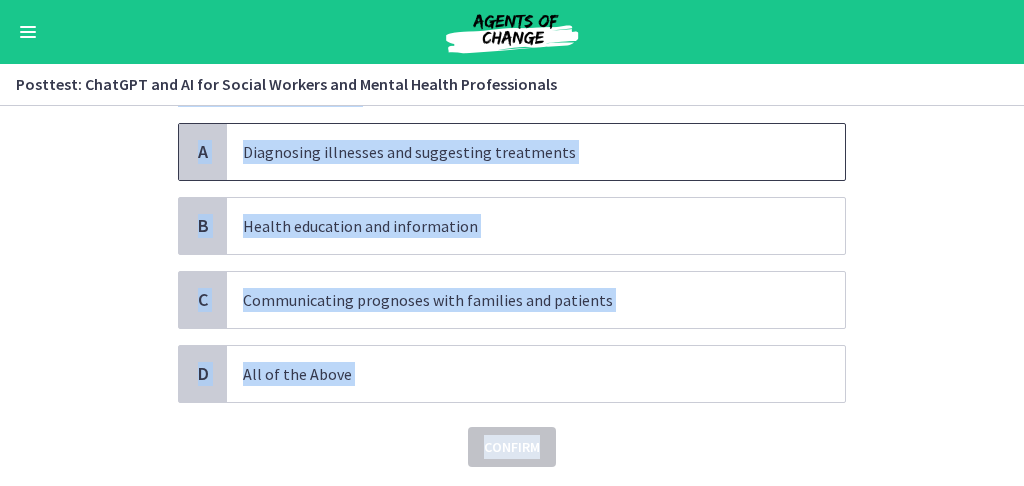 copy on "What is a potential use of ChatGPT in Medical Social Work?
Choose only ONE best answer.
A
Diagnosing illnesses and suggesting treatments
B
Health education and information
C
Communicating prognoses with families and patients
D
All of the Above
Confirm" 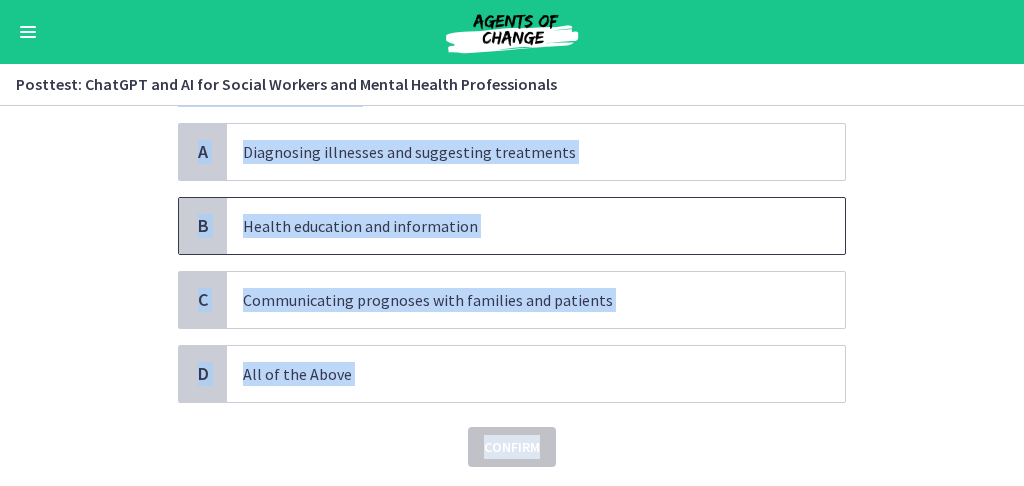 click on "B" at bounding box center (203, 226) 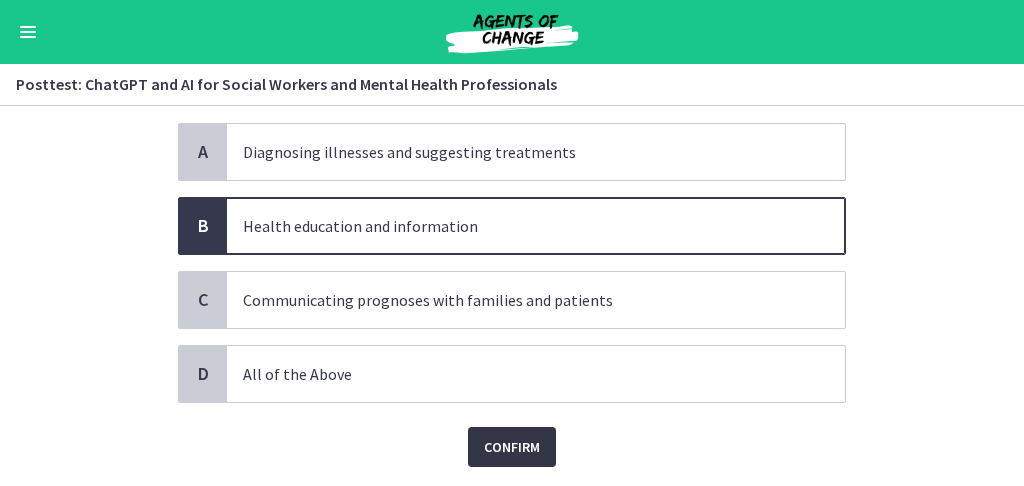click on "Confirm" at bounding box center (512, 447) 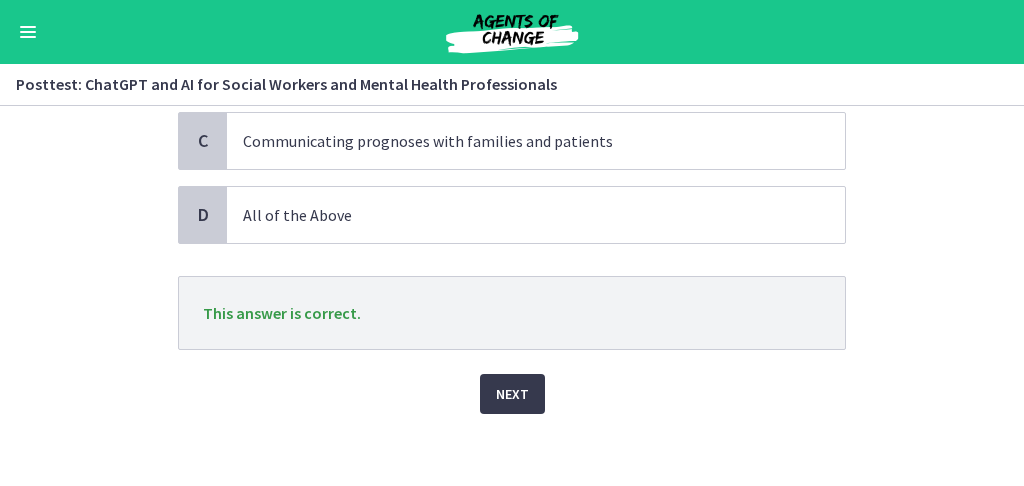 scroll, scrollTop: 294, scrollLeft: 0, axis: vertical 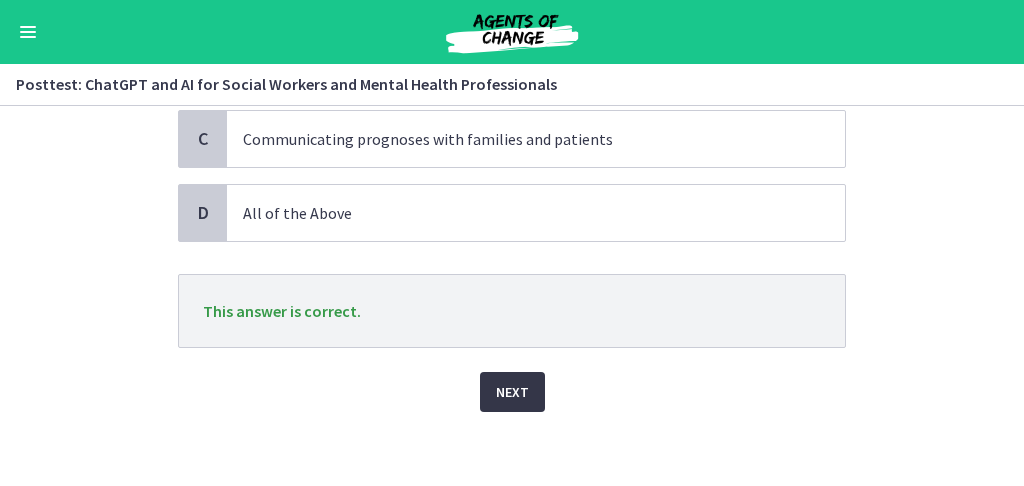 click on "Next" at bounding box center [512, 392] 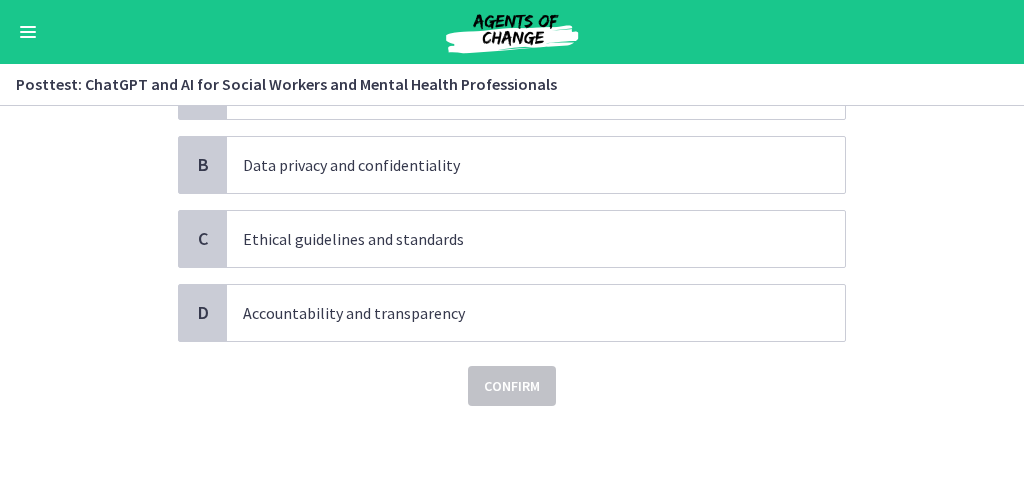 scroll, scrollTop: 0, scrollLeft: 0, axis: both 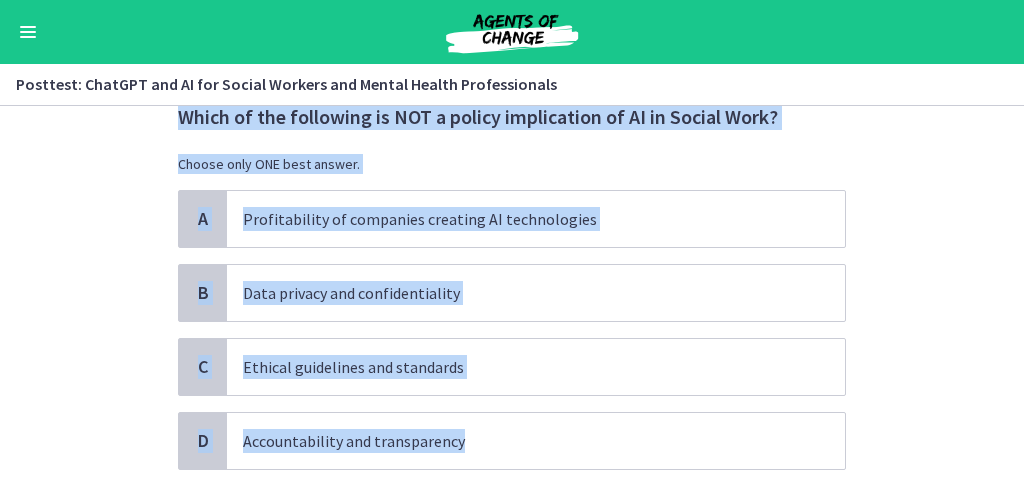 drag, startPoint x: 176, startPoint y: 179, endPoint x: 484, endPoint y: 399, distance: 378.50232 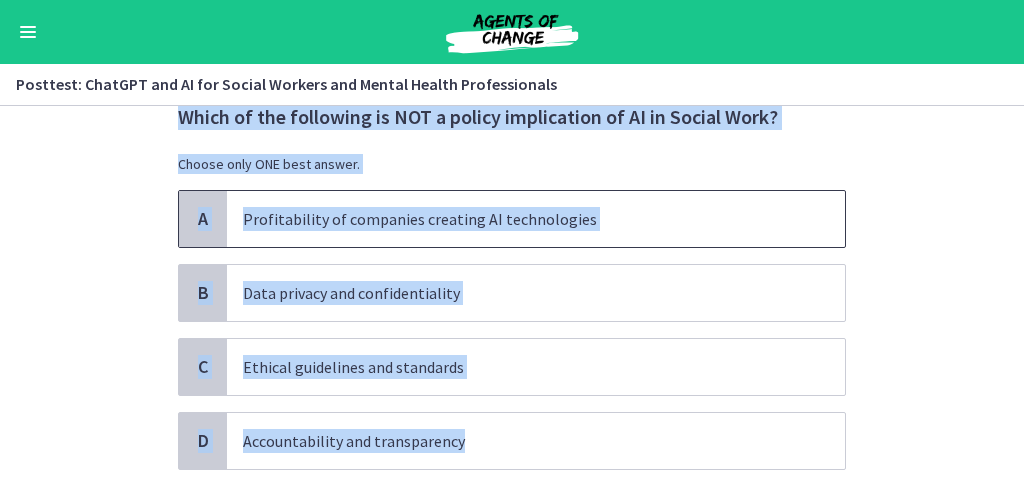 click on "A" at bounding box center [203, 219] 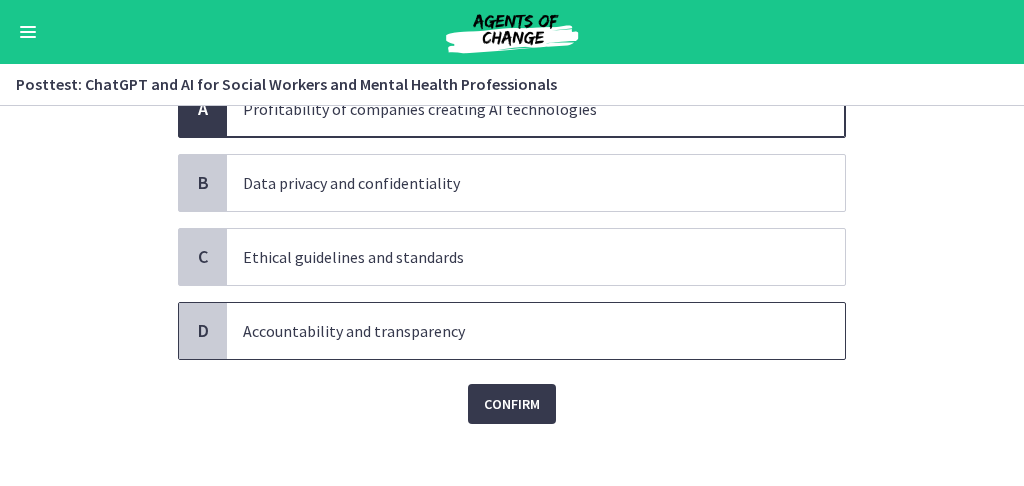 scroll, scrollTop: 189, scrollLeft: 0, axis: vertical 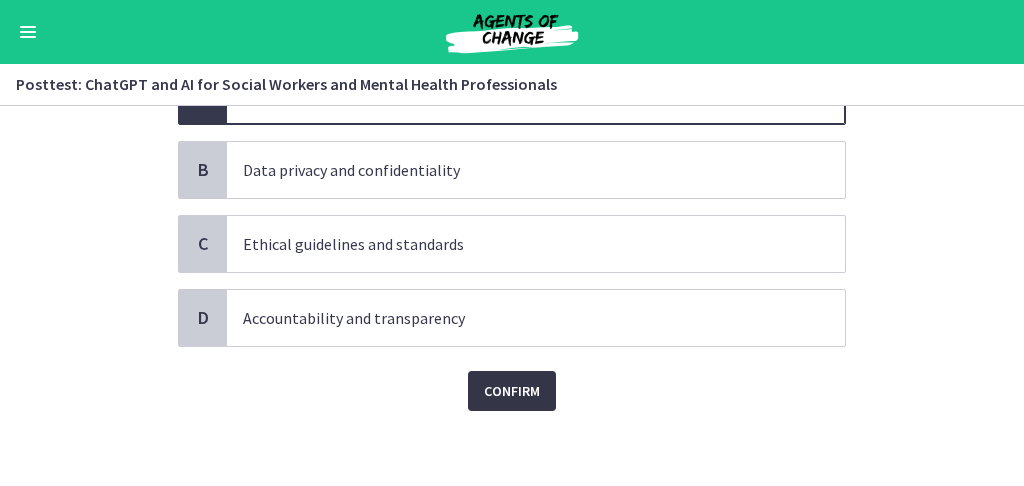 click on "Confirm" at bounding box center (512, 391) 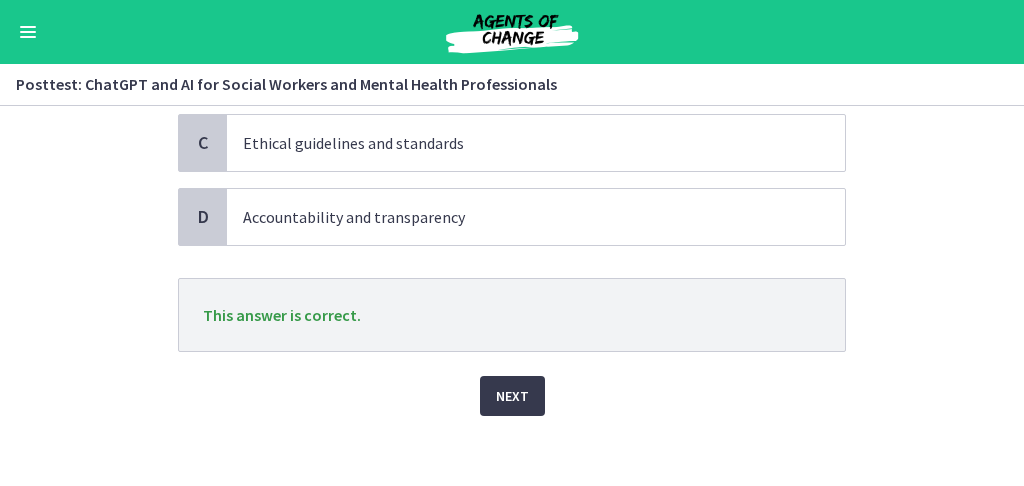 scroll, scrollTop: 294, scrollLeft: 0, axis: vertical 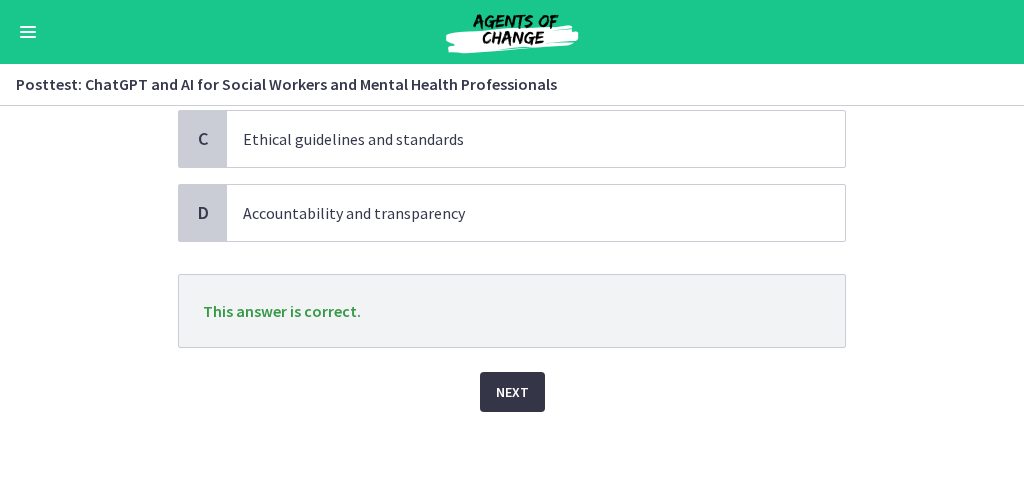 click on "Next" at bounding box center [512, 392] 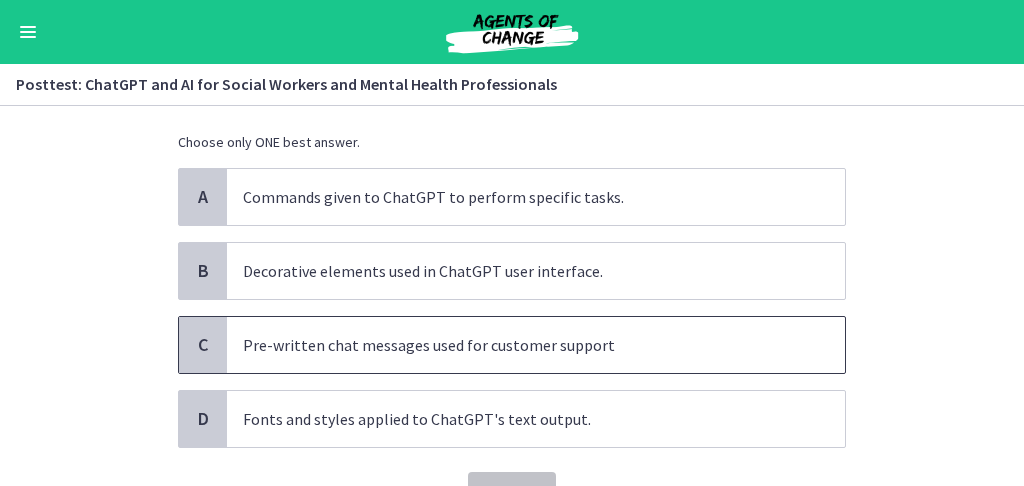 scroll, scrollTop: 66, scrollLeft: 0, axis: vertical 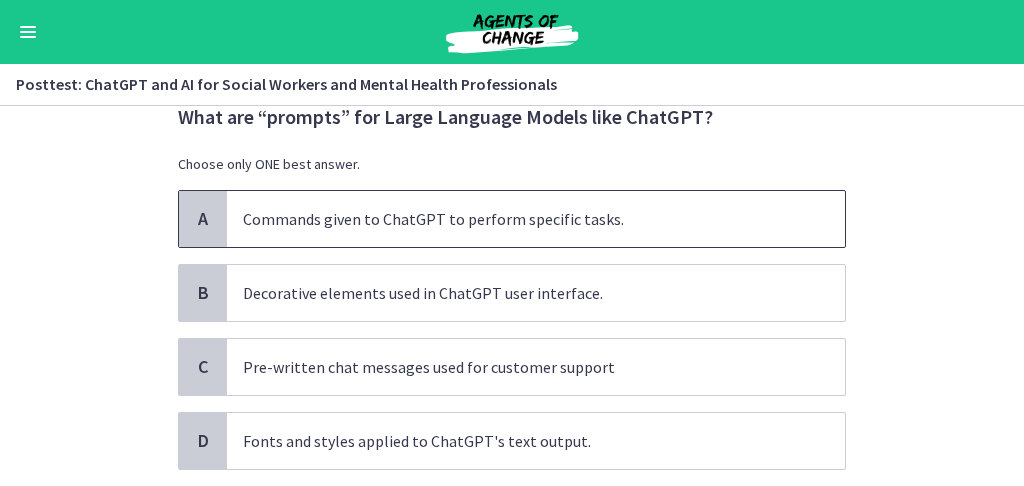 click on "A" at bounding box center [203, 219] 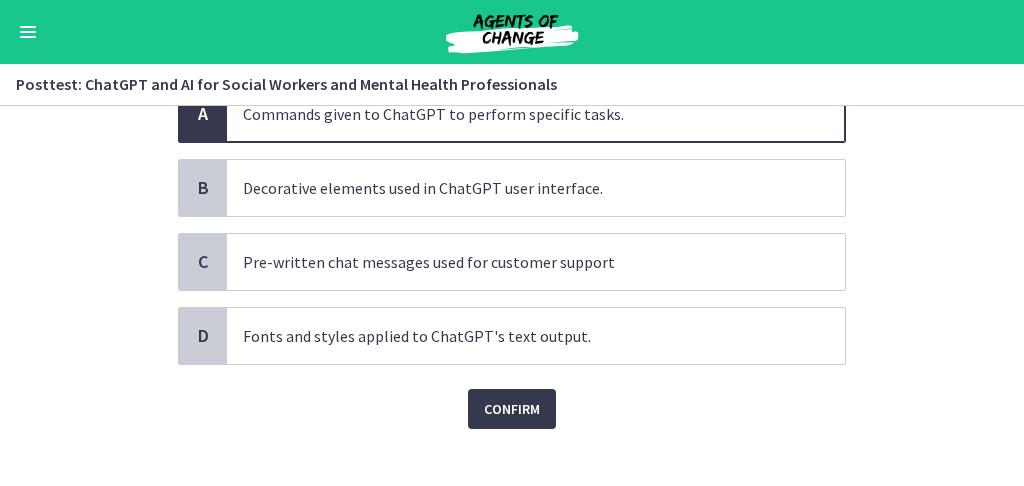 scroll, scrollTop: 189, scrollLeft: 0, axis: vertical 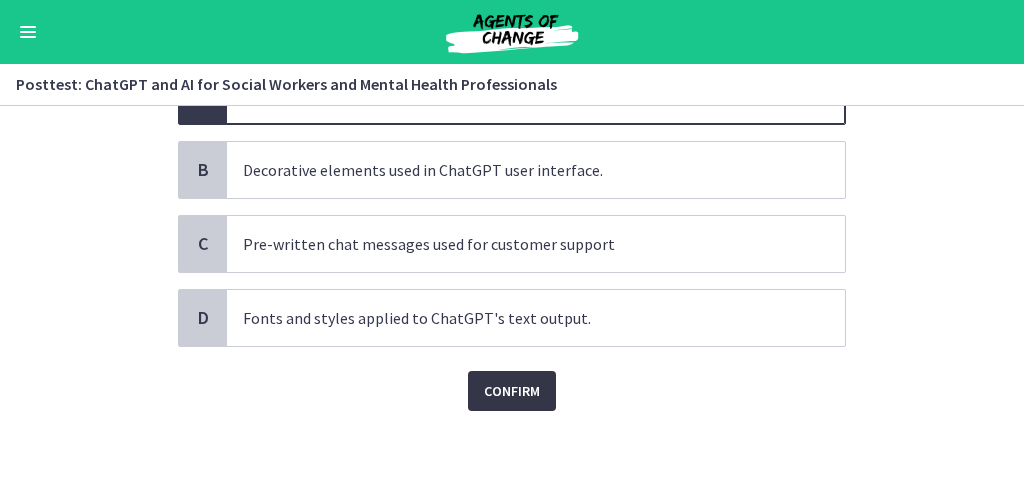 click on "Confirm" at bounding box center [512, 391] 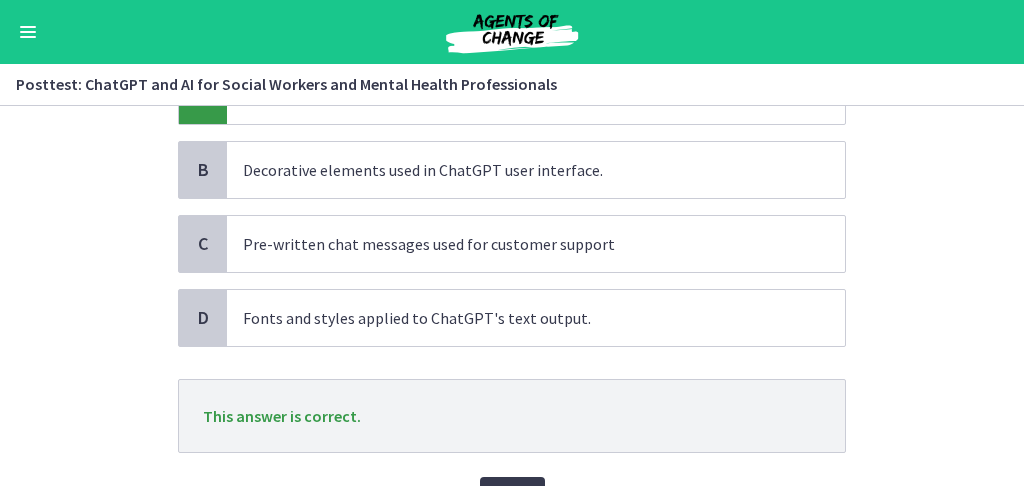 scroll, scrollTop: 294, scrollLeft: 0, axis: vertical 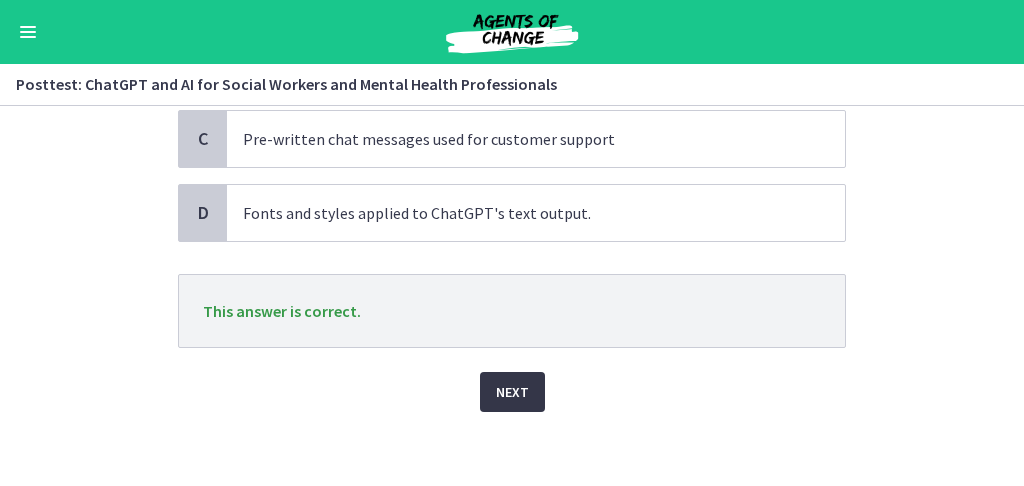 click on "Next" at bounding box center (512, 392) 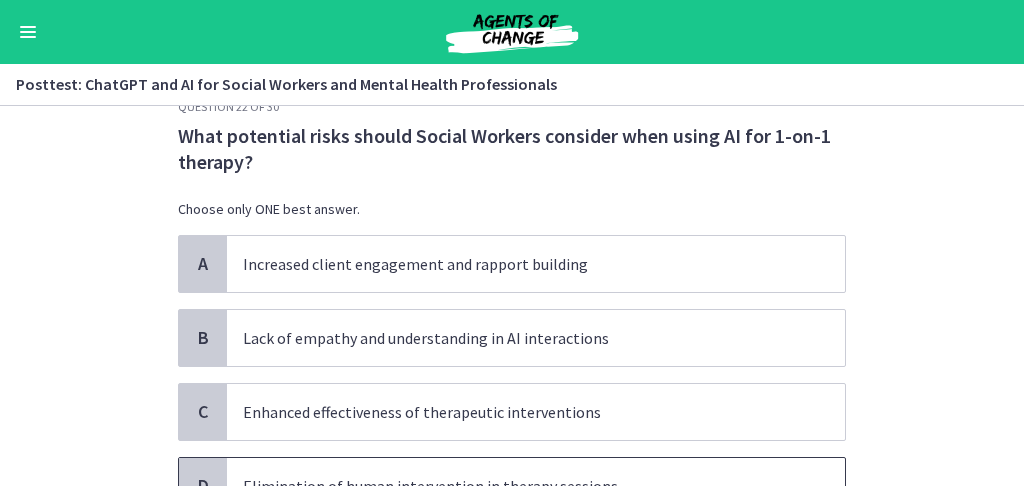 scroll, scrollTop: 0, scrollLeft: 0, axis: both 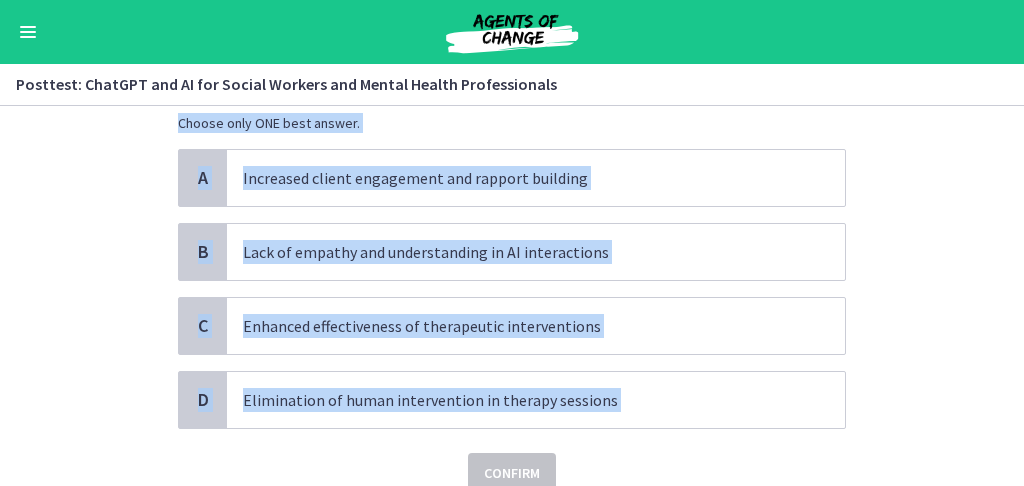 drag, startPoint x: 175, startPoint y: 179, endPoint x: 529, endPoint y: 441, distance: 440.4089 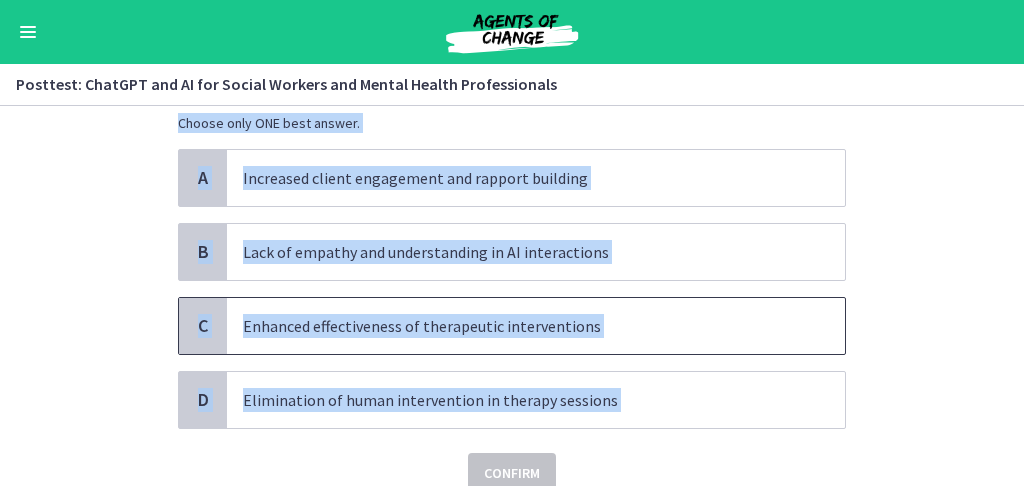 copy on "What potential risks should Social Workers consider when using AI for 1-on-1 therapy?
Choose only ONE best answer.
A
Increased client engagement and rapport building
B
Lack of empathy and understanding in AI interactions
C
Enhanced effectiveness of therapeutic interventions
D
Elimination of human intervention in therapy sessions" 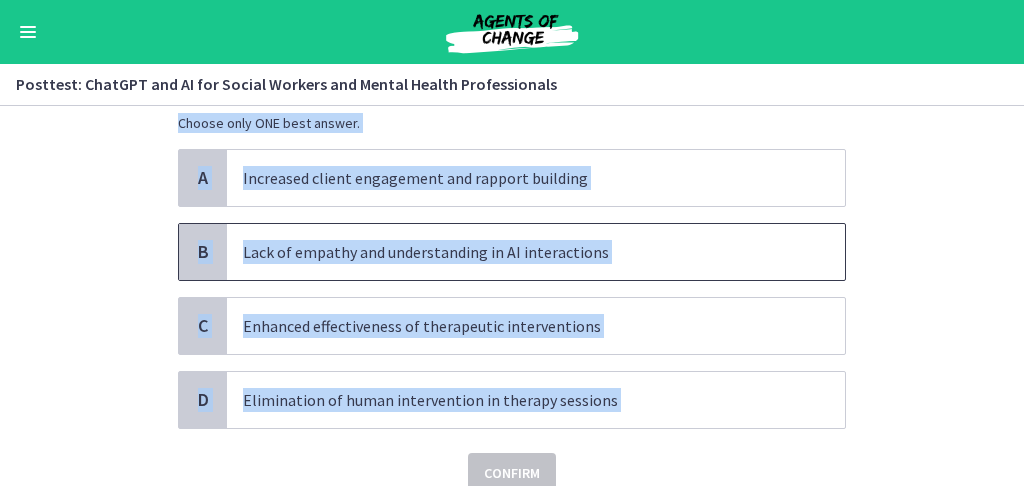 click on "B" at bounding box center [203, 252] 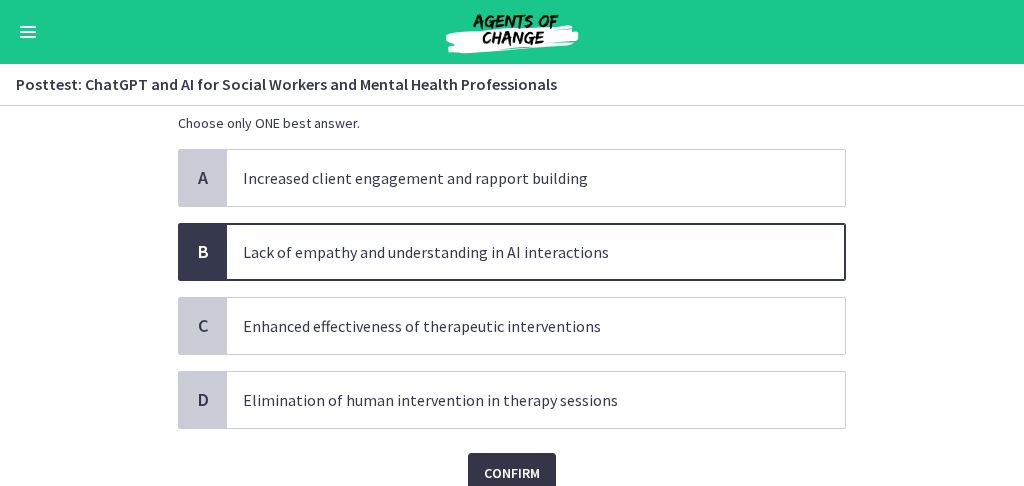 click on "Confirm" at bounding box center [512, 473] 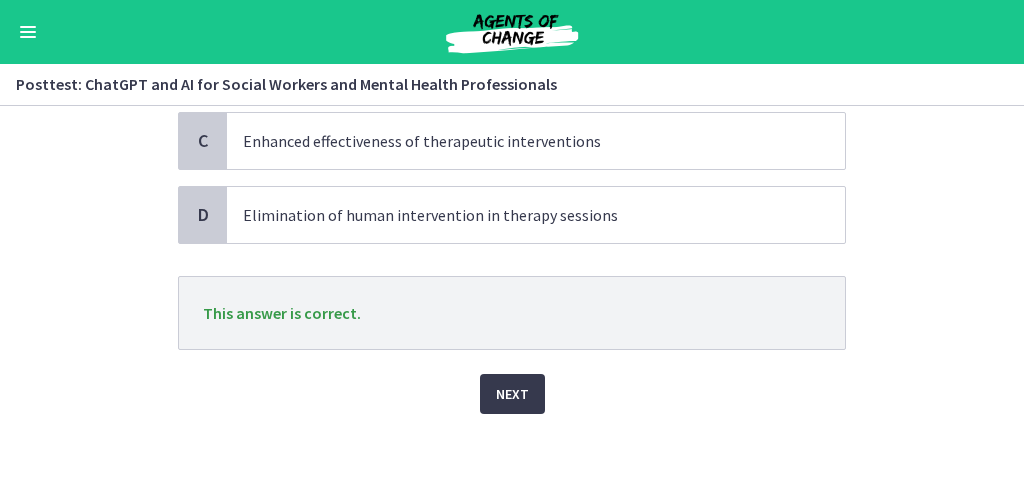 scroll, scrollTop: 321, scrollLeft: 0, axis: vertical 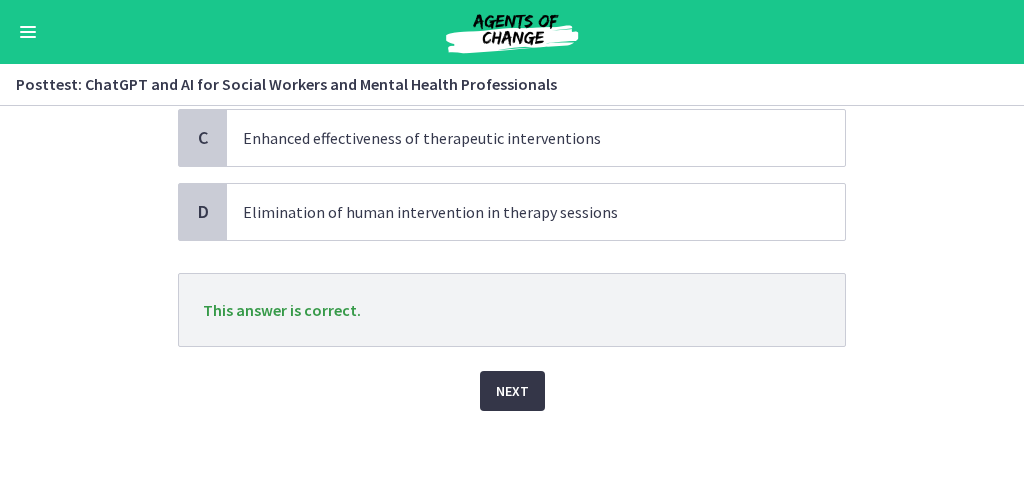 click on "Next" at bounding box center [512, 391] 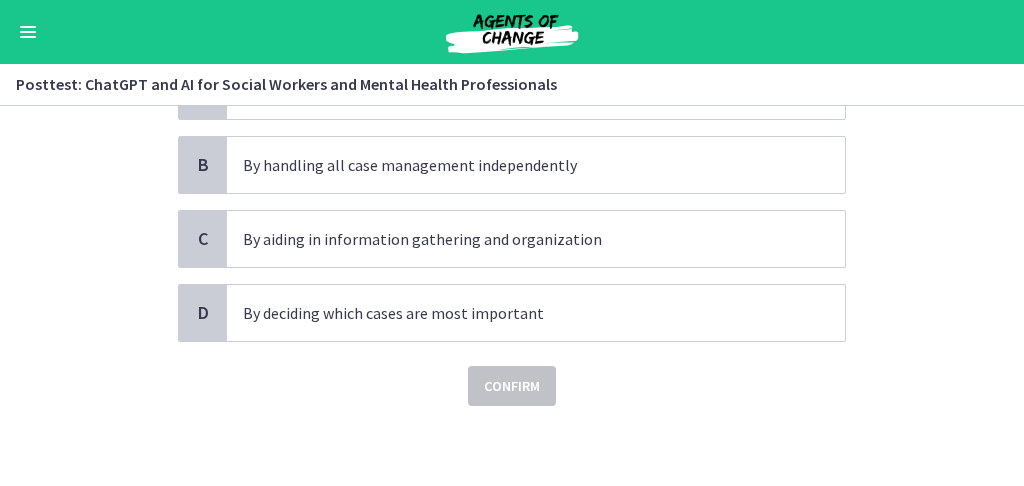 scroll, scrollTop: 0, scrollLeft: 0, axis: both 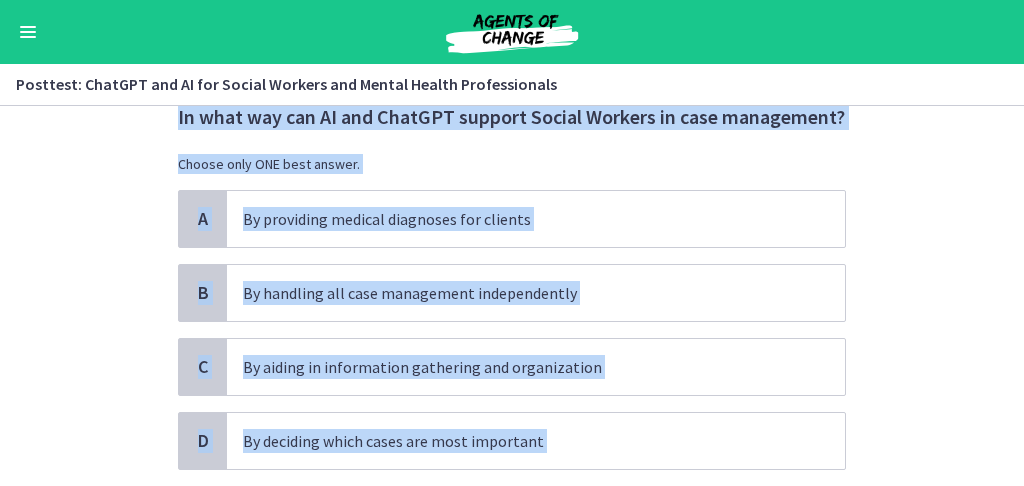 drag, startPoint x: 173, startPoint y: 182, endPoint x: 620, endPoint y: 466, distance: 529.5895 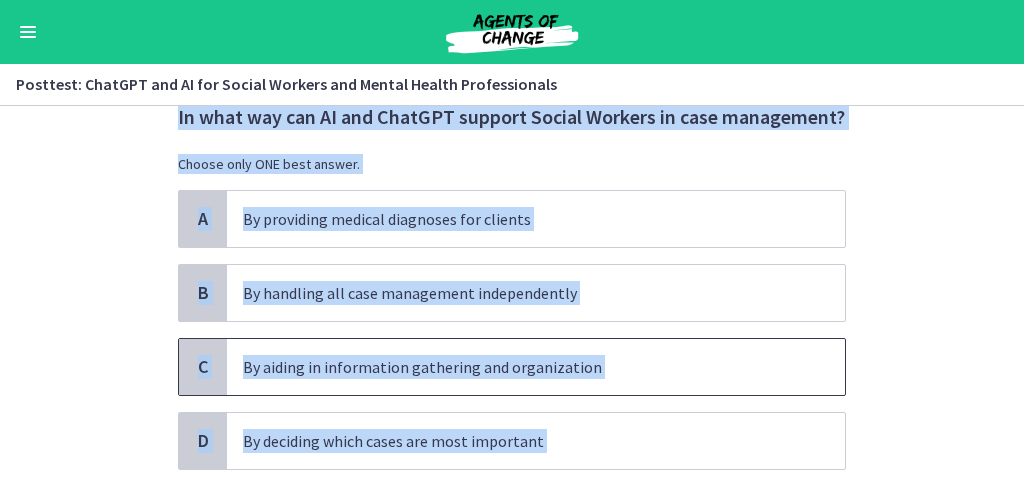 click on "C" at bounding box center (203, 367) 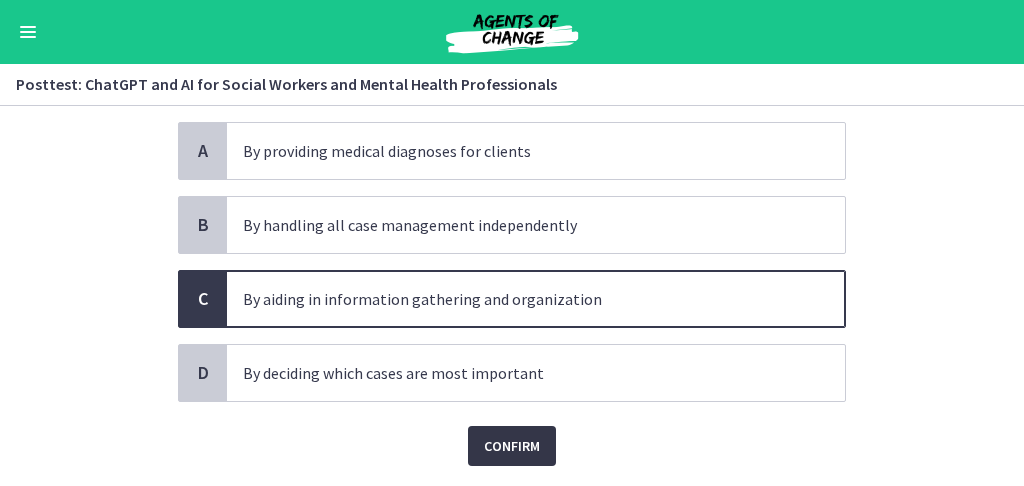 scroll, scrollTop: 189, scrollLeft: 0, axis: vertical 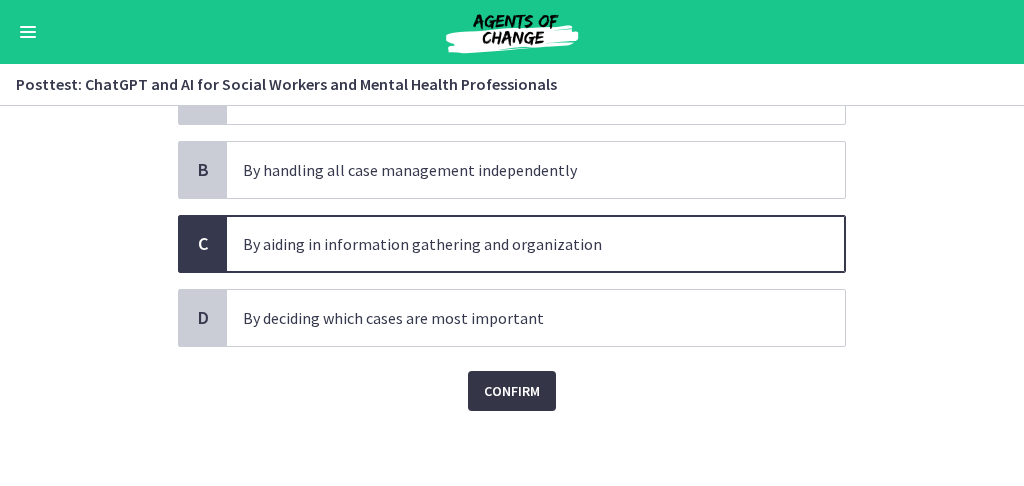 click on "Confirm" at bounding box center (512, 391) 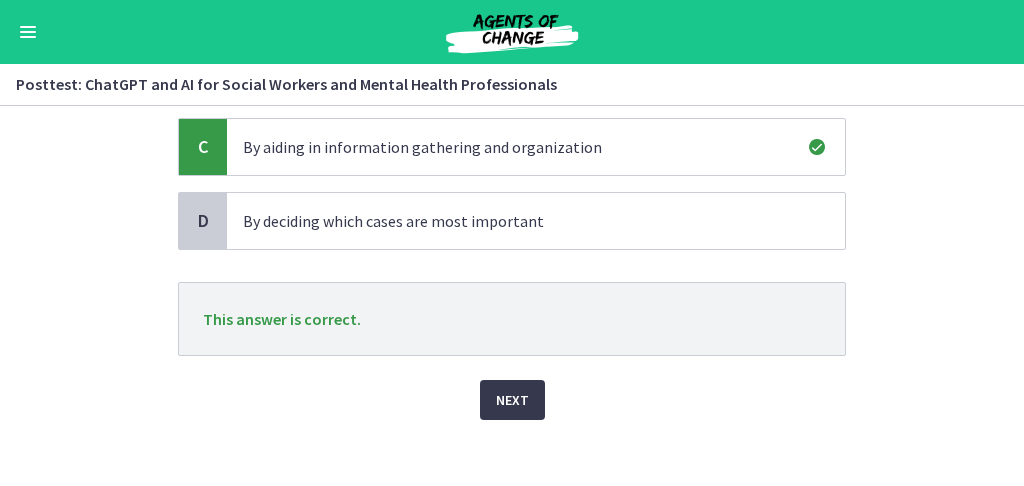scroll, scrollTop: 294, scrollLeft: 0, axis: vertical 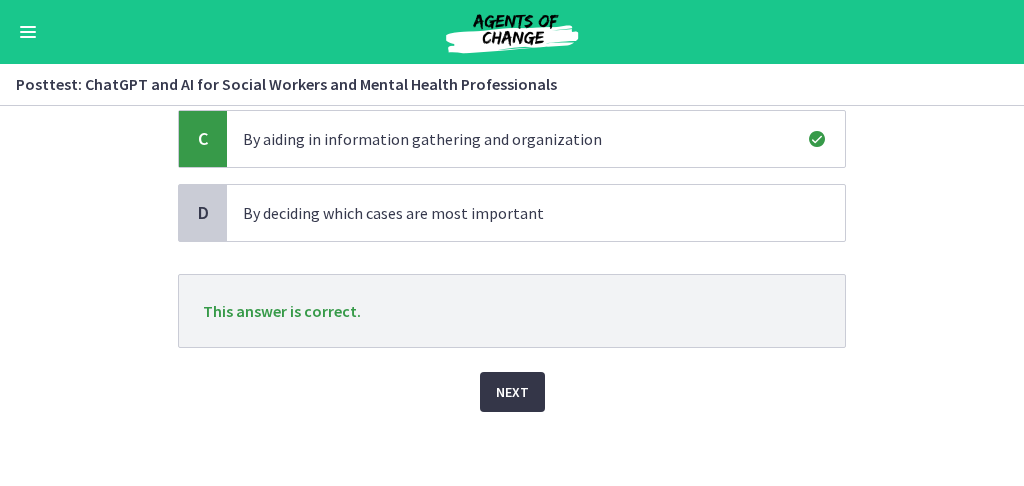 click on "Next" at bounding box center (512, 392) 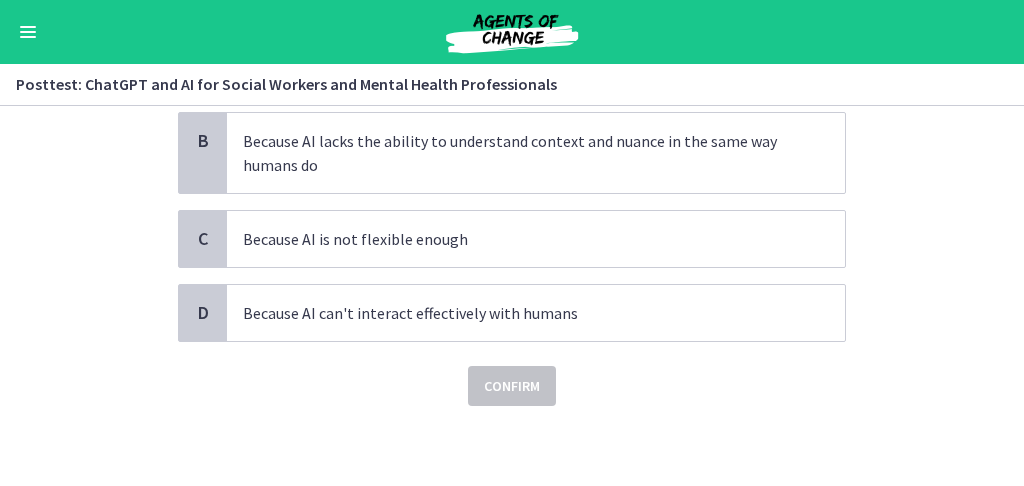 scroll, scrollTop: 0, scrollLeft: 0, axis: both 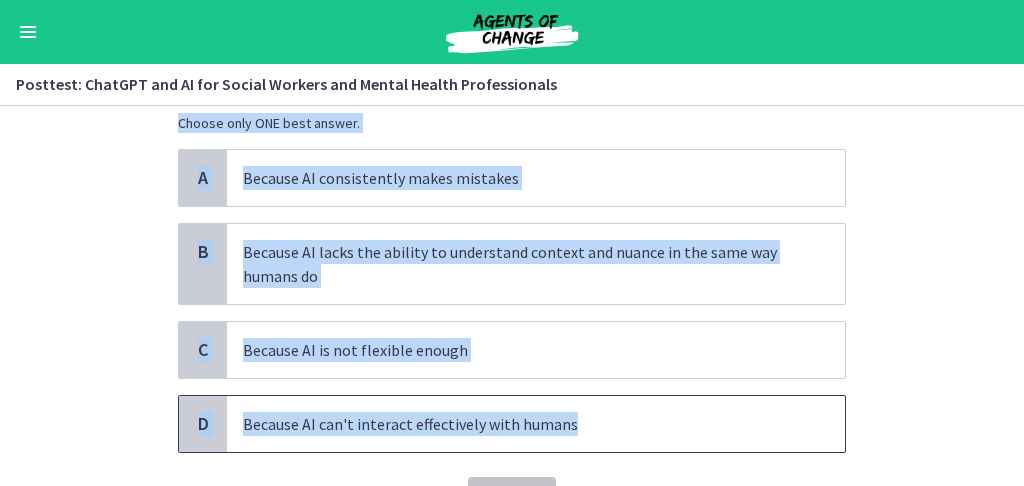 drag, startPoint x: 177, startPoint y: 184, endPoint x: 636, endPoint y: 438, distance: 524.5922 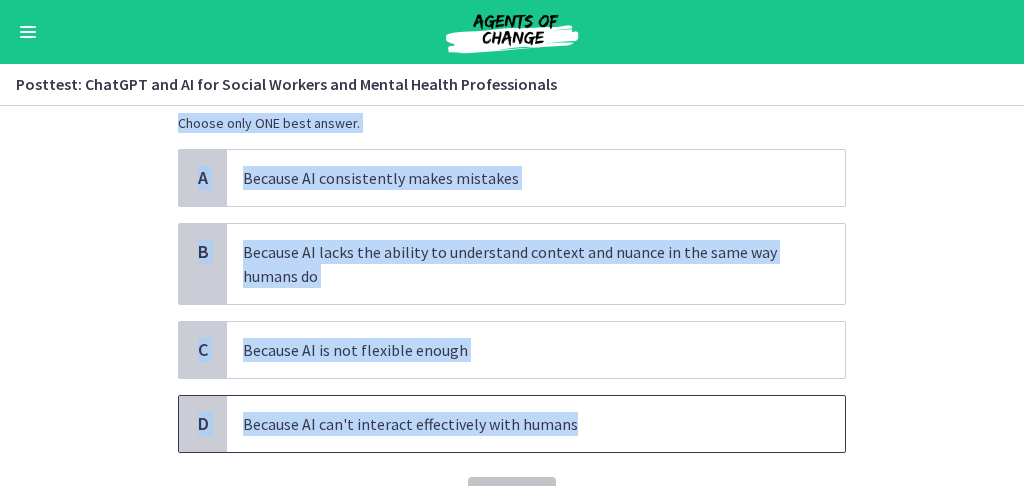 copy on "Why is human oversight still necessary when using AI and ChatGPT in Social Work?
Choose only ONE best answer.
A
Because AI consistently makes mistakes
B
Because AI lacks the ability to understand context and nuance in the same way humans do
C
Because AI is not flexible enough
D
Because AI can't interact effectively with humans" 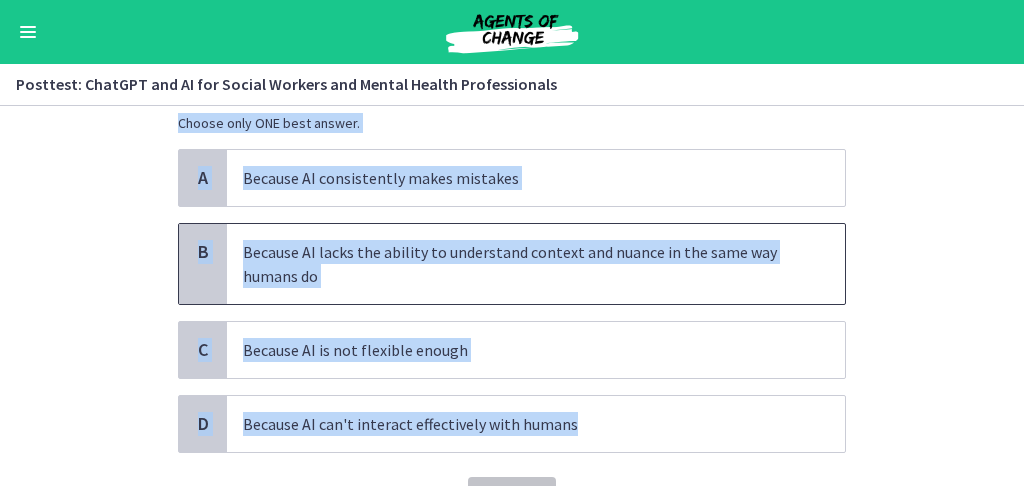 click on "B" at bounding box center (203, 252) 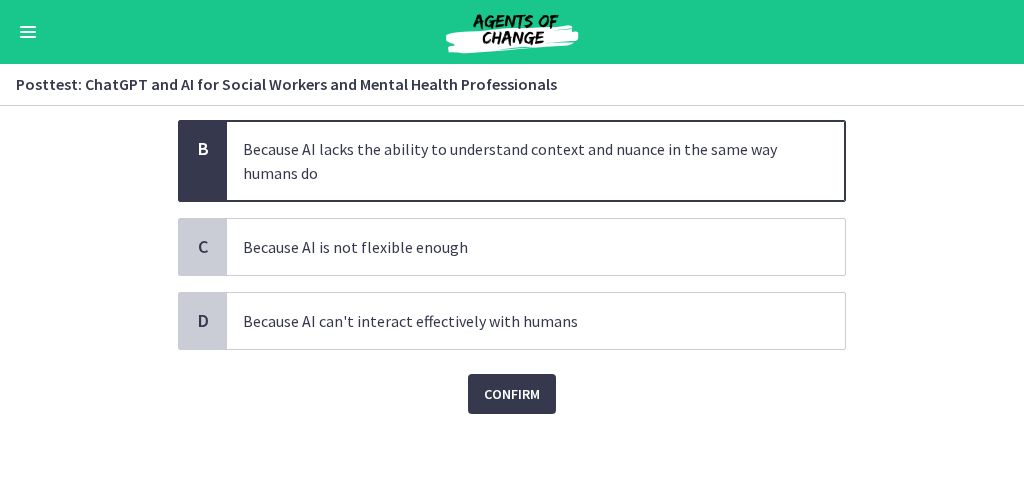 scroll, scrollTop: 240, scrollLeft: 0, axis: vertical 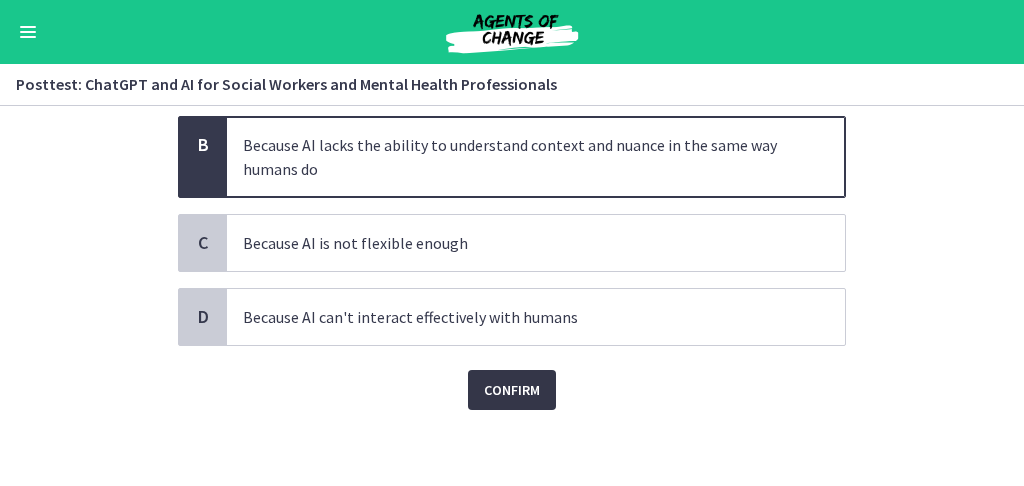 click on "Confirm" at bounding box center (512, 390) 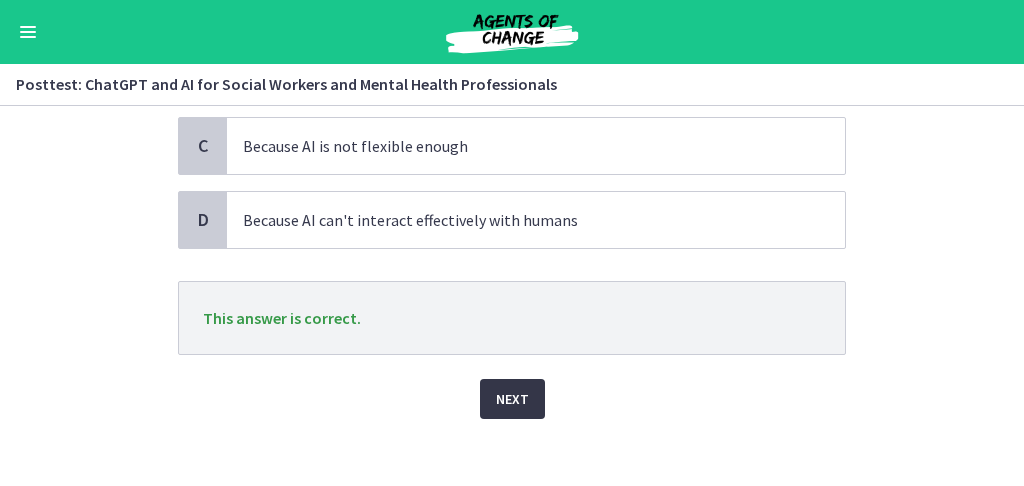 scroll, scrollTop: 345, scrollLeft: 0, axis: vertical 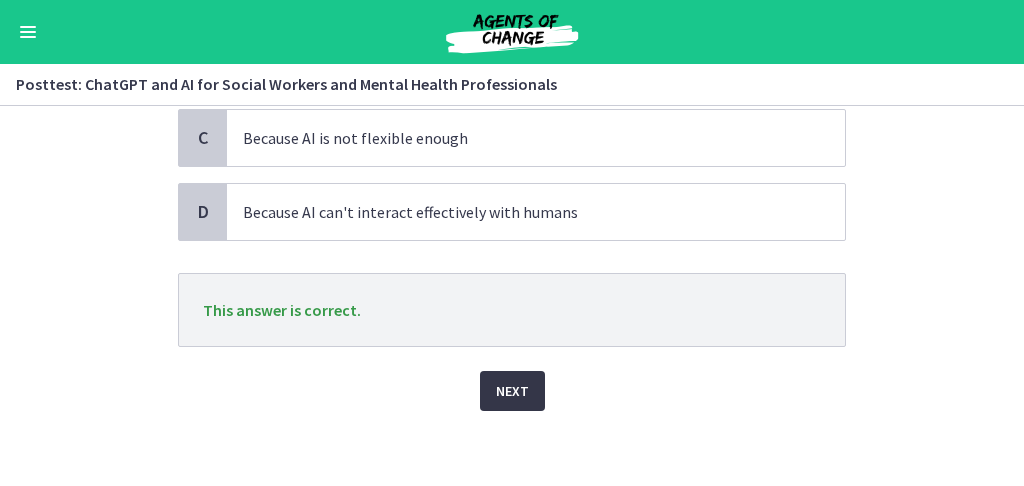 click on "Next" at bounding box center [512, 391] 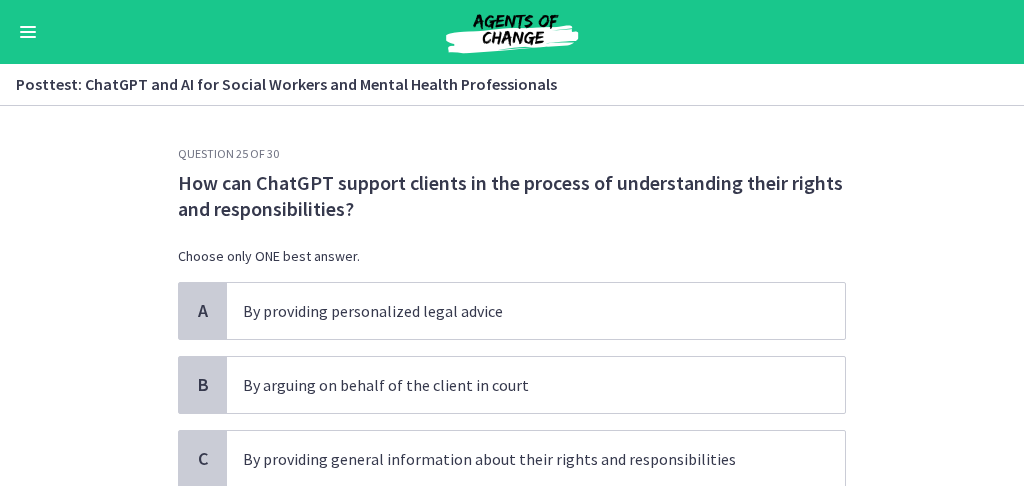 scroll, scrollTop: 66, scrollLeft: 0, axis: vertical 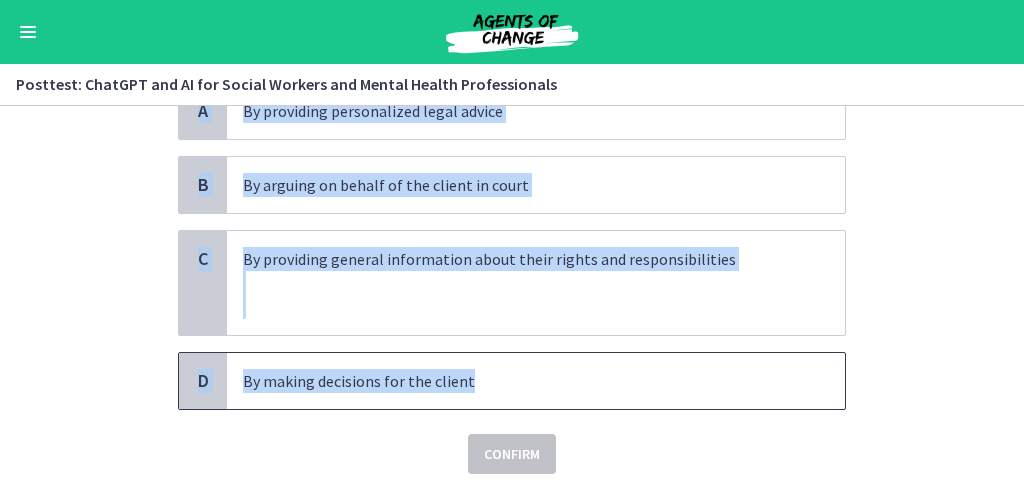 drag, startPoint x: 173, startPoint y: 115, endPoint x: 641, endPoint y: 383, distance: 539.3033 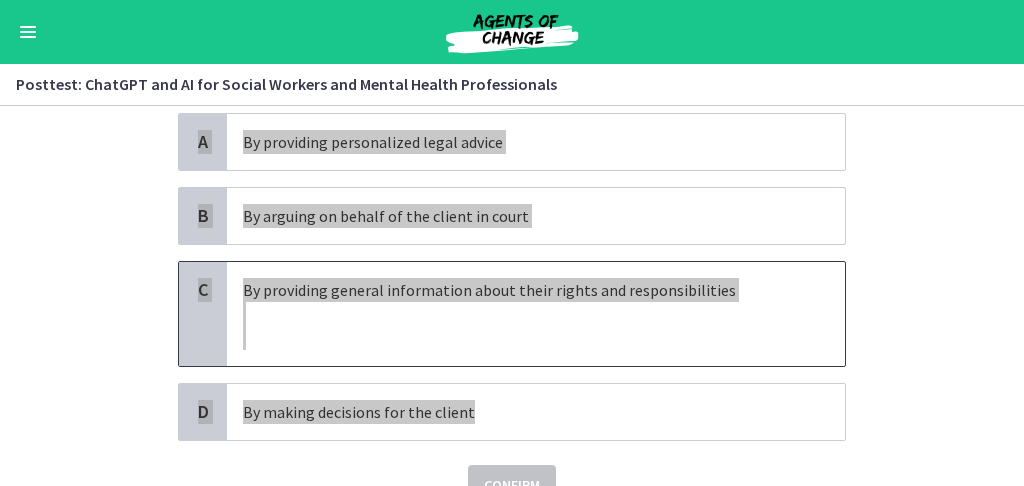 scroll, scrollTop: 200, scrollLeft: 0, axis: vertical 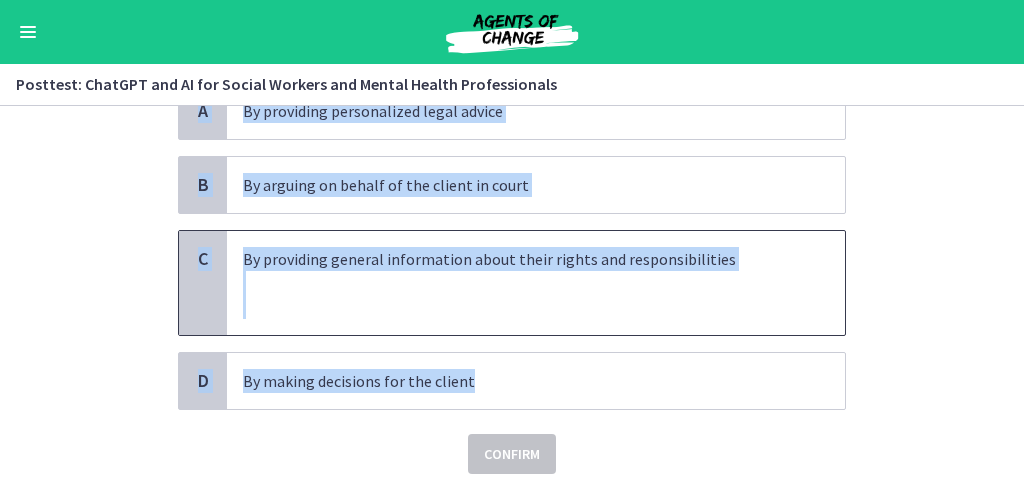 click on "C" at bounding box center [203, 259] 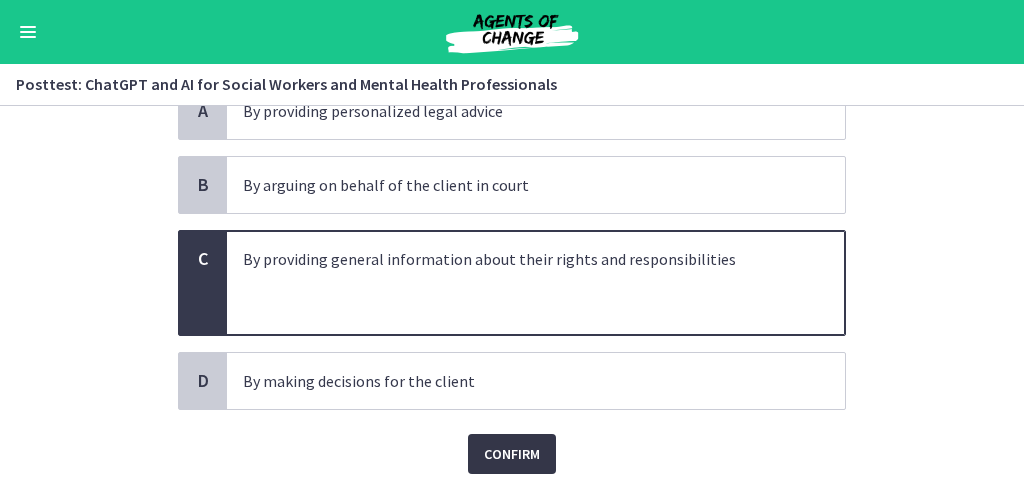 click on "Confirm" at bounding box center [512, 454] 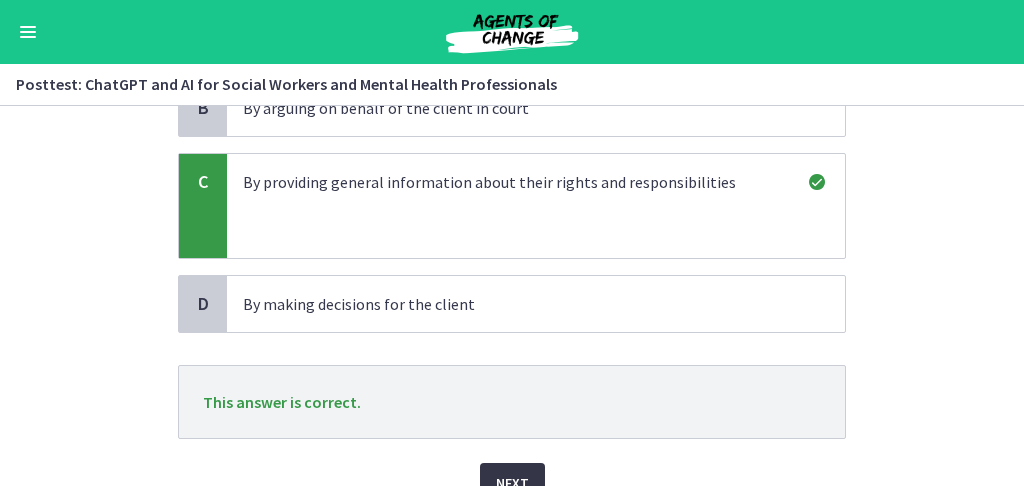 scroll, scrollTop: 369, scrollLeft: 0, axis: vertical 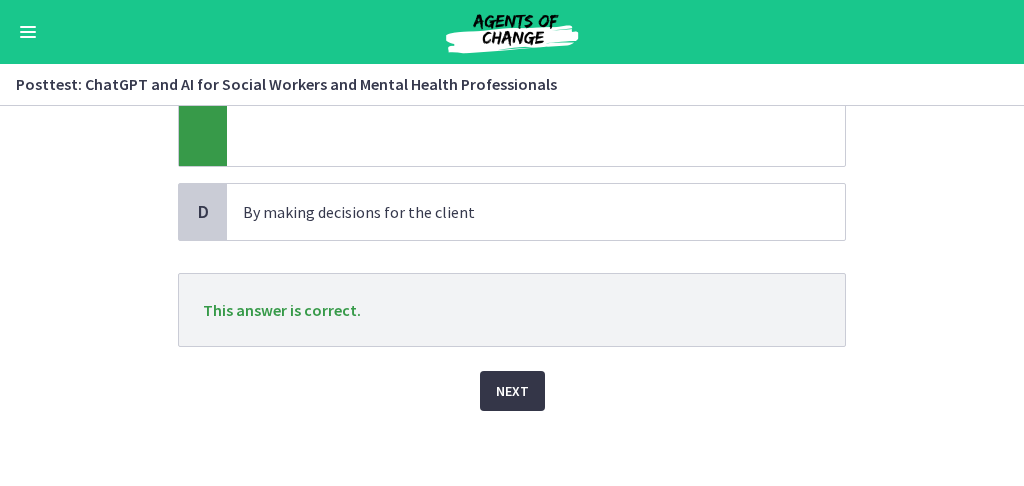 click on "Next" at bounding box center (512, 391) 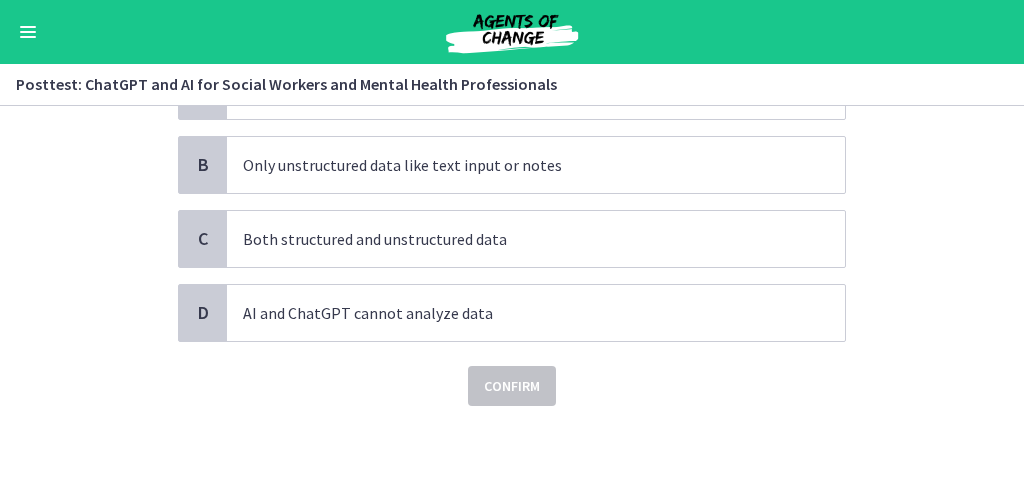 scroll, scrollTop: 0, scrollLeft: 0, axis: both 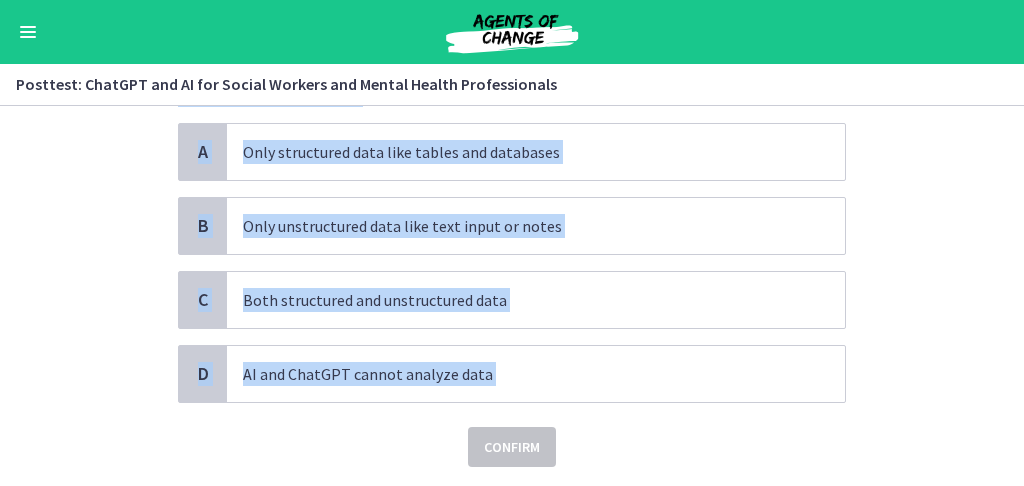 click on "Question   26   of   30
What type of data can AI and ChatGPT analyze to assist Social Workers?
Choose only ONE best answer.
A
Only structured data like tables and databases
B
Only unstructured data like text input or notes
C
Both structured and unstructured data
D
AI and ChatGPT cannot analyze data
Confirm" 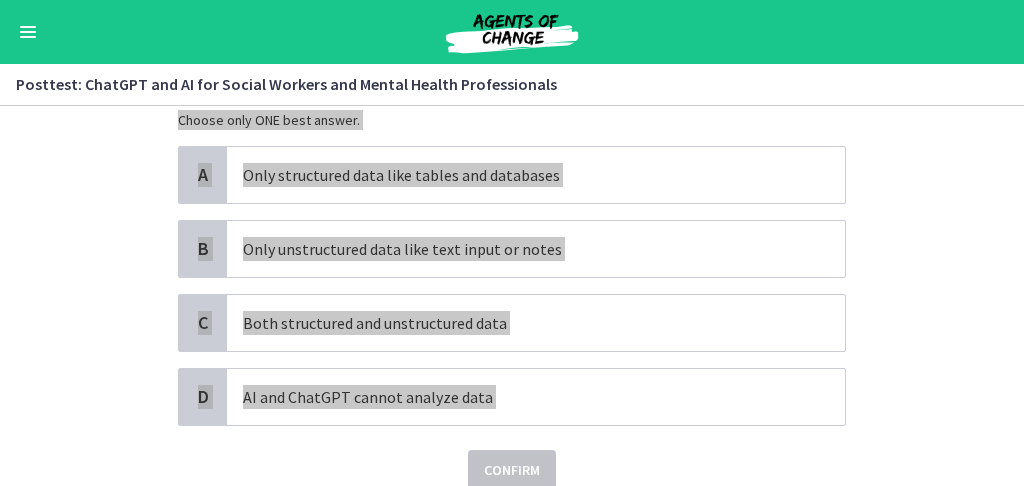 scroll, scrollTop: 133, scrollLeft: 0, axis: vertical 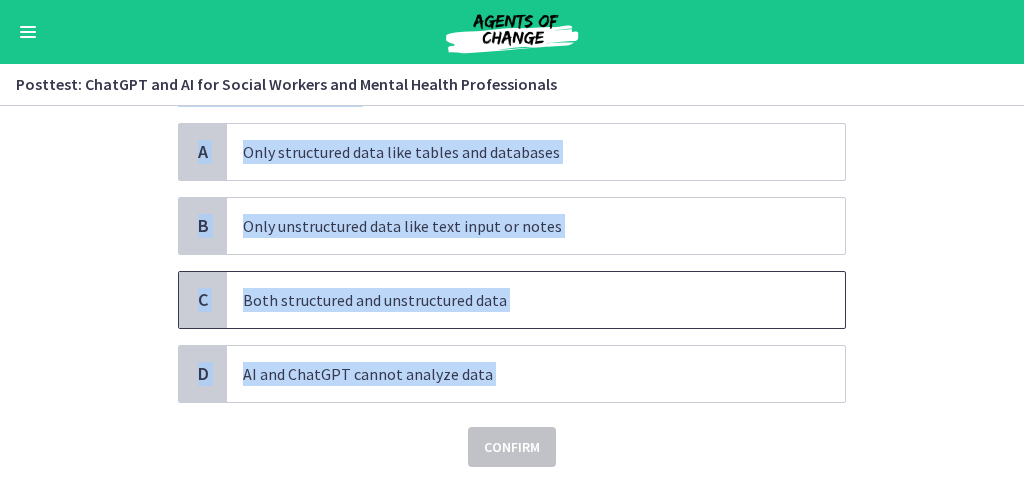 click on "C" at bounding box center (203, 300) 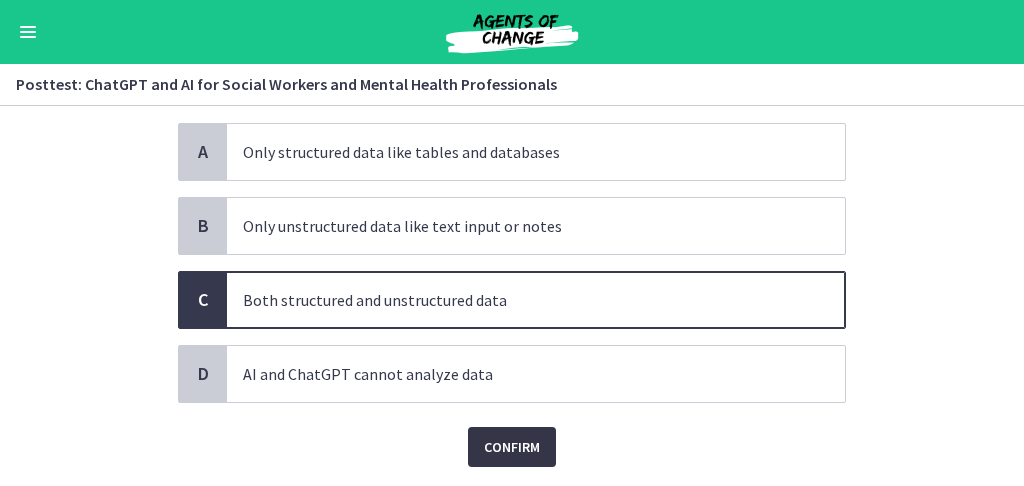 click on "Confirm" at bounding box center (512, 447) 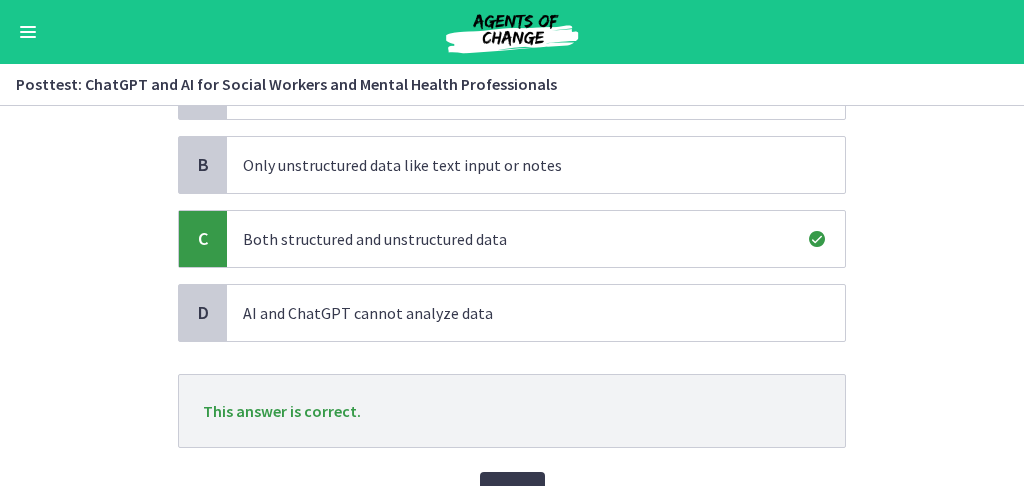 scroll, scrollTop: 266, scrollLeft: 0, axis: vertical 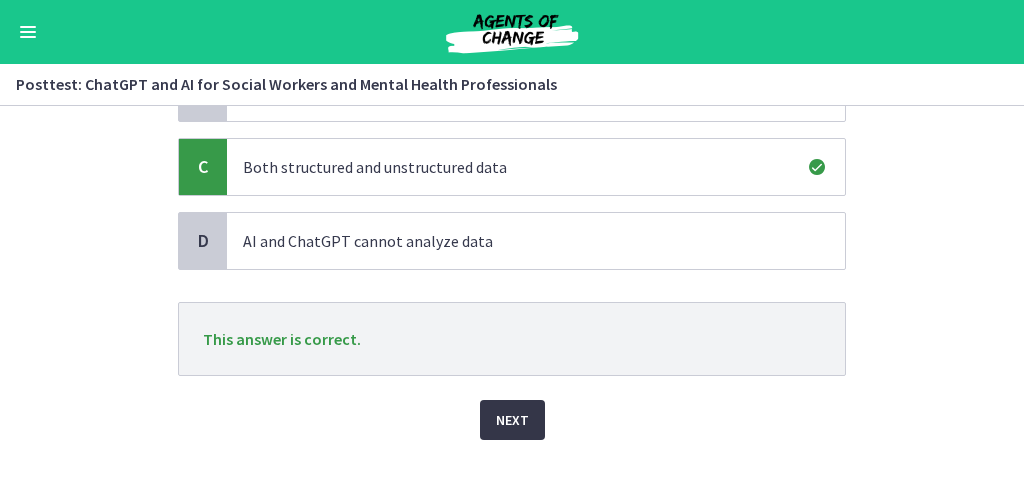 click on "Next" at bounding box center (512, 420) 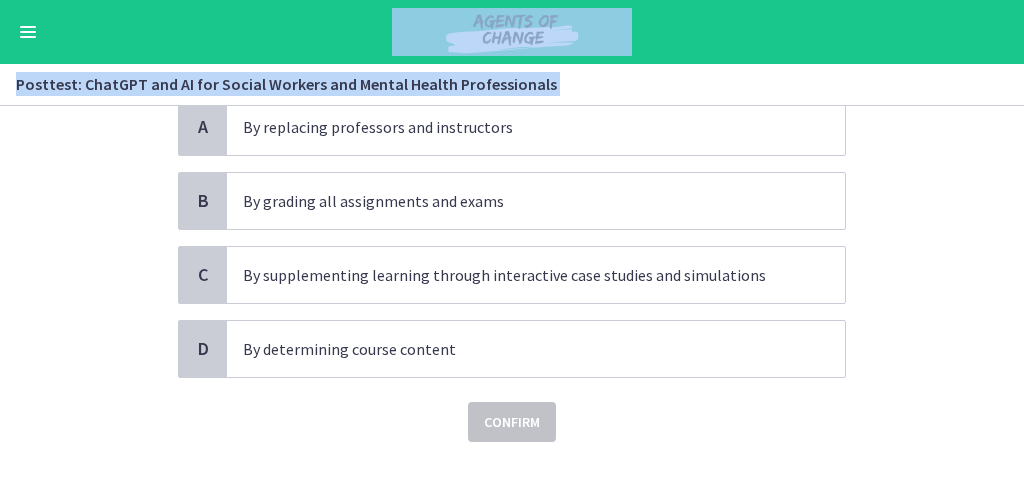 scroll, scrollTop: 189, scrollLeft: 0, axis: vertical 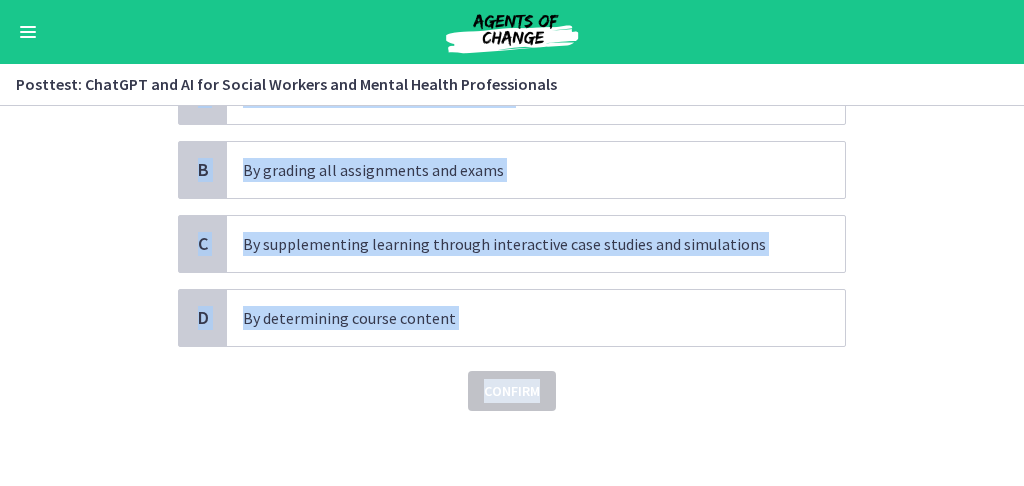 drag, startPoint x: 171, startPoint y: 182, endPoint x: 584, endPoint y: 405, distance: 469.35913 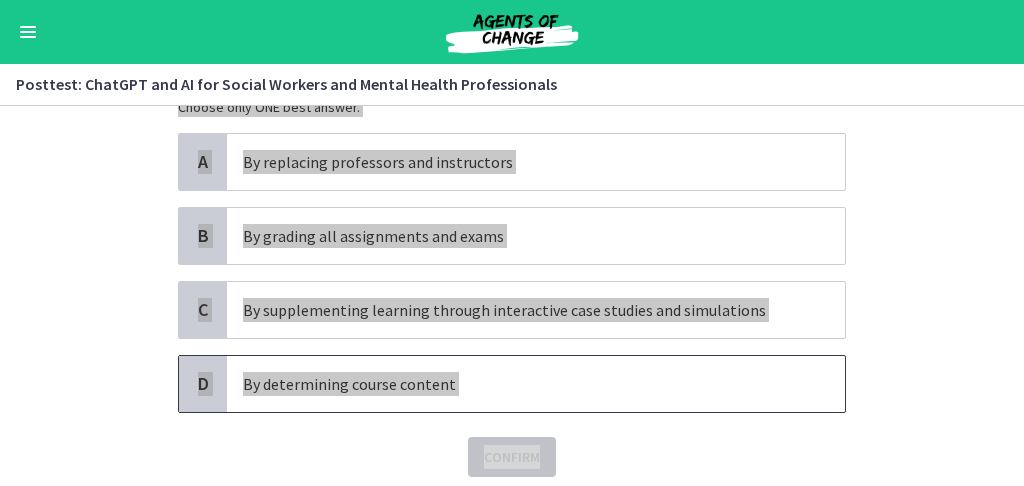scroll, scrollTop: 56, scrollLeft: 0, axis: vertical 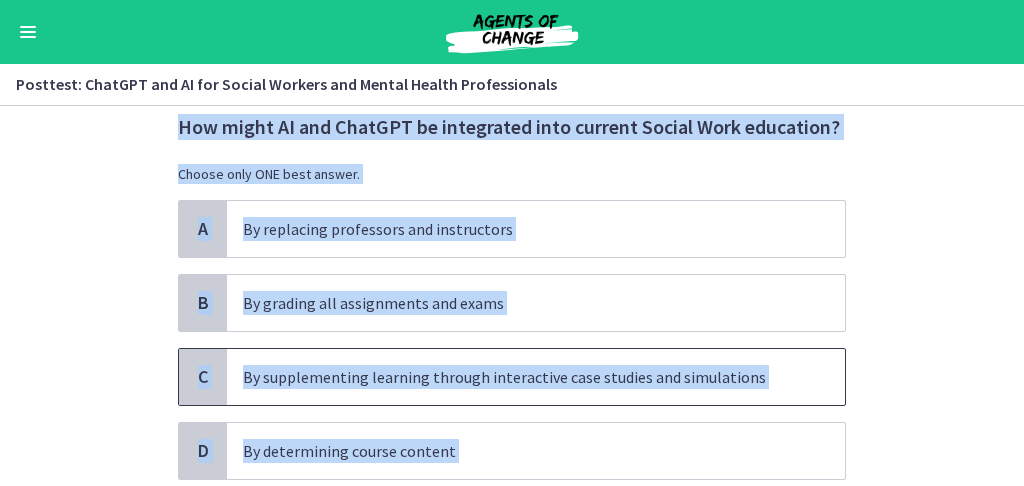 click on "C" at bounding box center (203, 377) 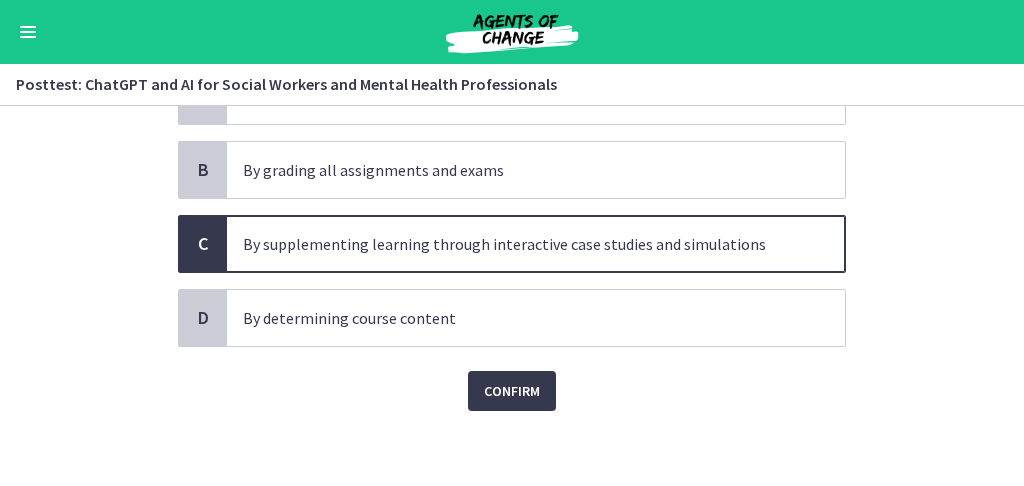 scroll, scrollTop: 189, scrollLeft: 0, axis: vertical 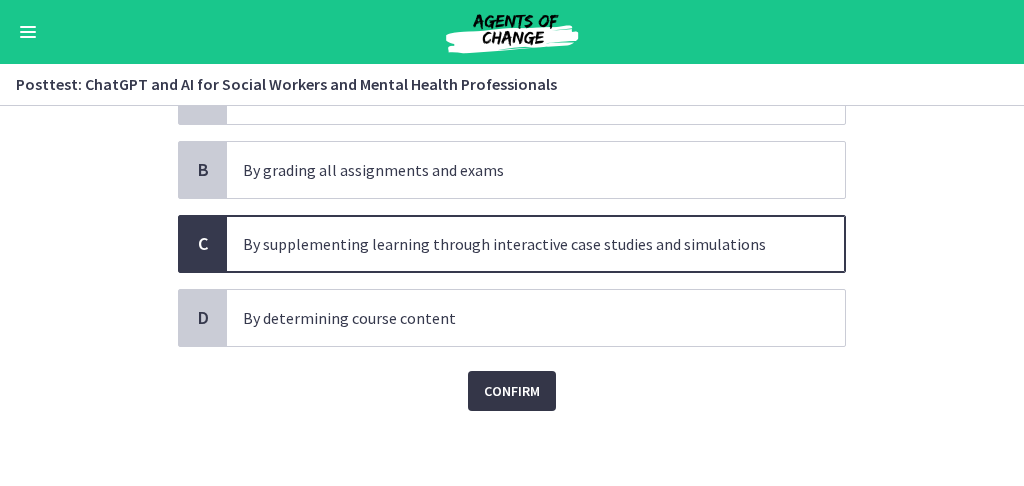 click on "Confirm" at bounding box center [512, 391] 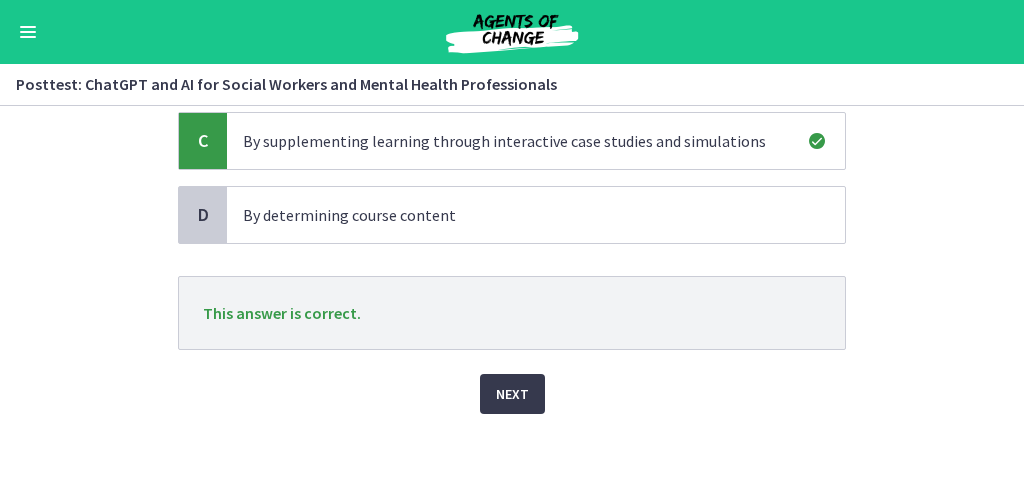 scroll, scrollTop: 294, scrollLeft: 0, axis: vertical 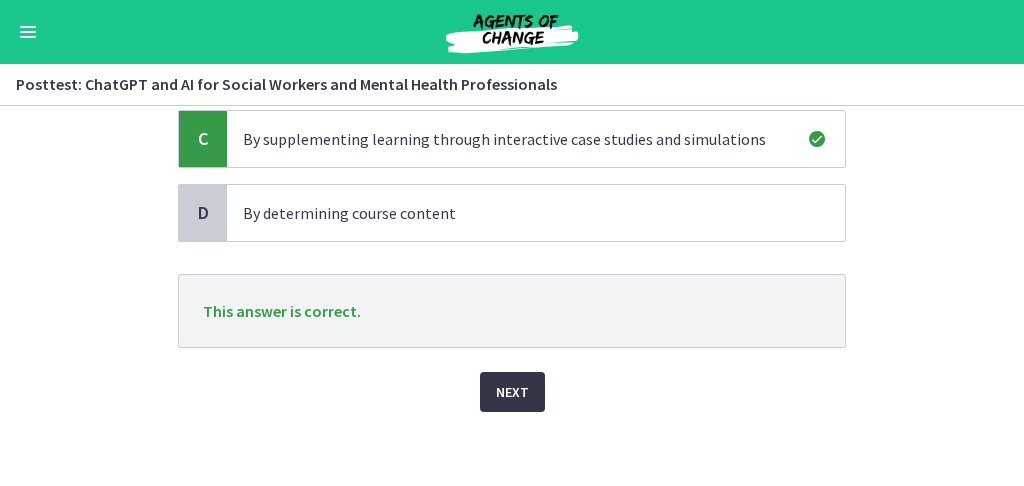 click on "Next" at bounding box center [512, 392] 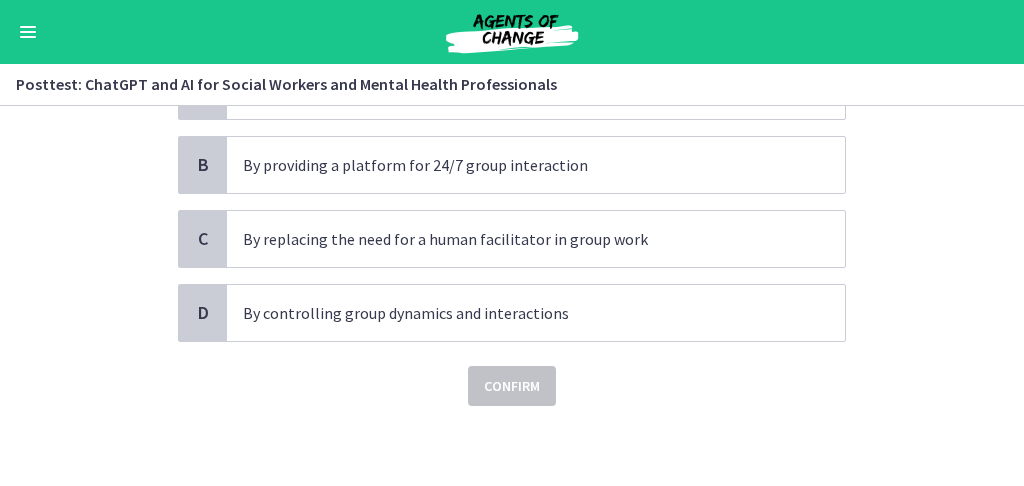 scroll, scrollTop: 0, scrollLeft: 0, axis: both 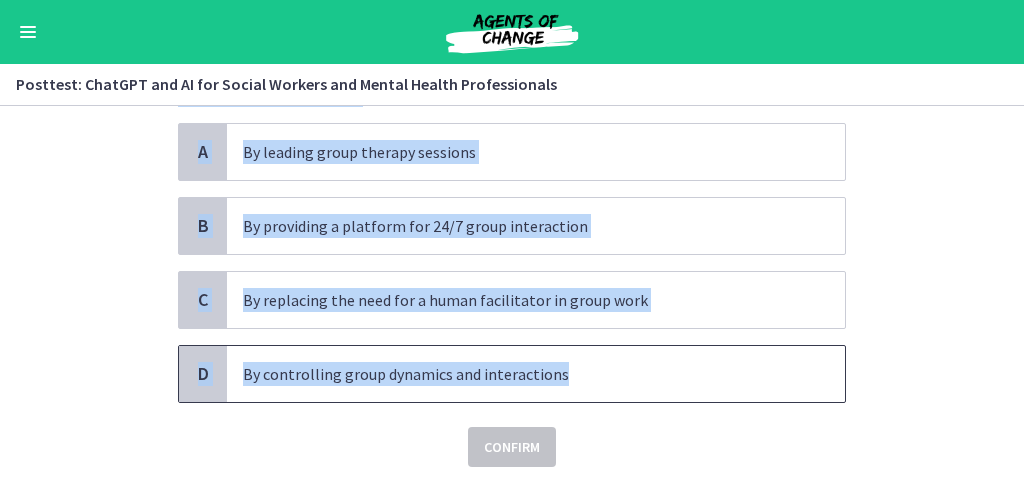 drag, startPoint x: 172, startPoint y: 182, endPoint x: 693, endPoint y: 374, distance: 555.2522 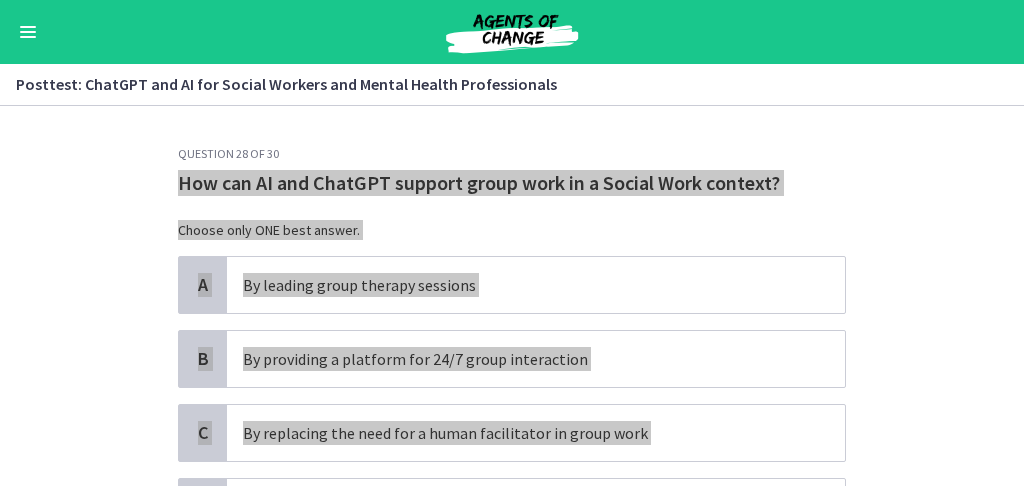 scroll, scrollTop: 66, scrollLeft: 0, axis: vertical 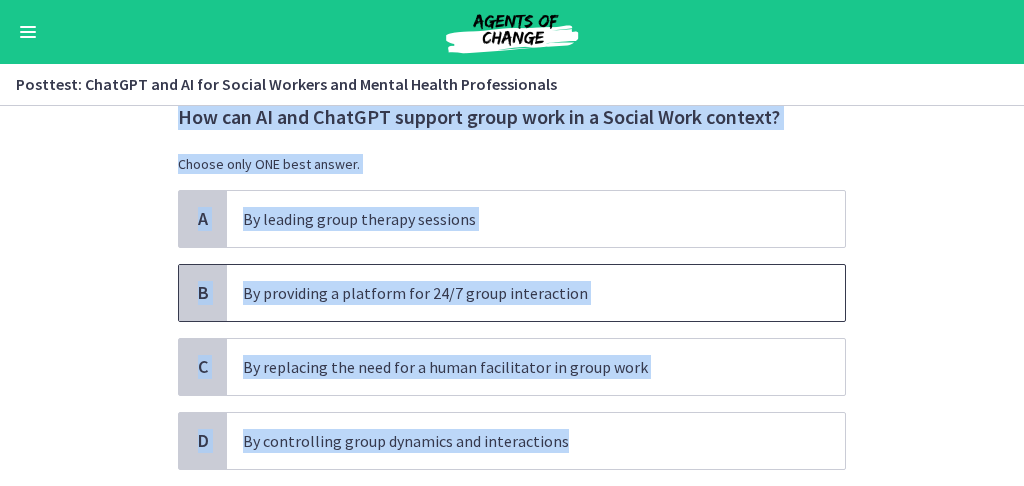 click on "B" at bounding box center [203, 293] 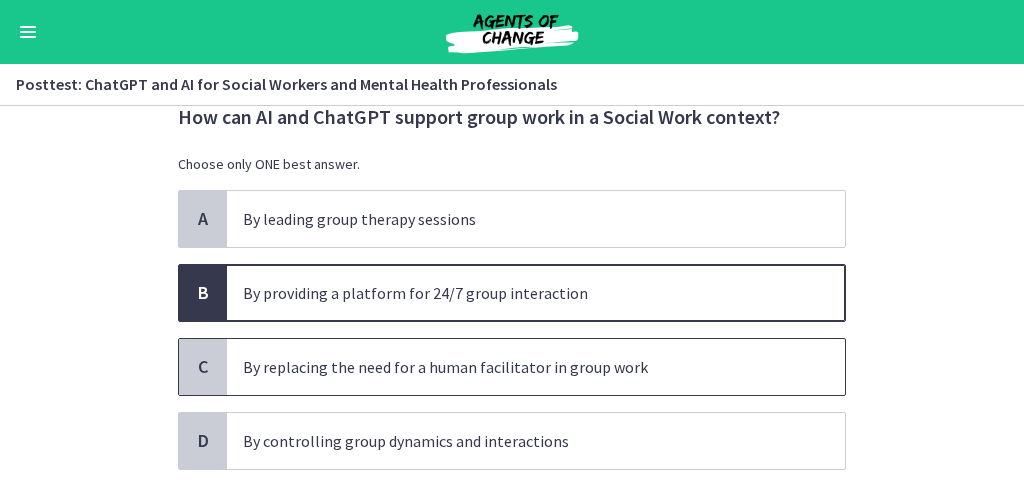 scroll, scrollTop: 189, scrollLeft: 0, axis: vertical 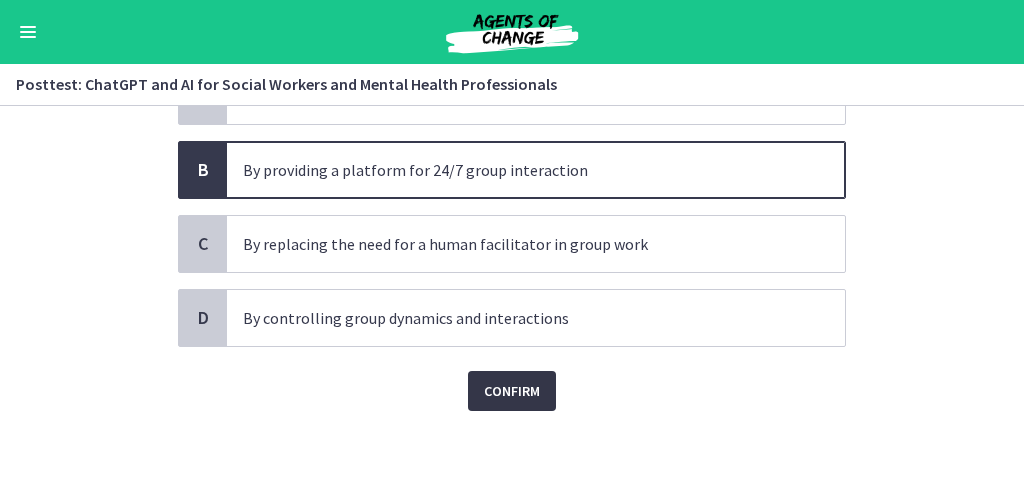 click on "Confirm" at bounding box center [512, 391] 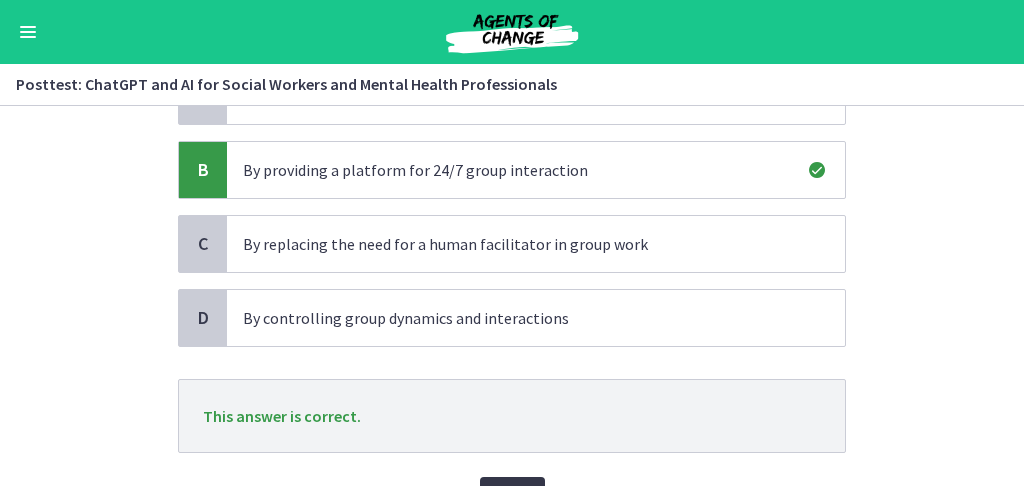 click on "Next" at bounding box center (512, 497) 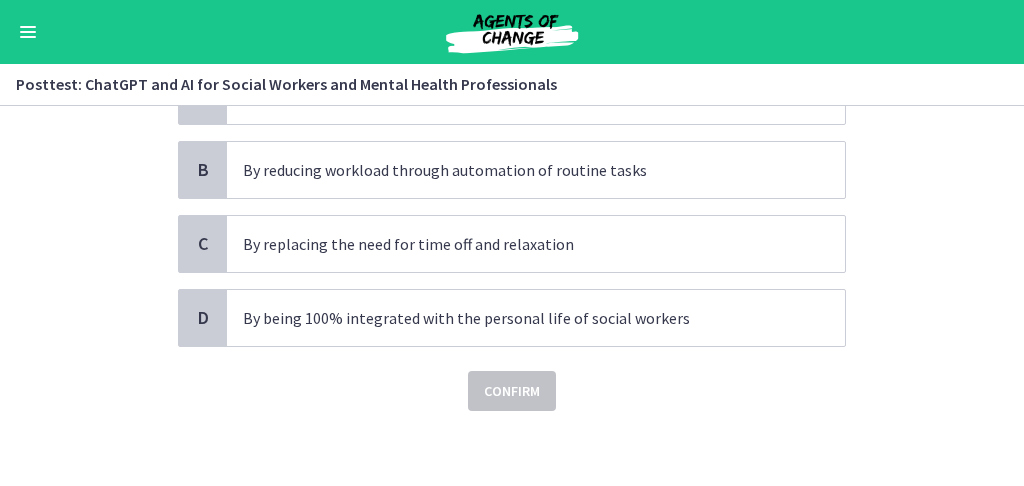 scroll, scrollTop: 0, scrollLeft: 0, axis: both 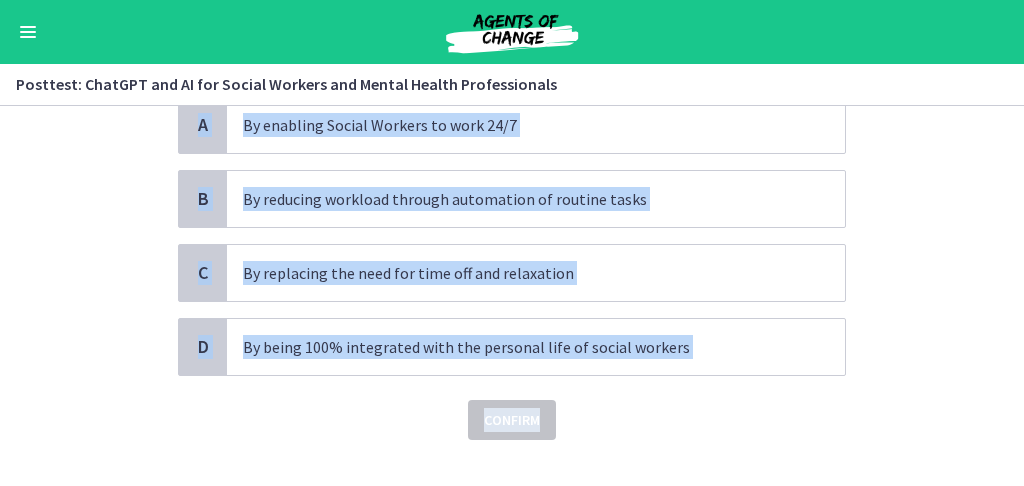 drag, startPoint x: 176, startPoint y: 179, endPoint x: 681, endPoint y: 377, distance: 542.4288 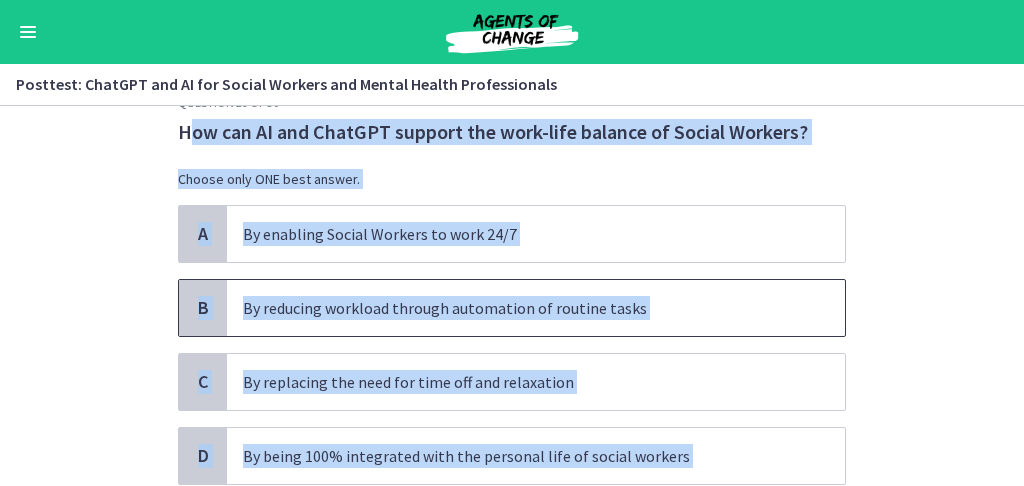 scroll, scrollTop: 27, scrollLeft: 0, axis: vertical 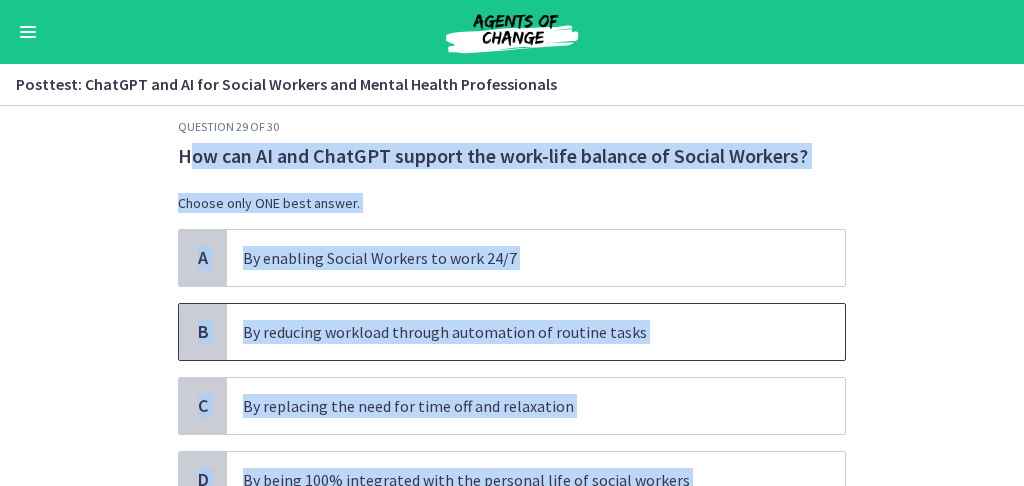 click on "B" at bounding box center [203, 332] 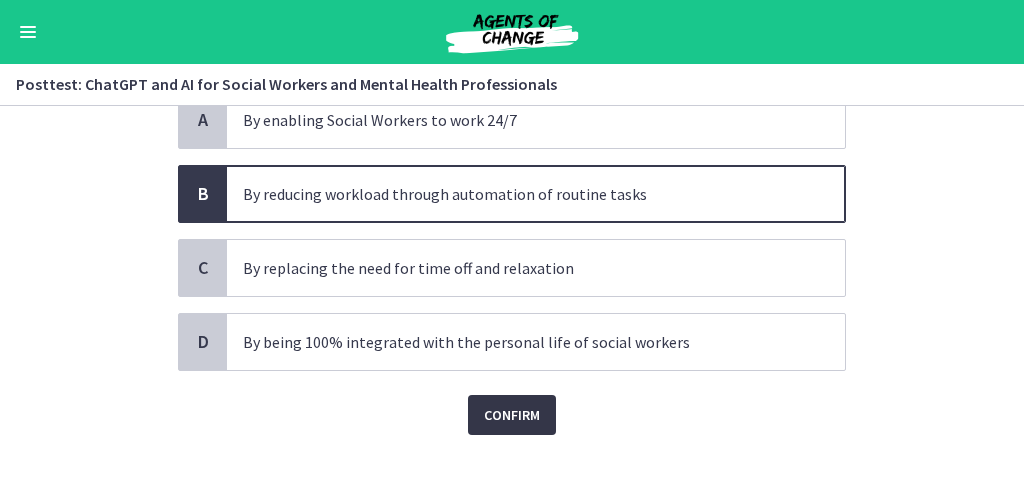 scroll, scrollTop: 189, scrollLeft: 0, axis: vertical 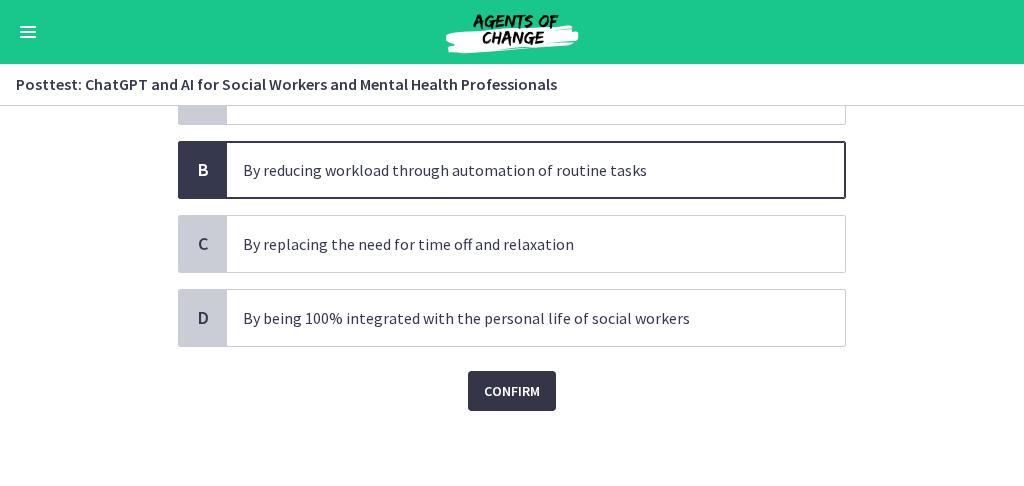 click on "Confirm" at bounding box center [512, 391] 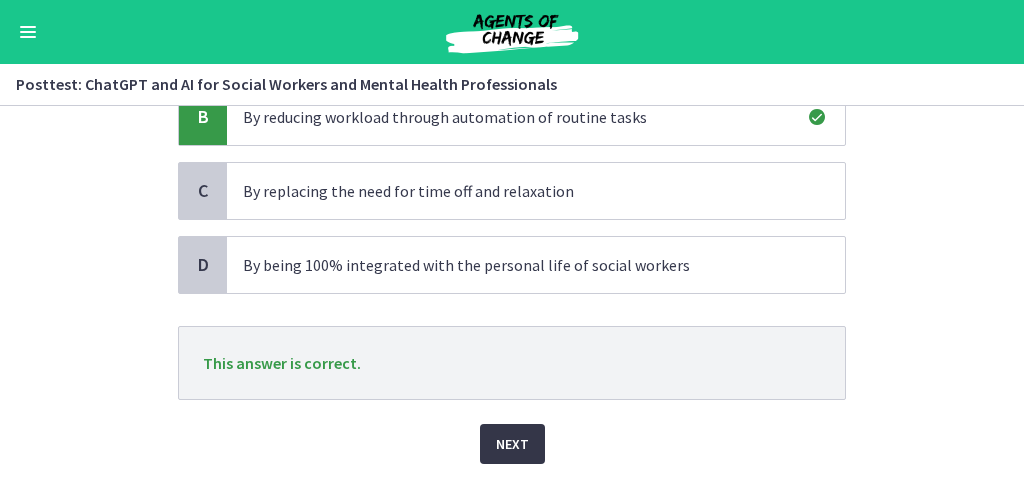 scroll, scrollTop: 294, scrollLeft: 0, axis: vertical 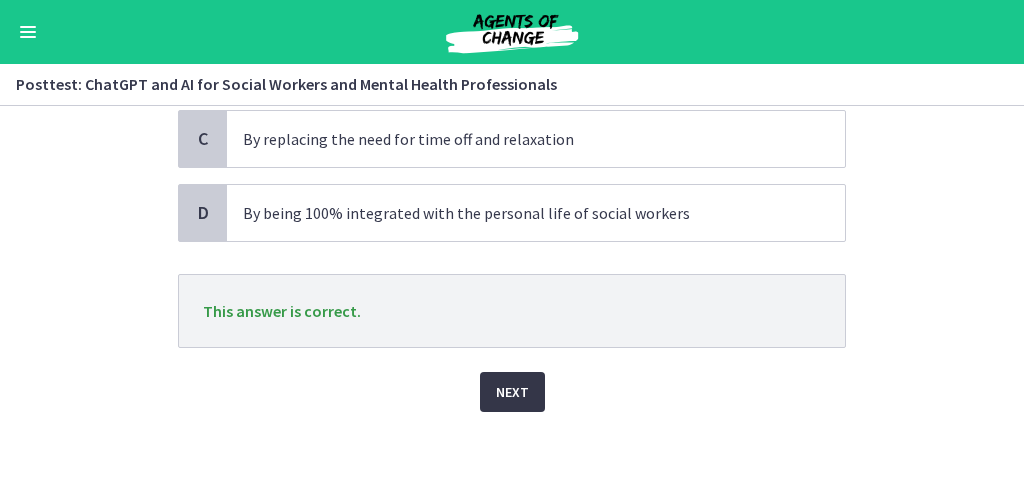 click on "Next" at bounding box center [512, 392] 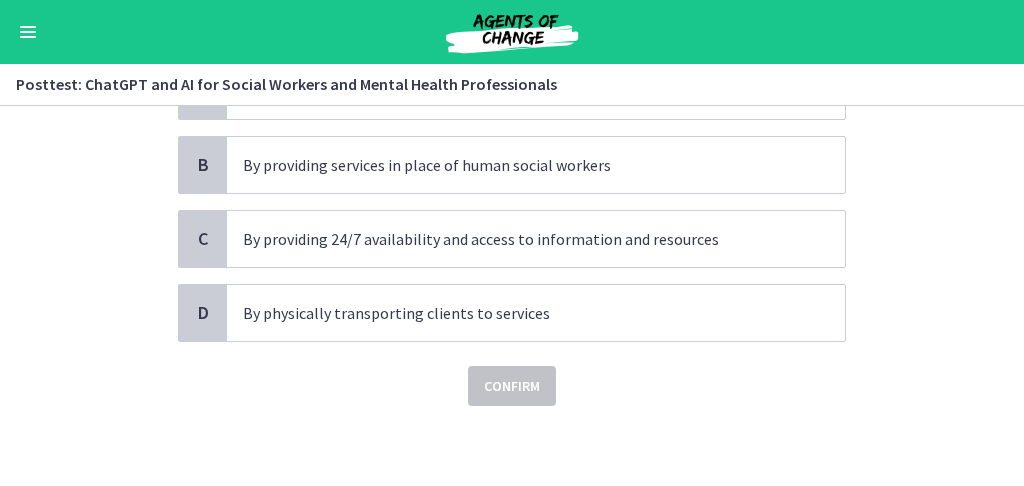 scroll, scrollTop: 0, scrollLeft: 0, axis: both 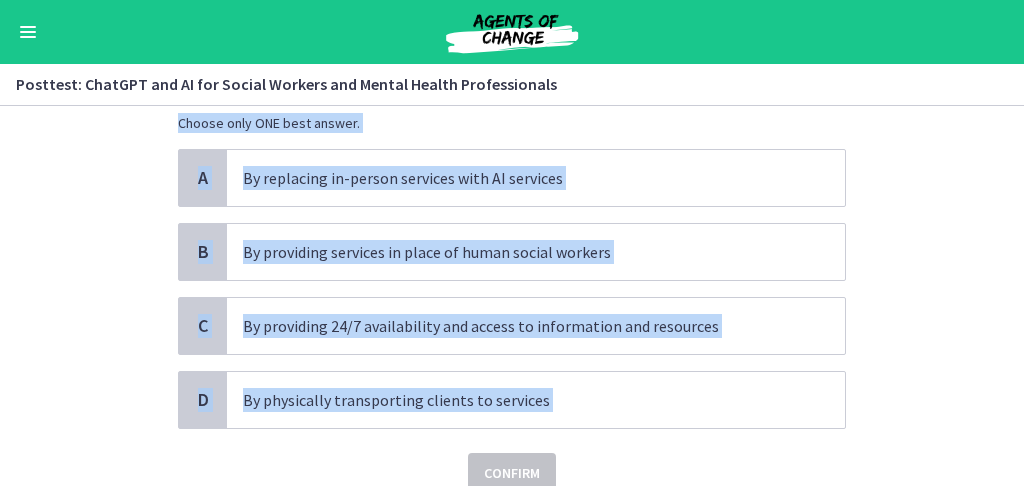 drag, startPoint x: 172, startPoint y: 182, endPoint x: 494, endPoint y: 439, distance: 411.98666 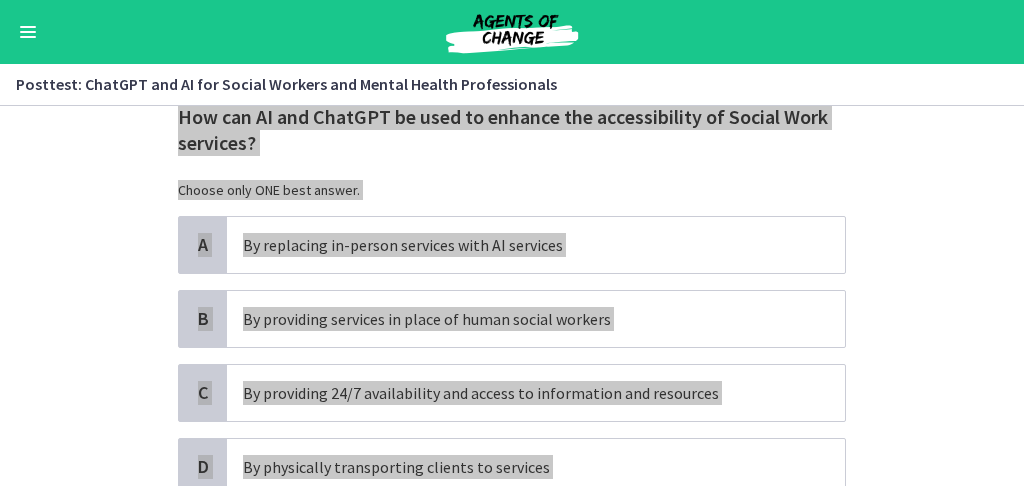 scroll, scrollTop: 133, scrollLeft: 0, axis: vertical 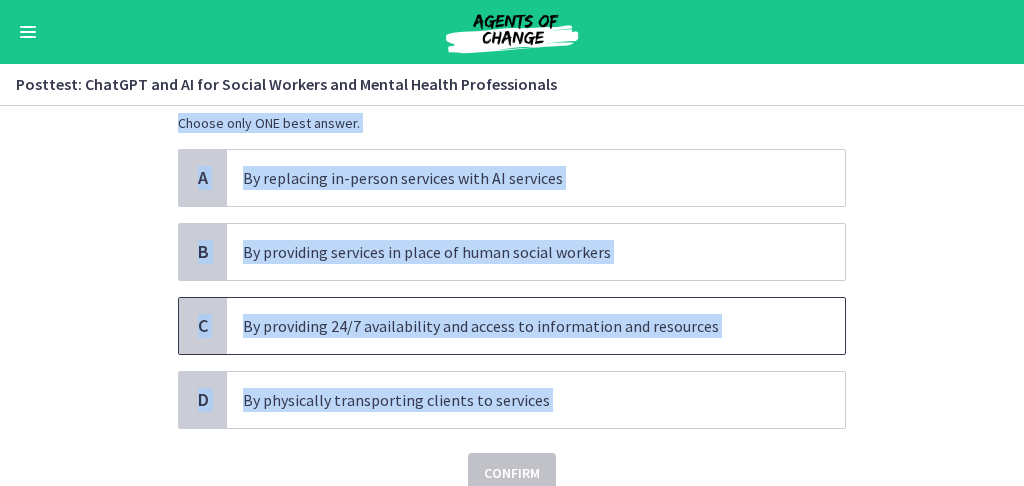 click on "C" at bounding box center (203, 326) 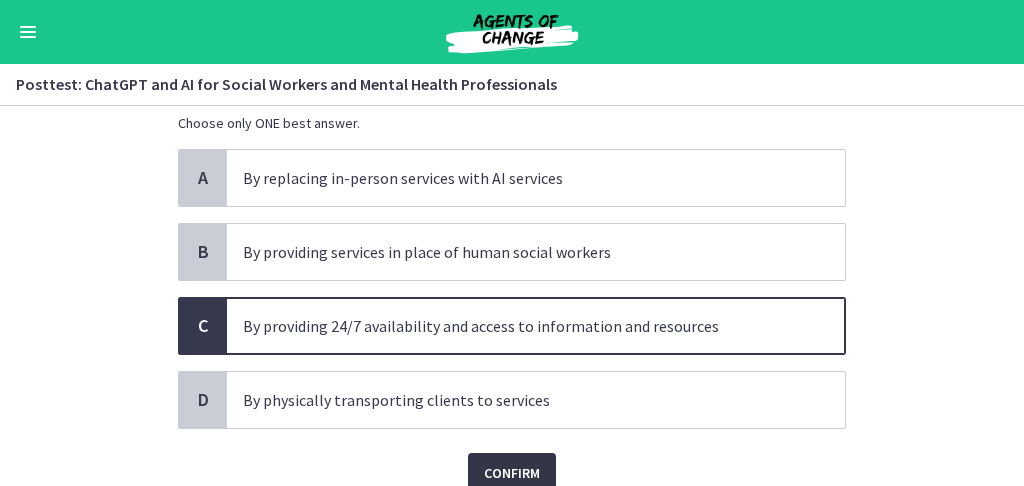 click on "Confirm" at bounding box center [512, 473] 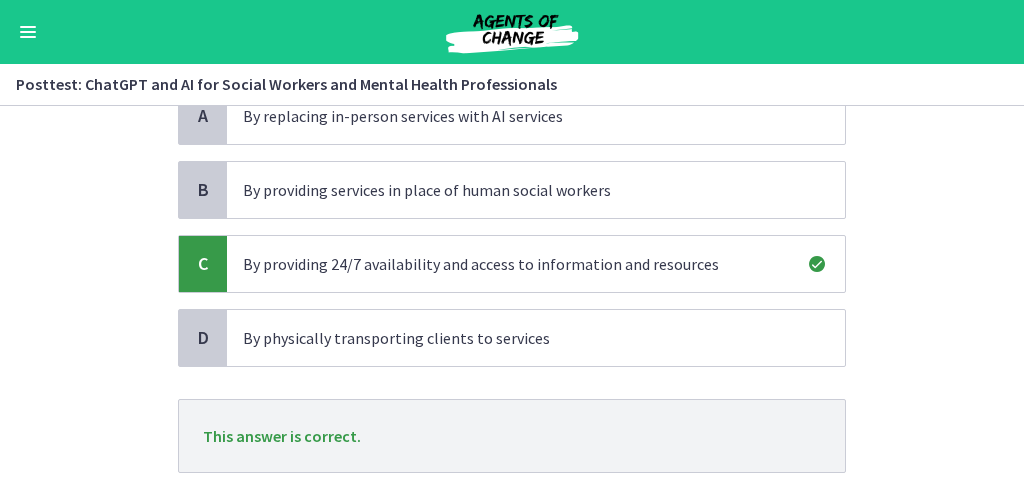 scroll, scrollTop: 321, scrollLeft: 0, axis: vertical 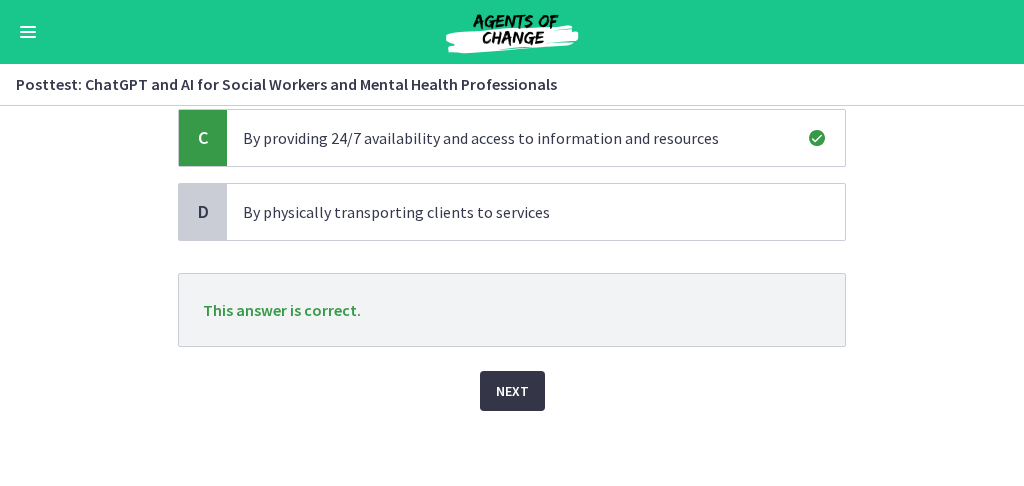 click on "Next" at bounding box center [512, 391] 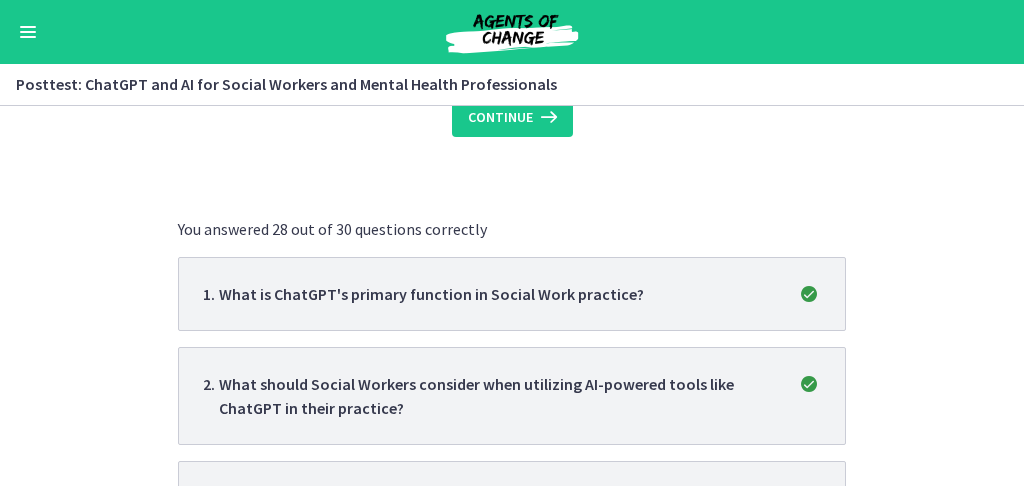 scroll, scrollTop: 0, scrollLeft: 0, axis: both 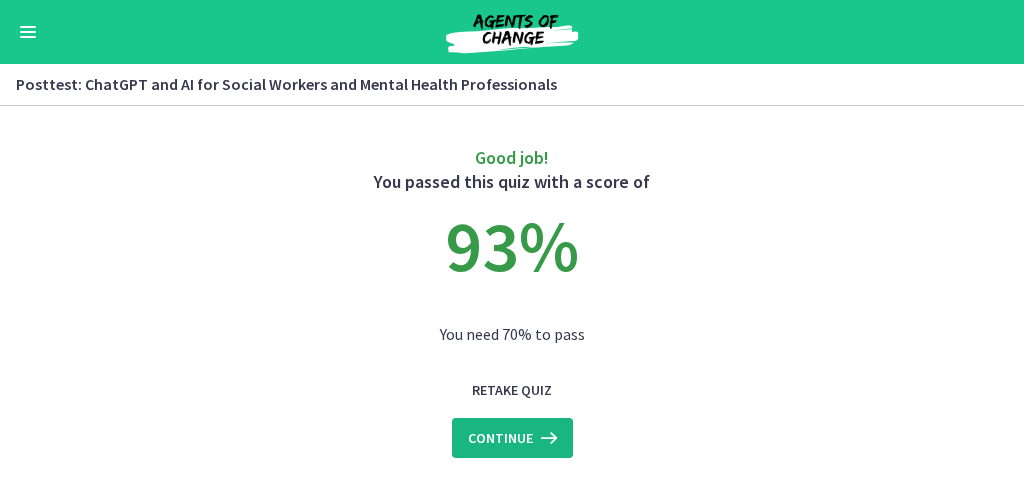 click at bounding box center [547, 438] 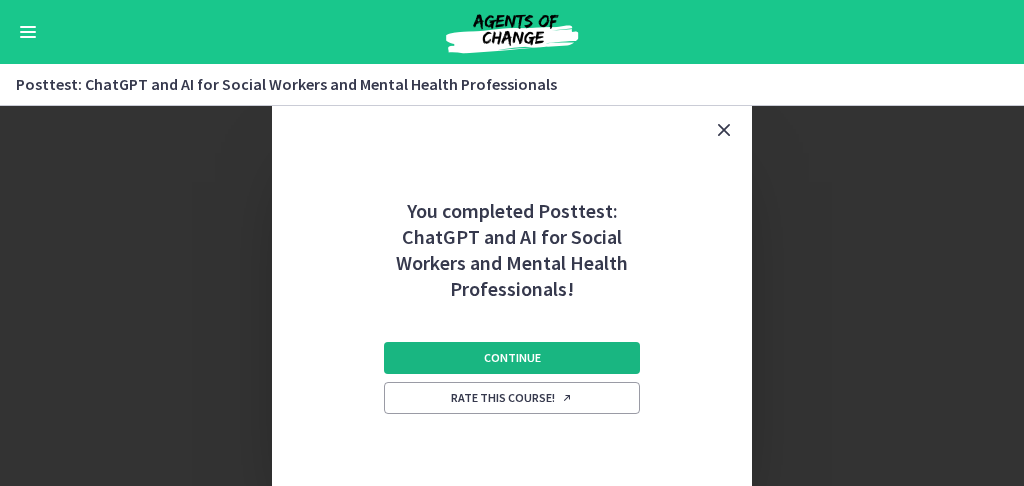 click on "Continue" at bounding box center (512, 358) 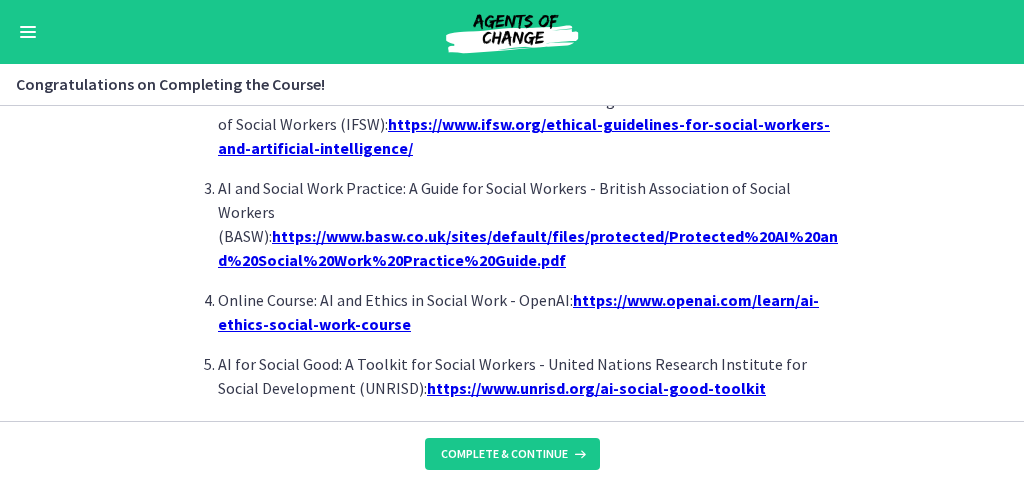 scroll, scrollTop: 2016, scrollLeft: 0, axis: vertical 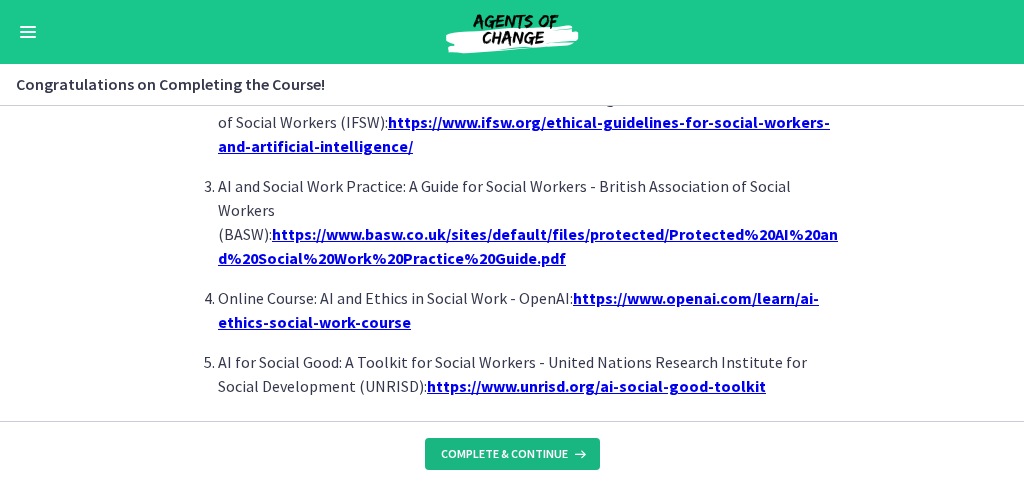 click on "Complete & continue" at bounding box center [504, 454] 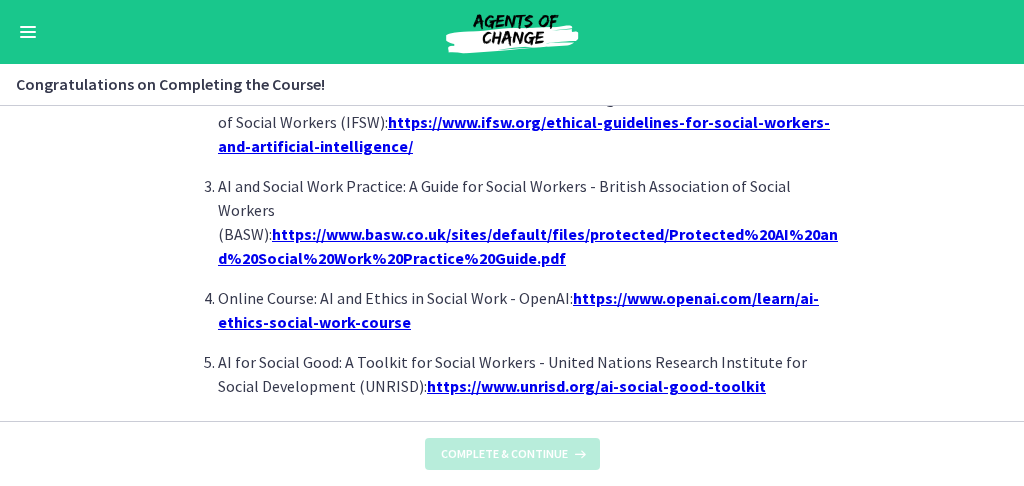scroll, scrollTop: 0, scrollLeft: 0, axis: both 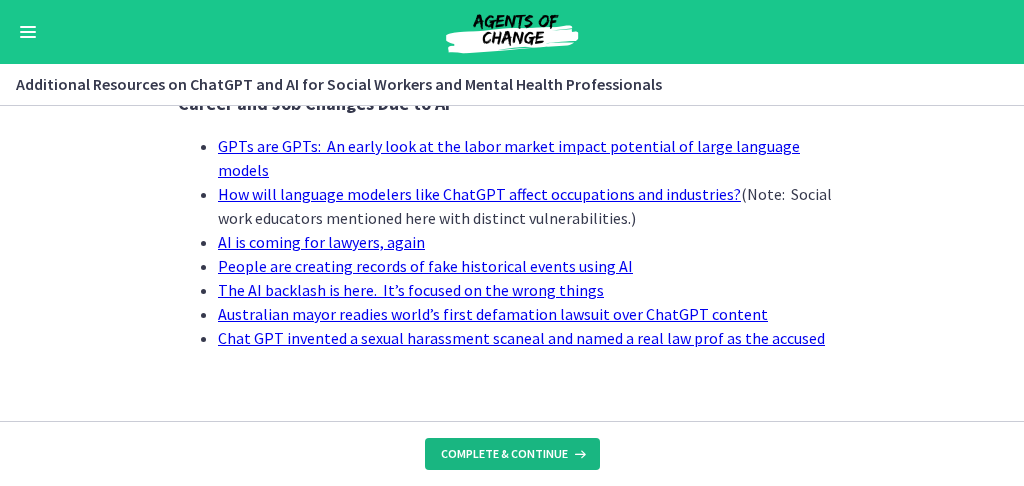 click on "Complete & continue" at bounding box center (504, 454) 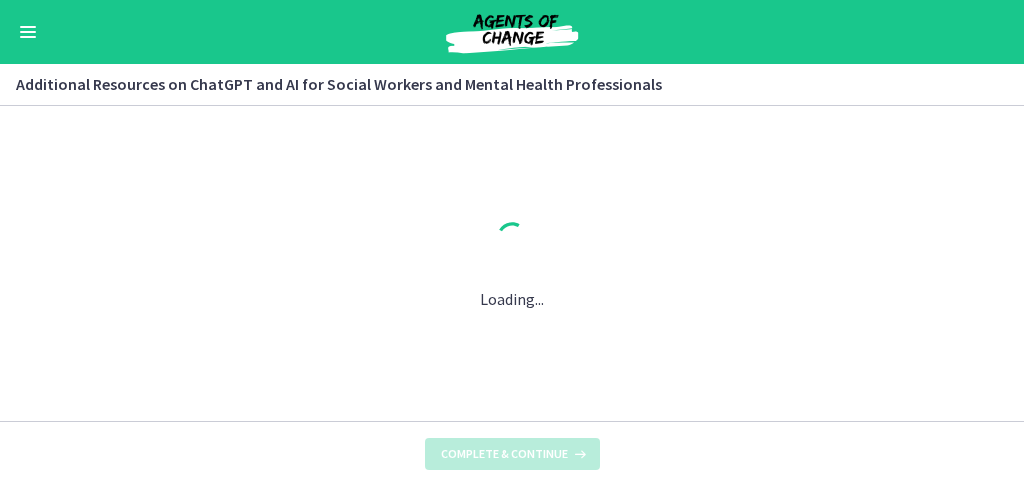scroll, scrollTop: 0, scrollLeft: 0, axis: both 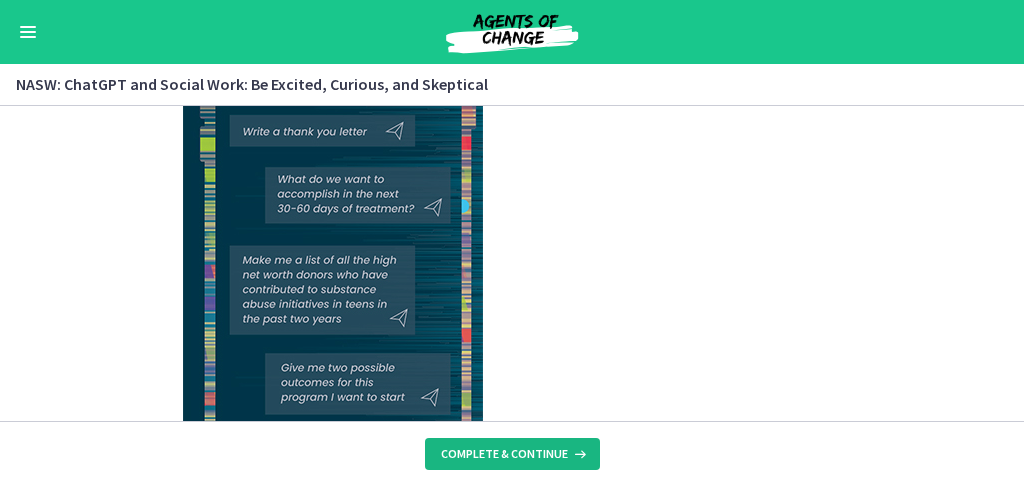 click on "Complete & continue" at bounding box center [504, 454] 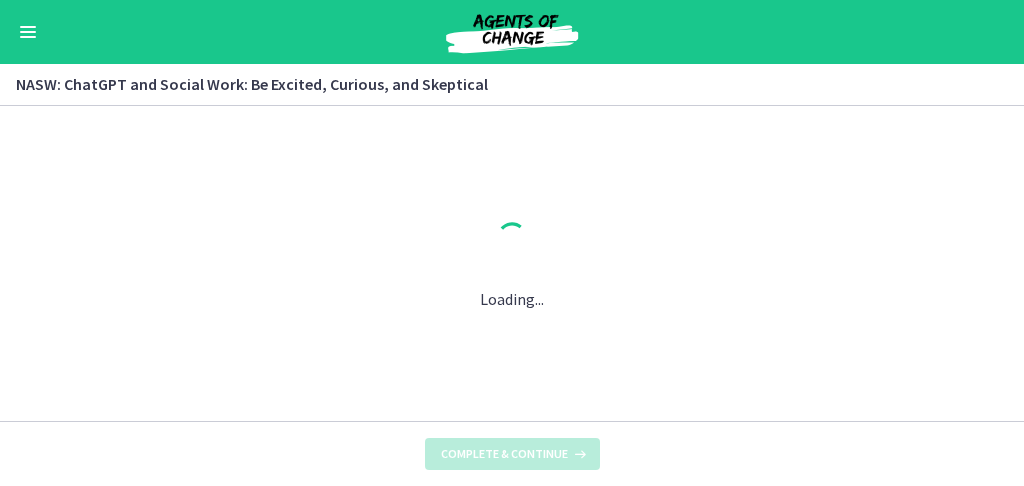 scroll, scrollTop: 0, scrollLeft: 0, axis: both 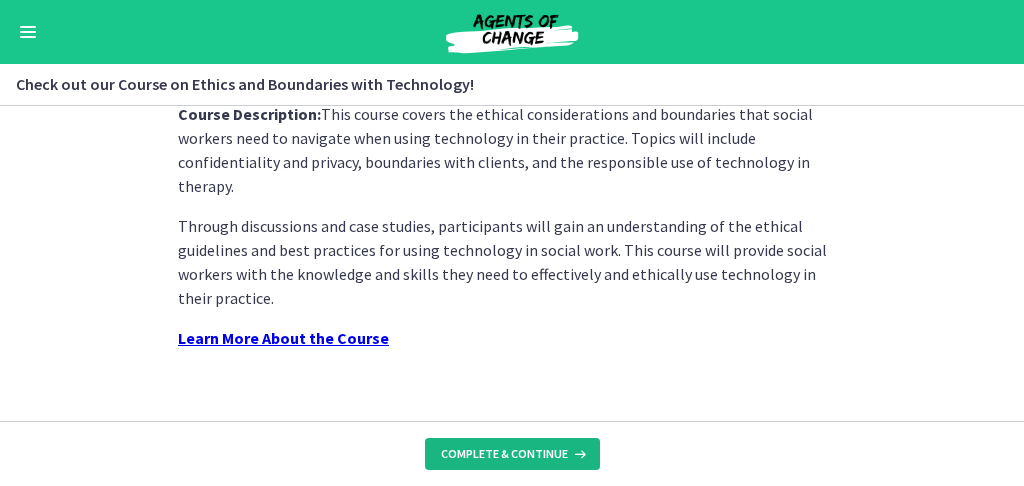 click on "Complete & continue" at bounding box center [504, 454] 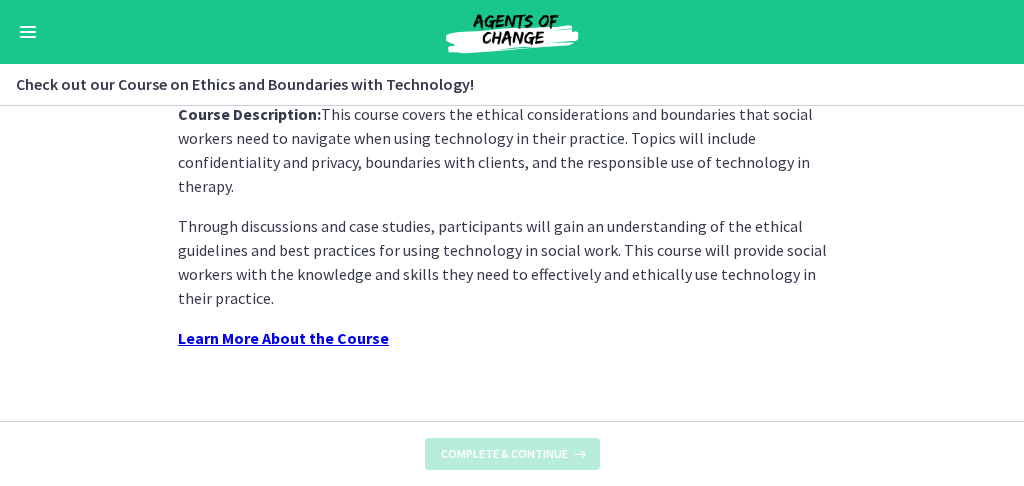 scroll, scrollTop: 0, scrollLeft: 0, axis: both 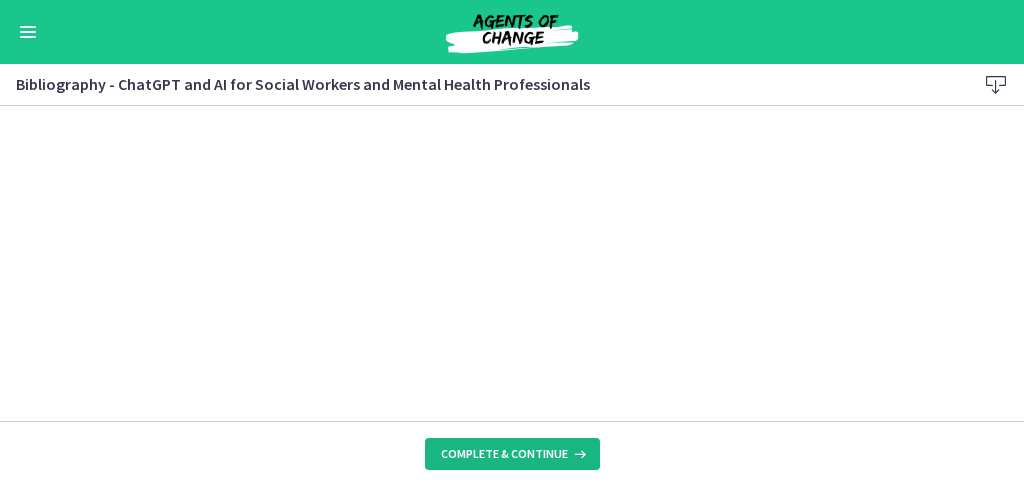 click on "Complete & continue" at bounding box center [504, 454] 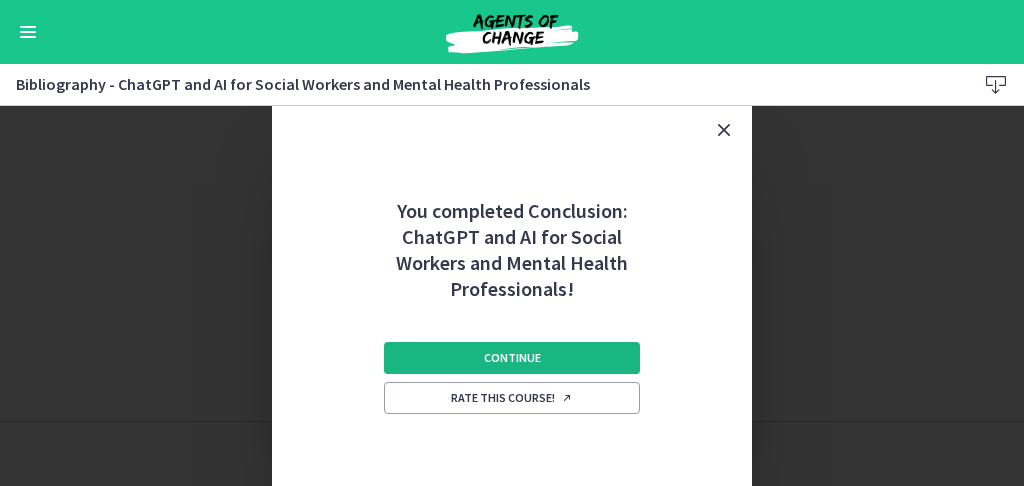 click on "Continue" at bounding box center (512, 358) 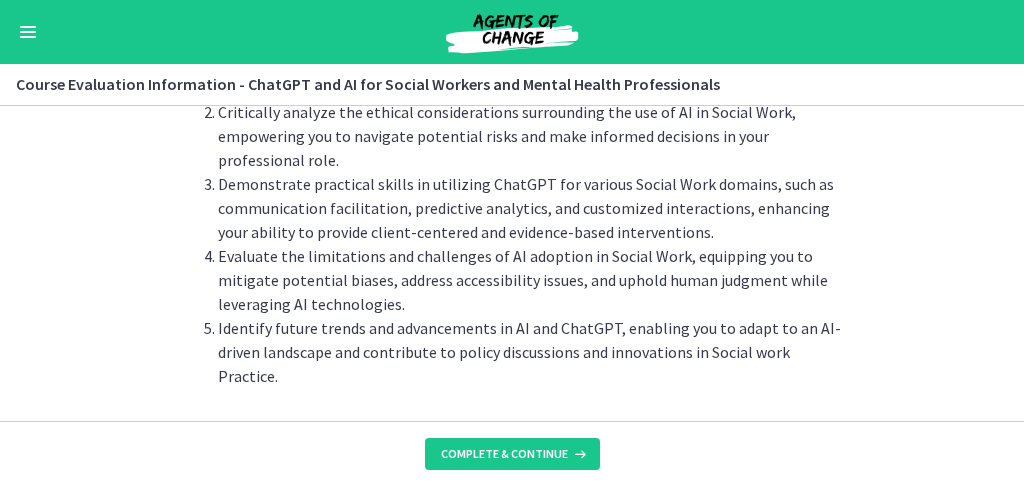 scroll, scrollTop: 252, scrollLeft: 0, axis: vertical 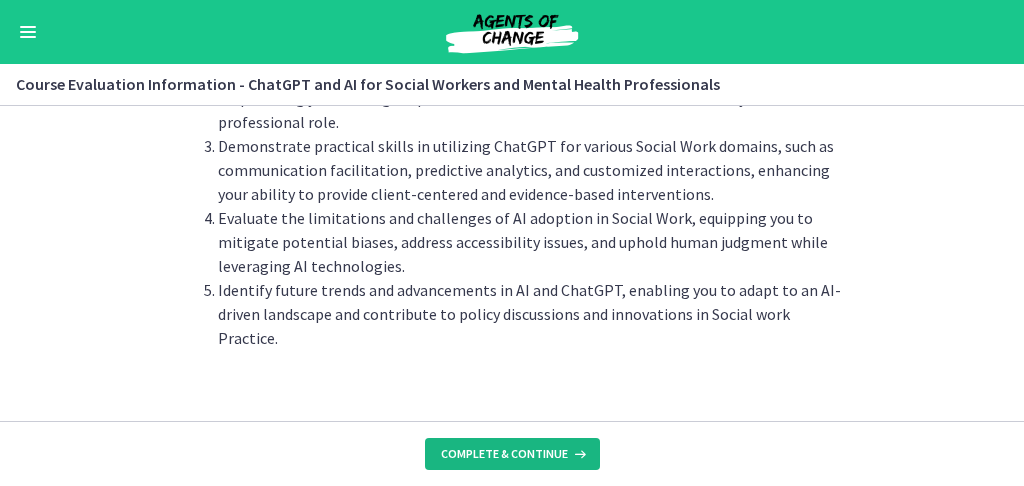 click on "Complete & continue" at bounding box center (504, 454) 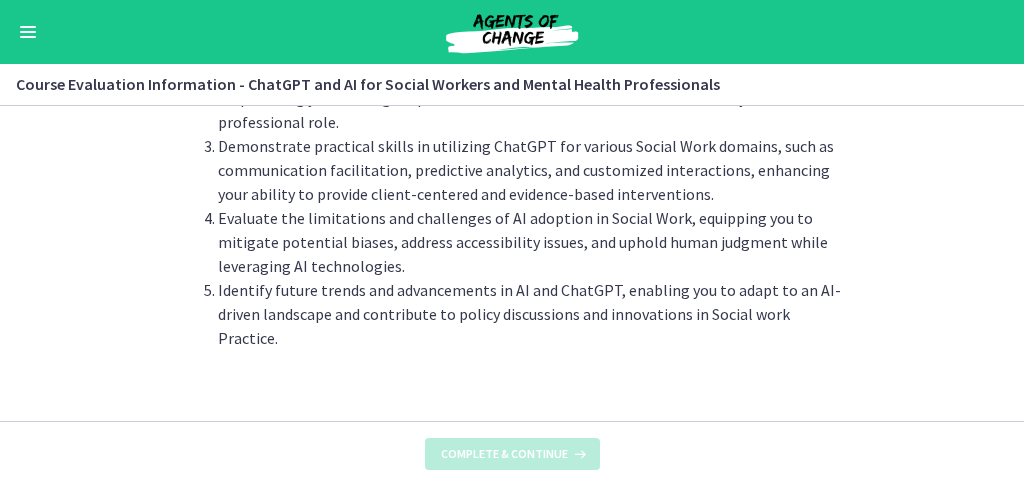 scroll, scrollTop: 0, scrollLeft: 0, axis: both 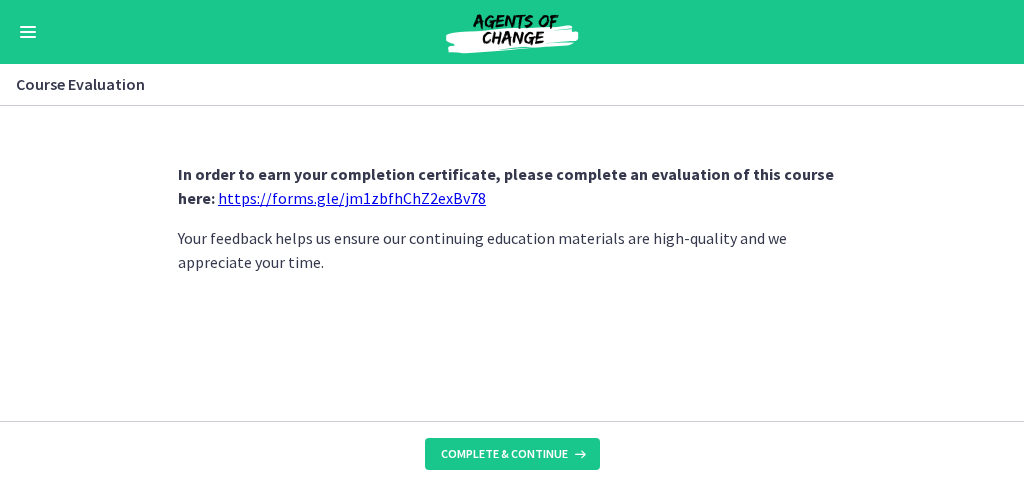 click on "https://forms.gle/jm1zbfhChZ2exBv78" at bounding box center (352, 198) 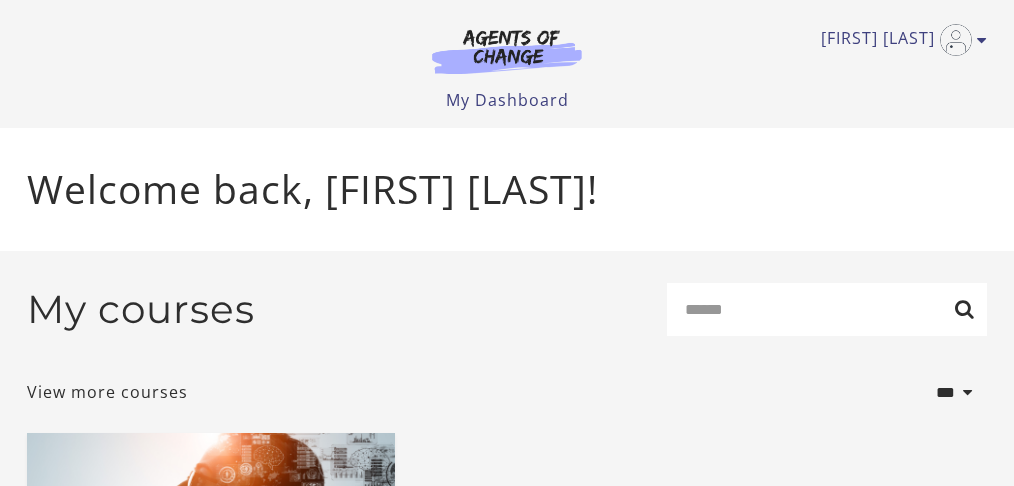 scroll, scrollTop: 0, scrollLeft: 0, axis: both 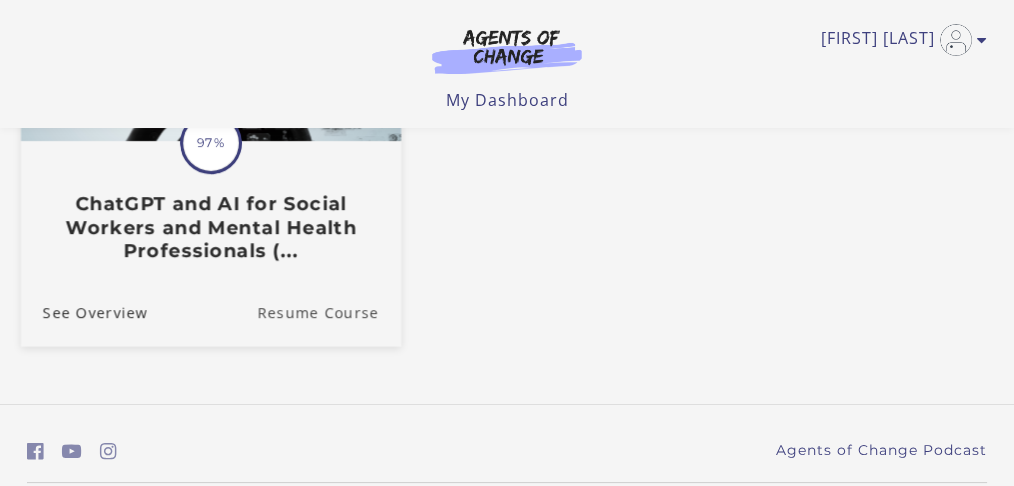 click on "Resume Course" at bounding box center [329, 312] 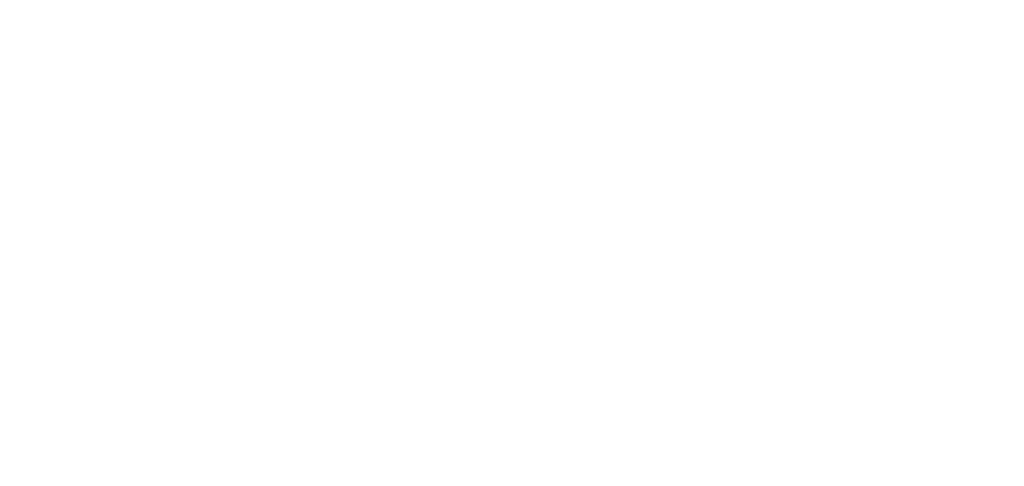 scroll, scrollTop: 0, scrollLeft: 0, axis: both 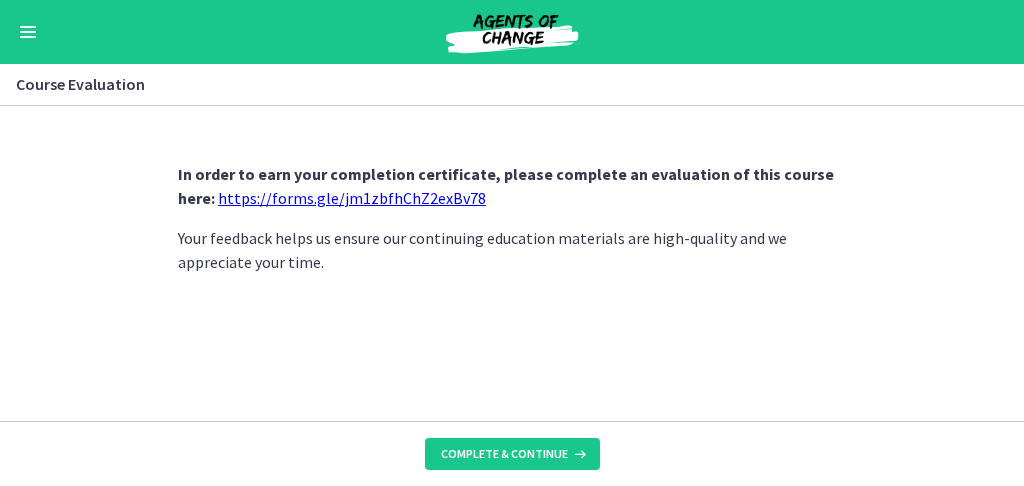 click on "https://forms.gle/jm1zbfhChZ2exBv78" at bounding box center [352, 198] 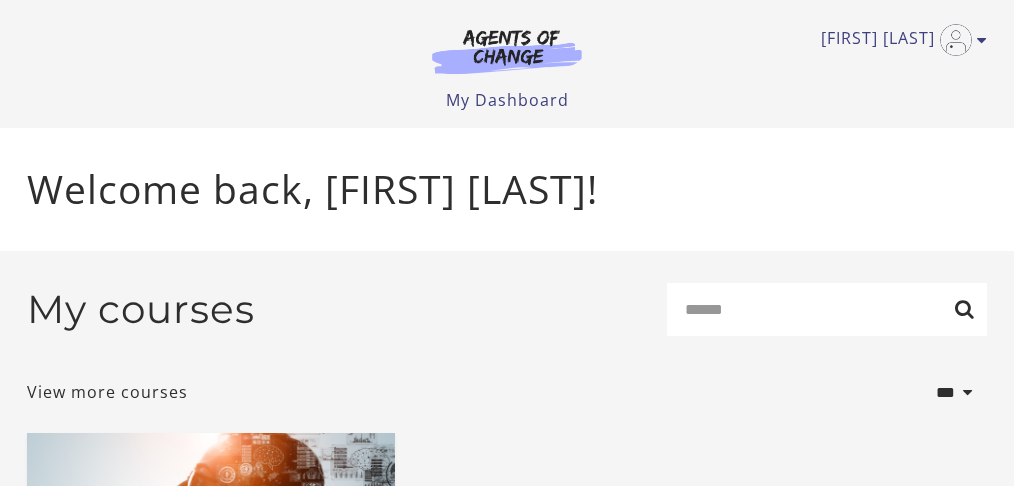 scroll, scrollTop: 0, scrollLeft: 0, axis: both 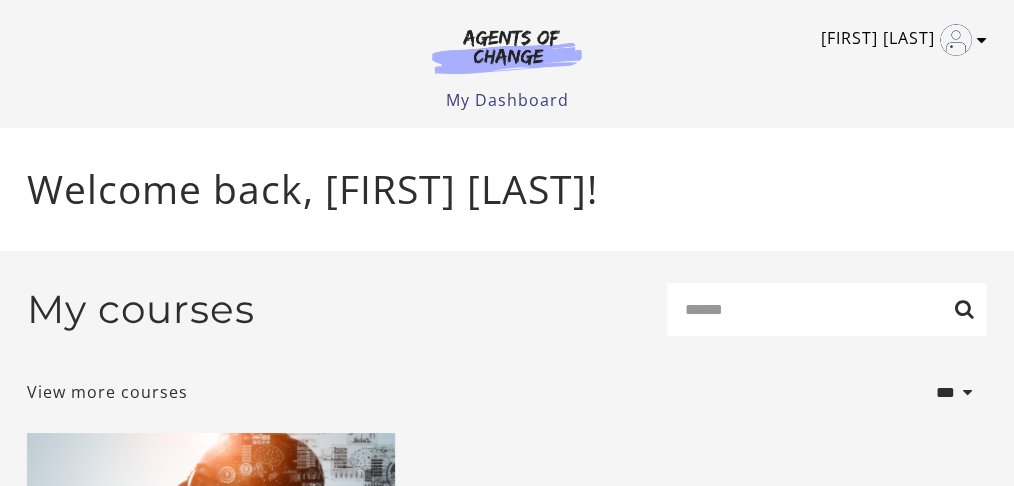 click on "[FIRST] [LAST]" at bounding box center [899, 40] 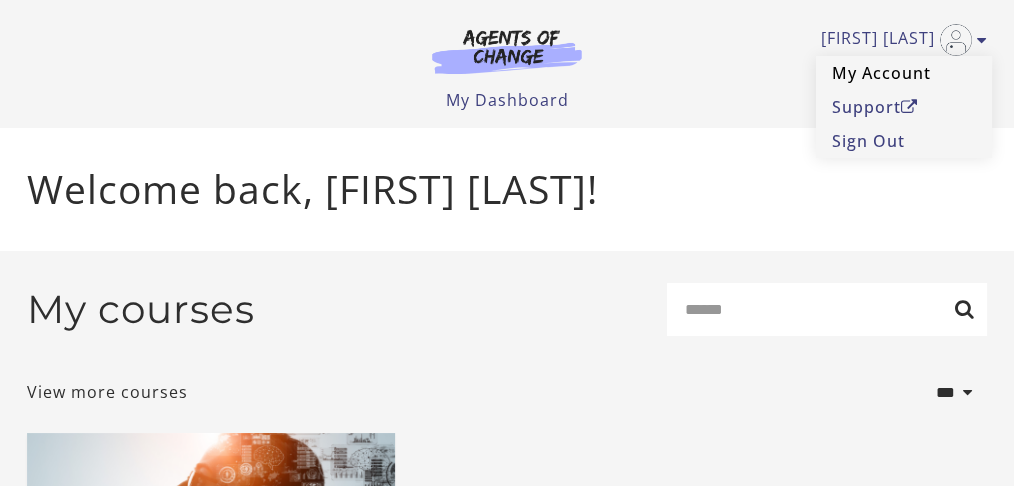click on "My Account" at bounding box center [904, 73] 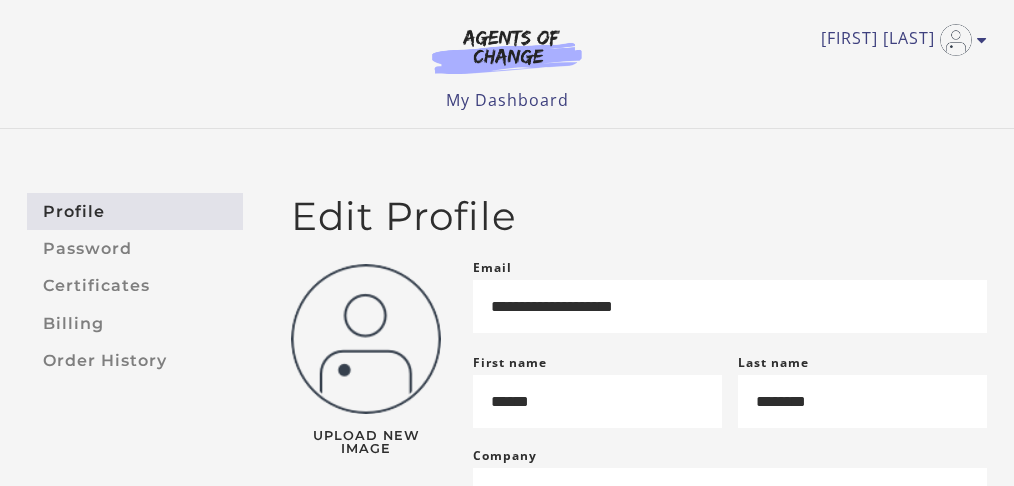 scroll, scrollTop: 0, scrollLeft: 0, axis: both 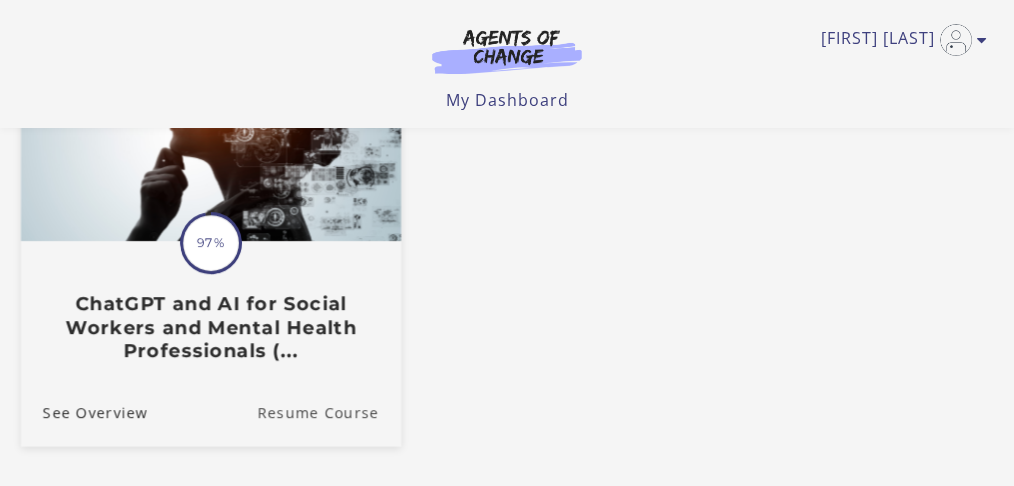 click on "Resume Course" at bounding box center [329, 412] 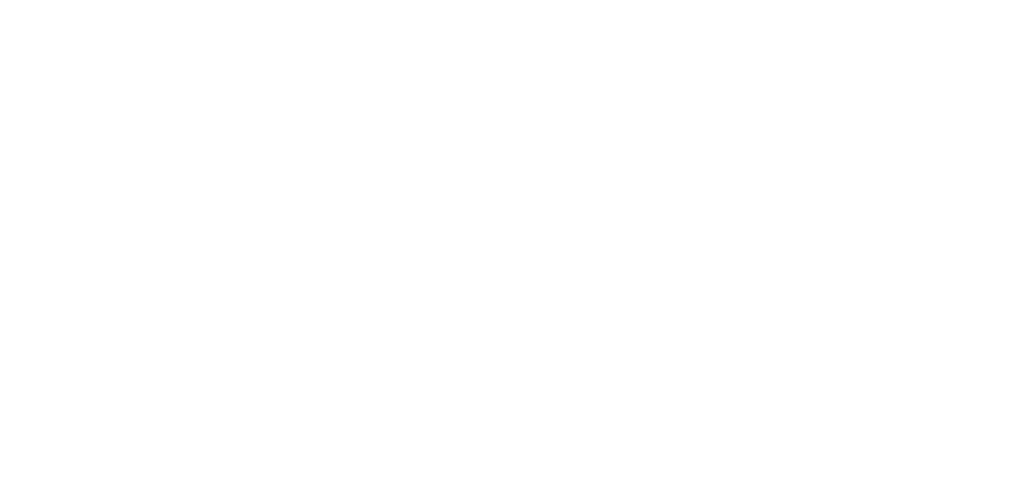 scroll, scrollTop: 0, scrollLeft: 0, axis: both 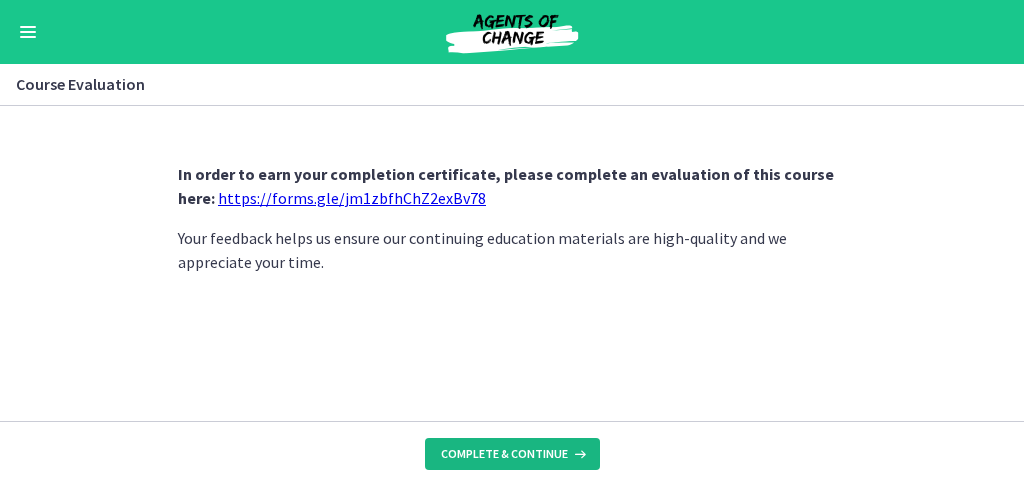 click on "Complete & continue" at bounding box center (504, 454) 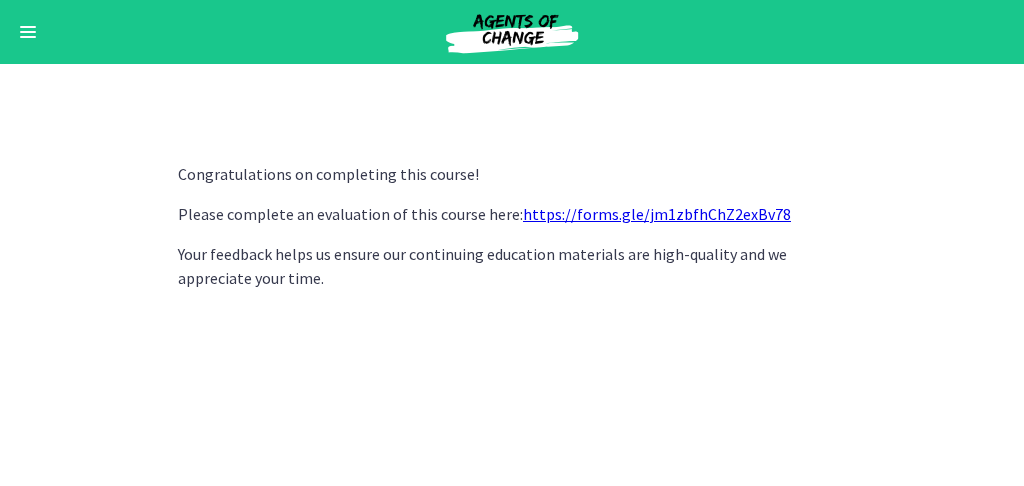 click on "https://forms.gle/jm1zbfhChZ2exBv78" at bounding box center (657, 214) 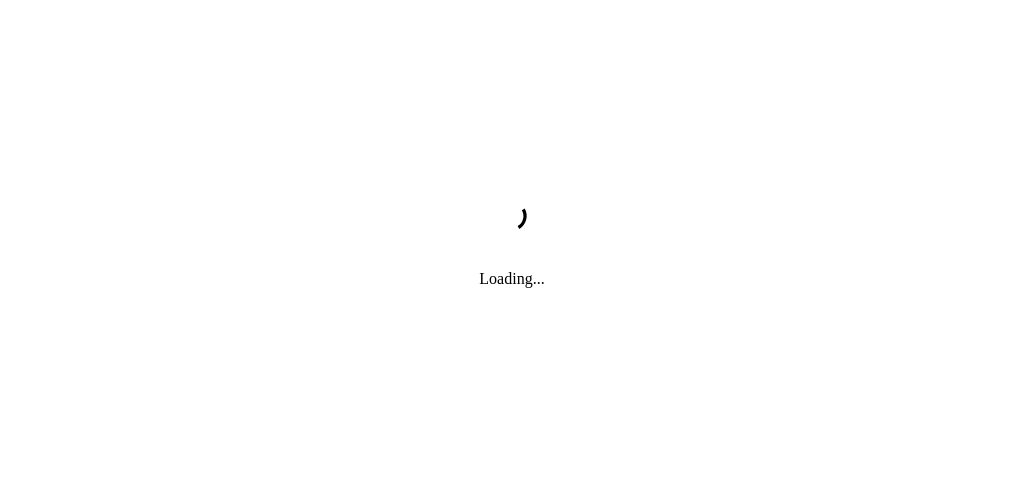 scroll, scrollTop: 0, scrollLeft: 0, axis: both 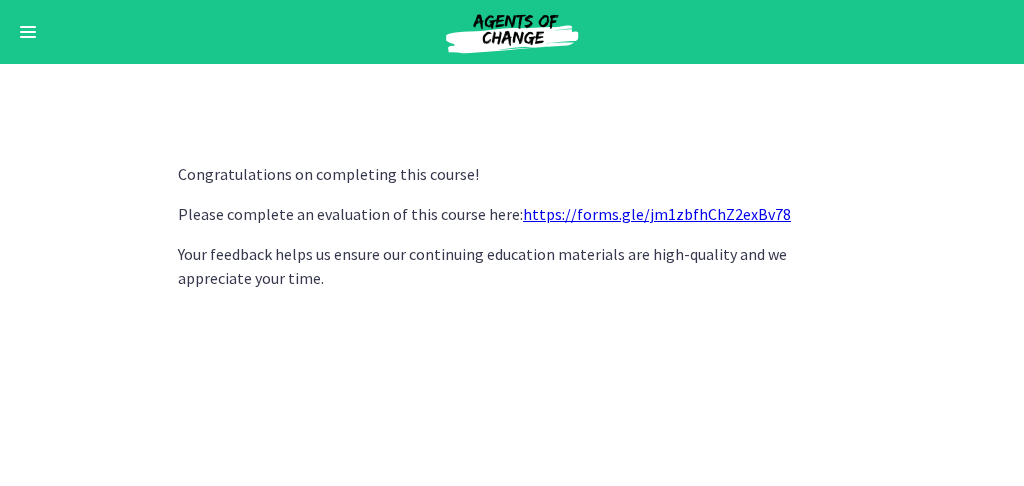 click at bounding box center (28, 32) 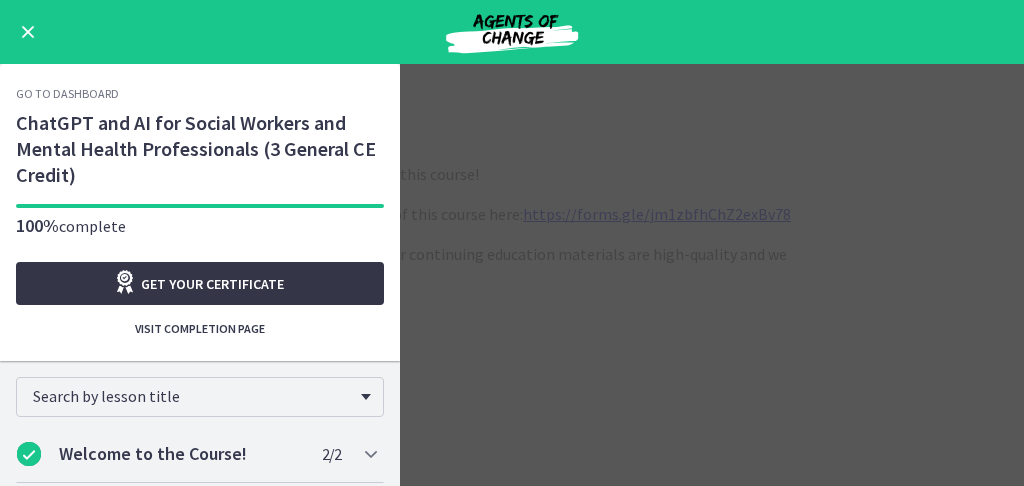 click on "Get your certificate" at bounding box center [212, 284] 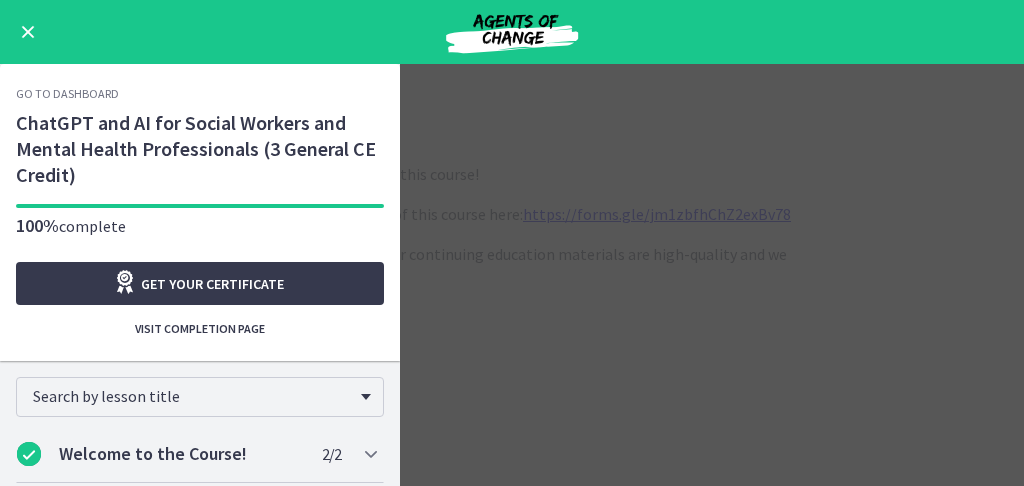 click at bounding box center (28, 32) 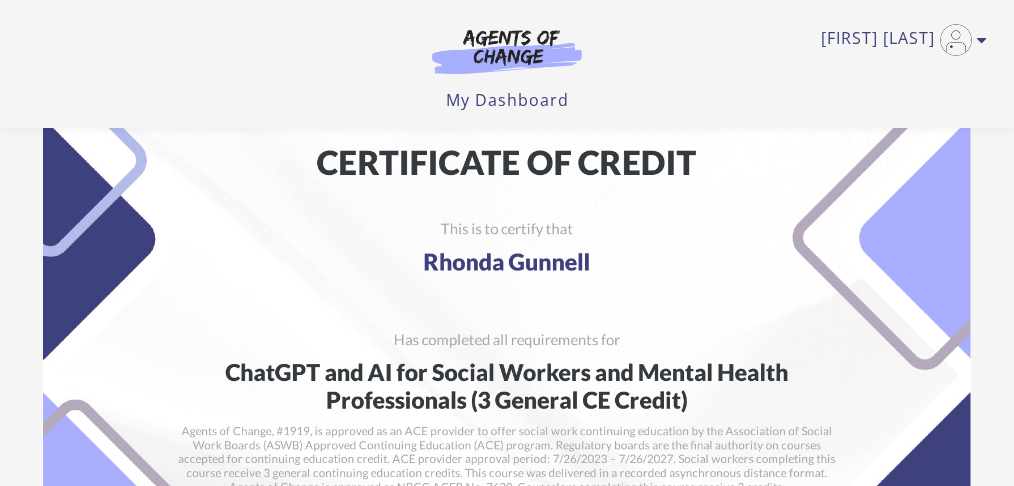 scroll, scrollTop: 200, scrollLeft: 0, axis: vertical 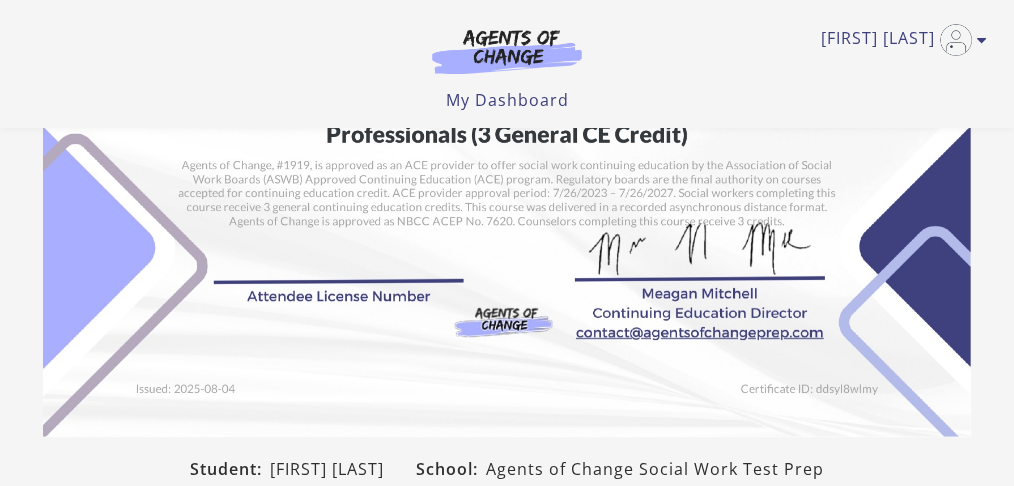 click at bounding box center [507, 109] 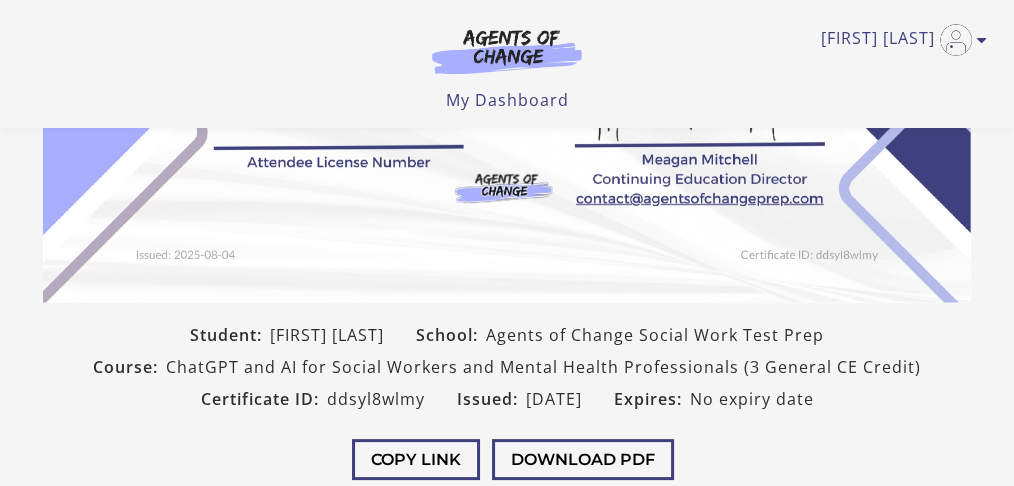 scroll, scrollTop: 466, scrollLeft: 0, axis: vertical 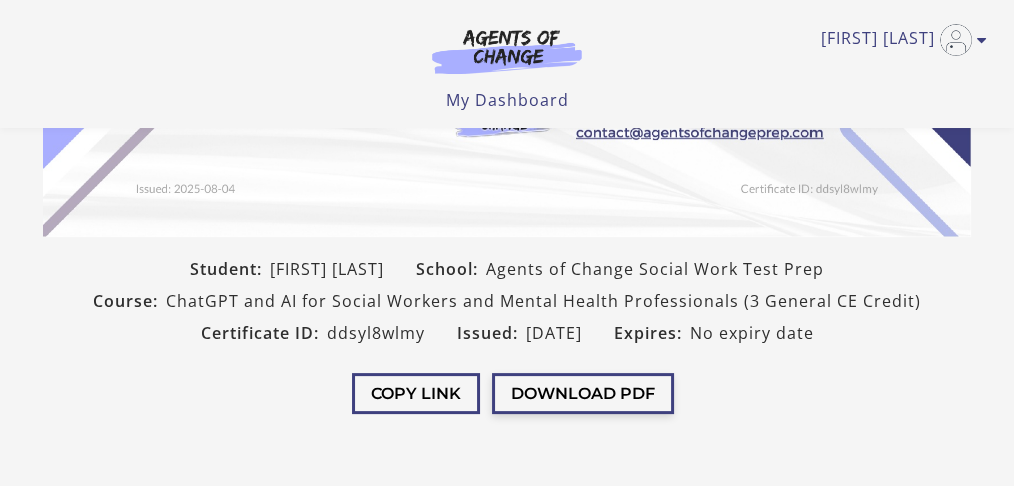 click on "Download PDF" at bounding box center [583, 393] 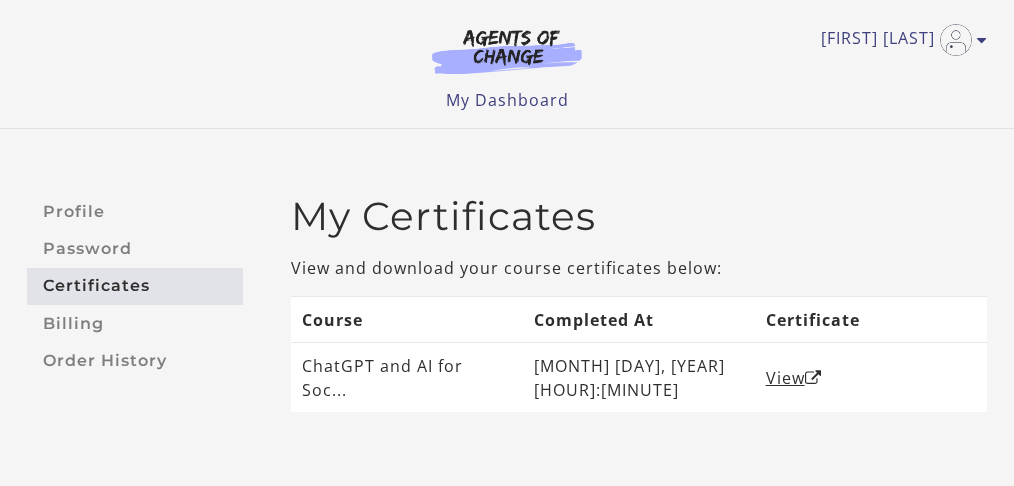 scroll, scrollTop: 0, scrollLeft: 0, axis: both 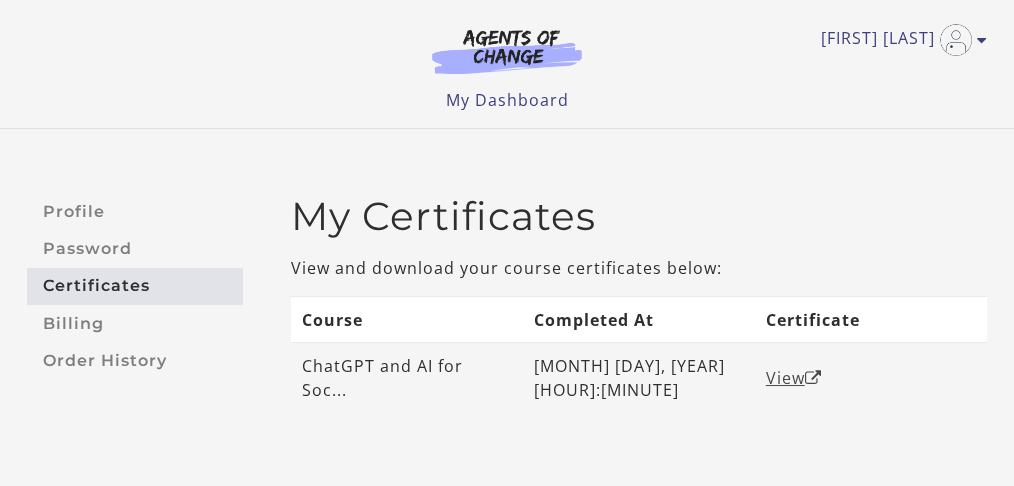 click on "View" at bounding box center (794, 378) 